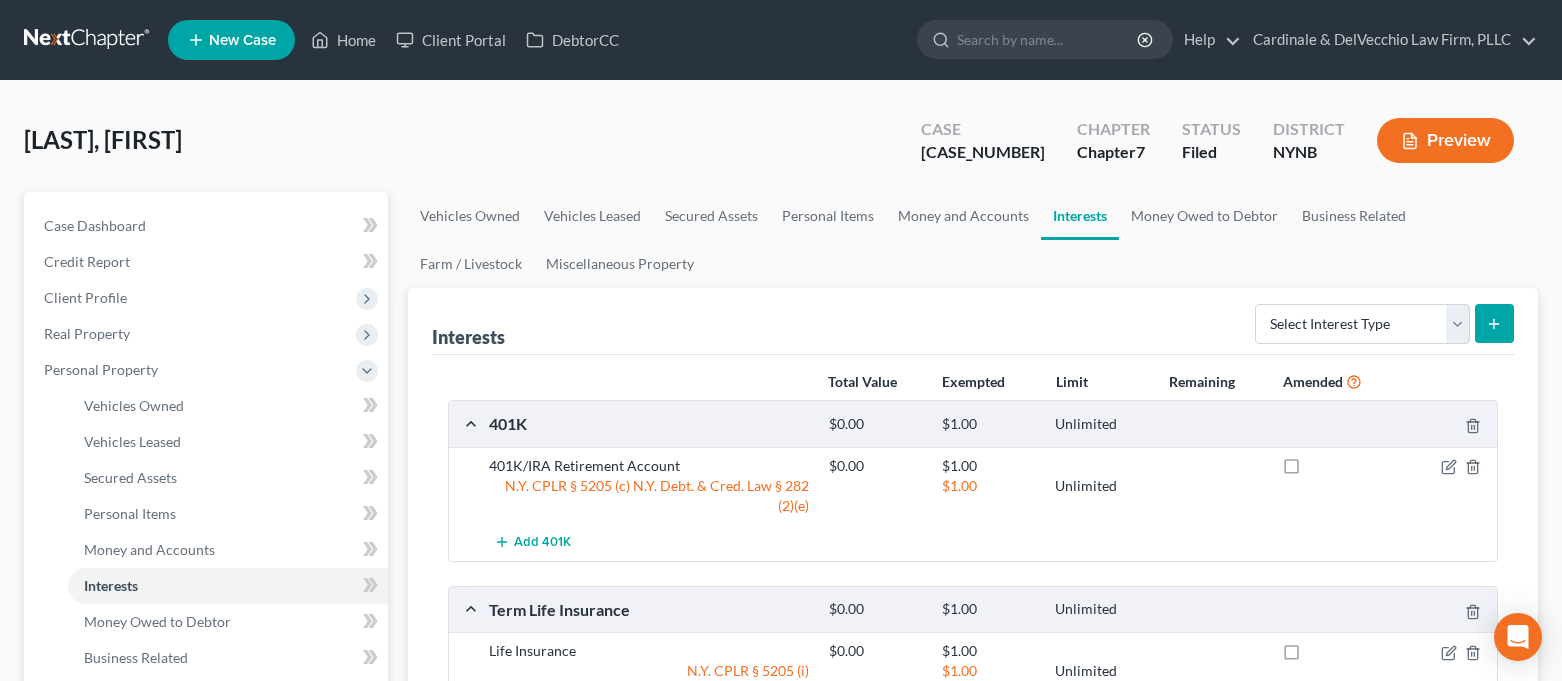 scroll, scrollTop: 266, scrollLeft: 0, axis: vertical 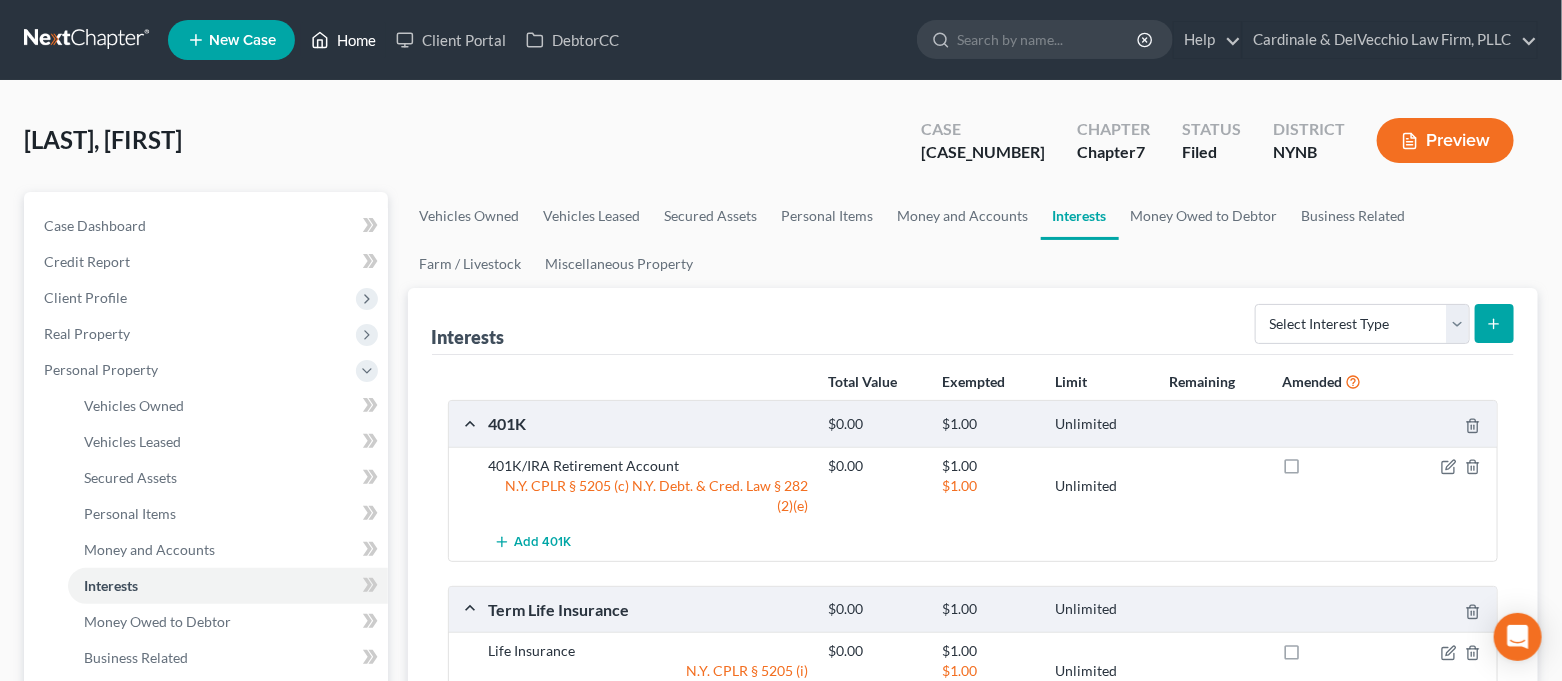 click on "Home" at bounding box center (343, 40) 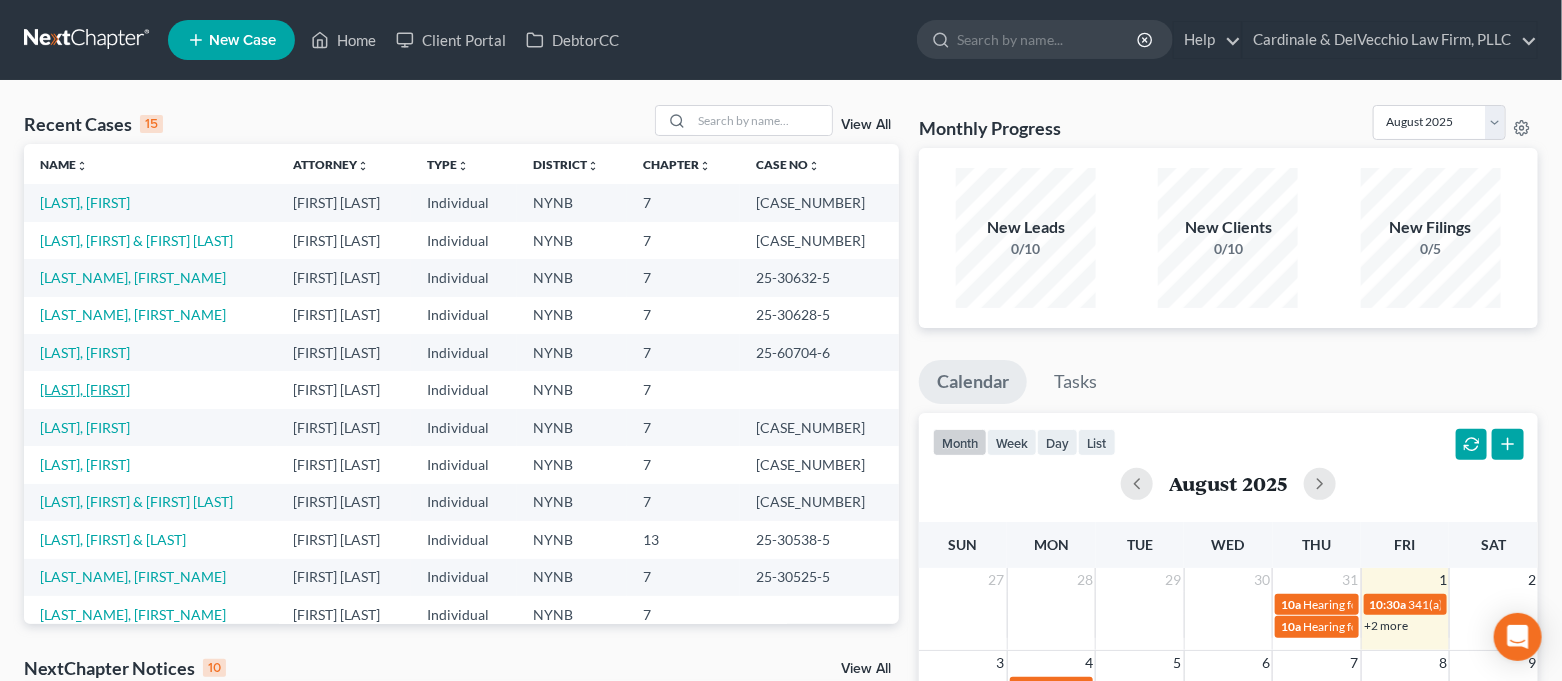 click on "[LAST], [FIRST]" at bounding box center (85, 389) 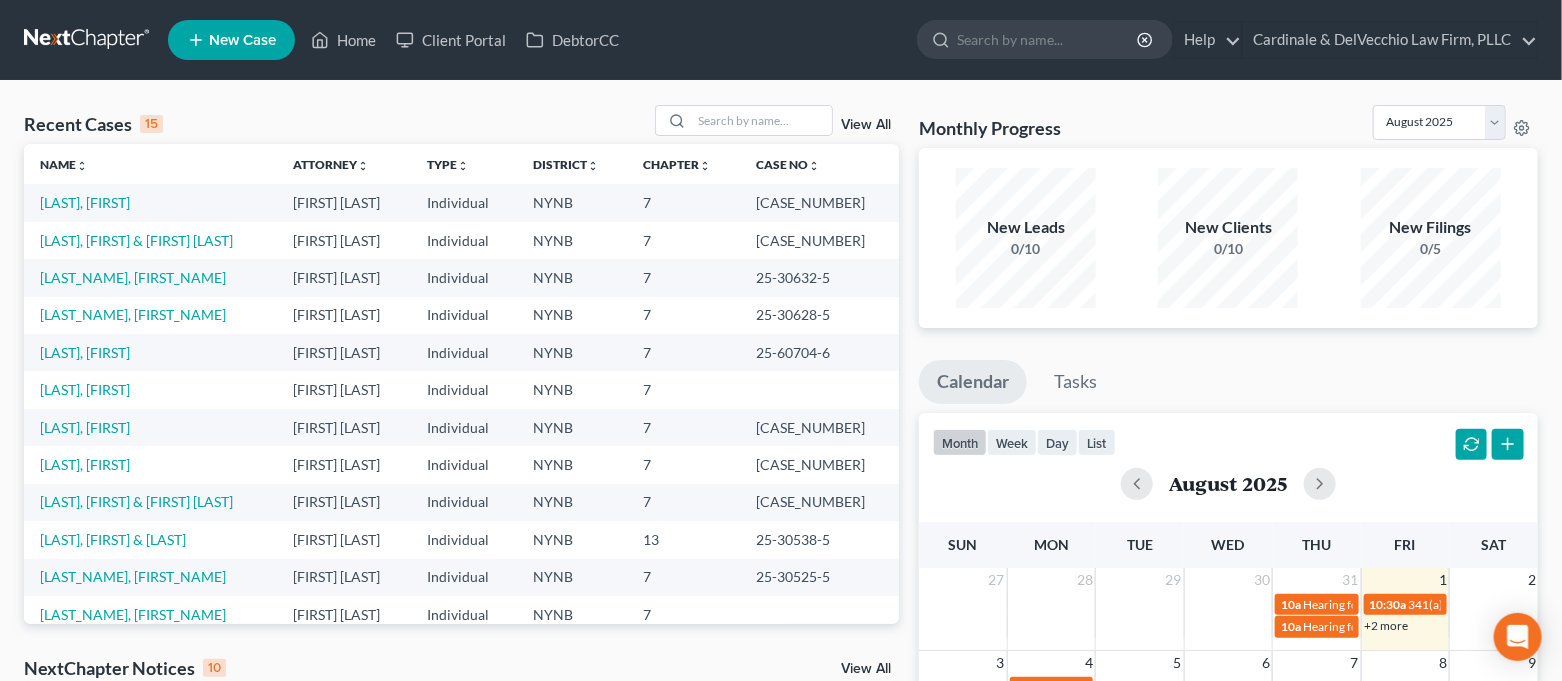 select on "7" 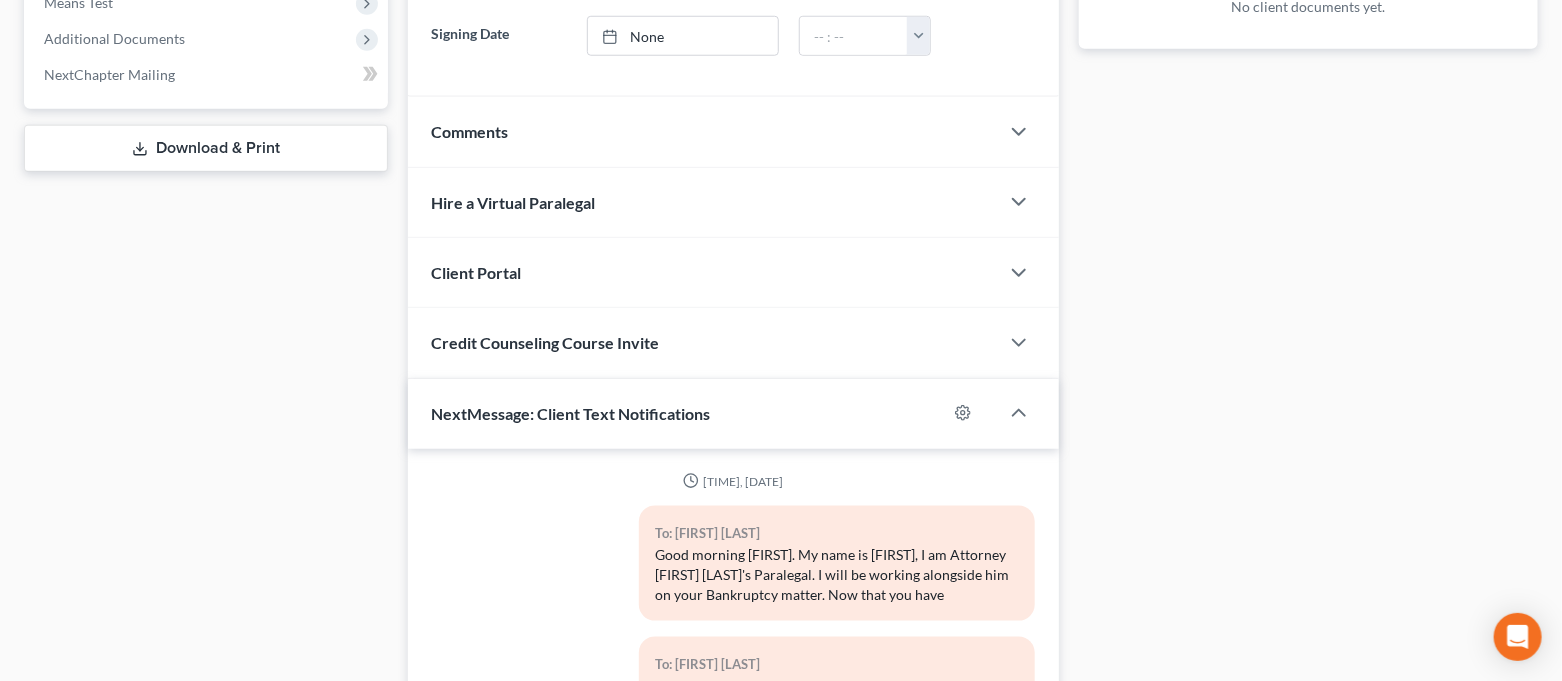 scroll, scrollTop: 1089, scrollLeft: 0, axis: vertical 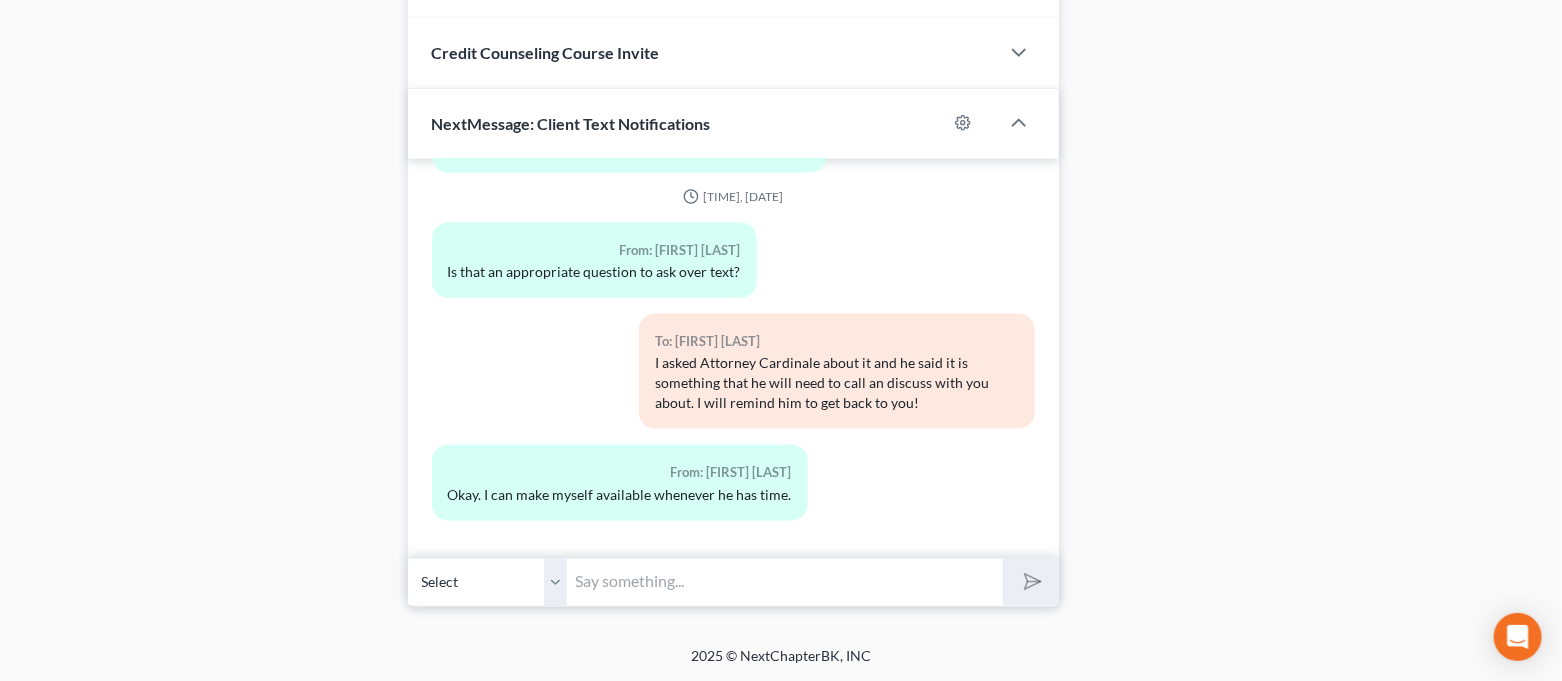 drag, startPoint x: 785, startPoint y: 571, endPoint x: 751, endPoint y: 588, distance: 38.013157 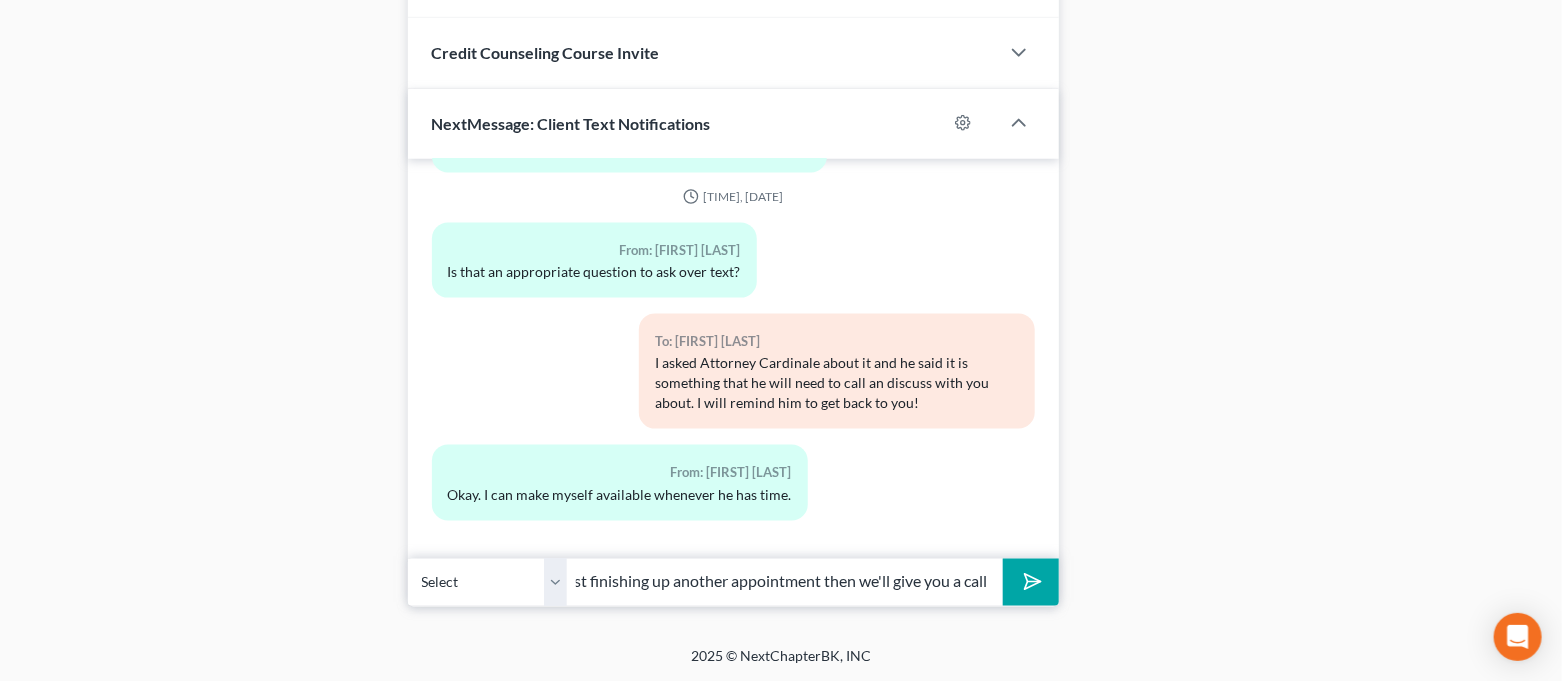 scroll, scrollTop: 0, scrollLeft: 303, axis: horizontal 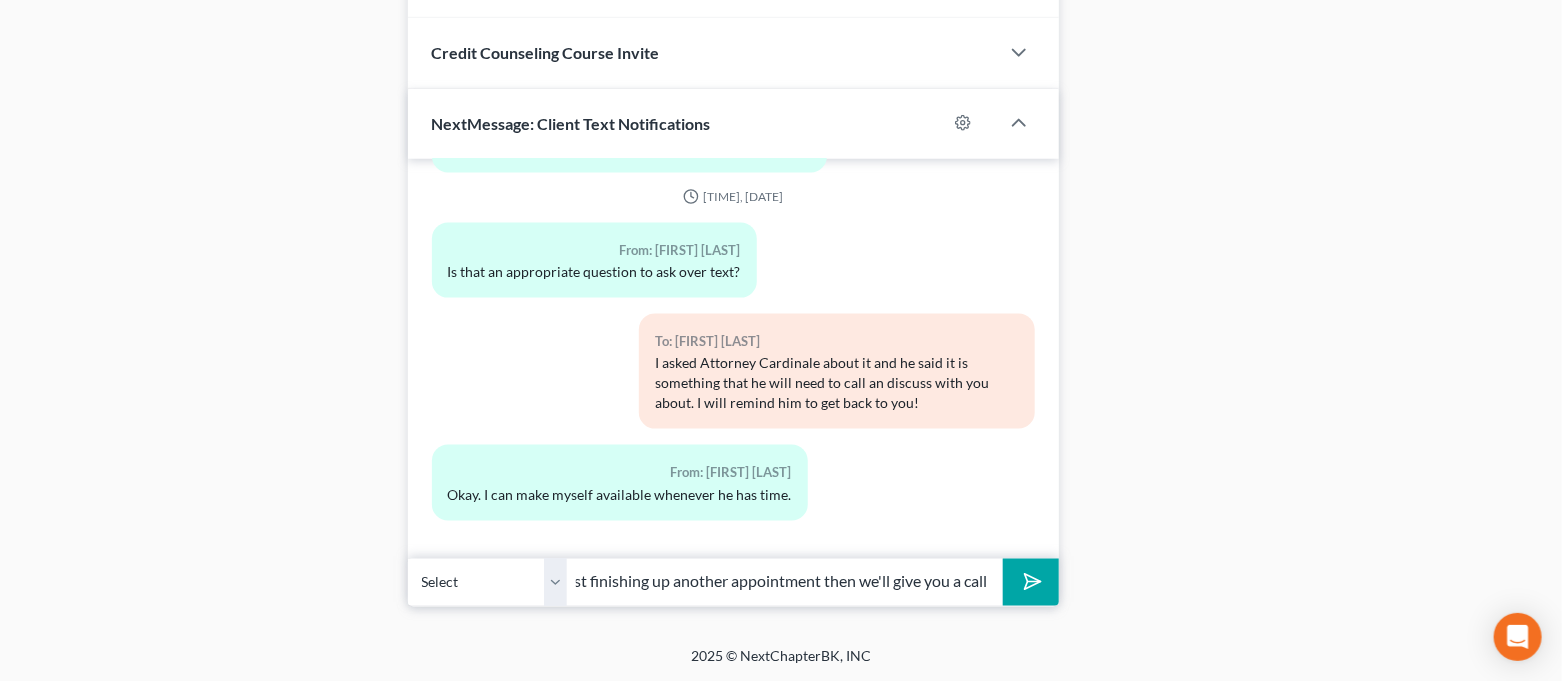click 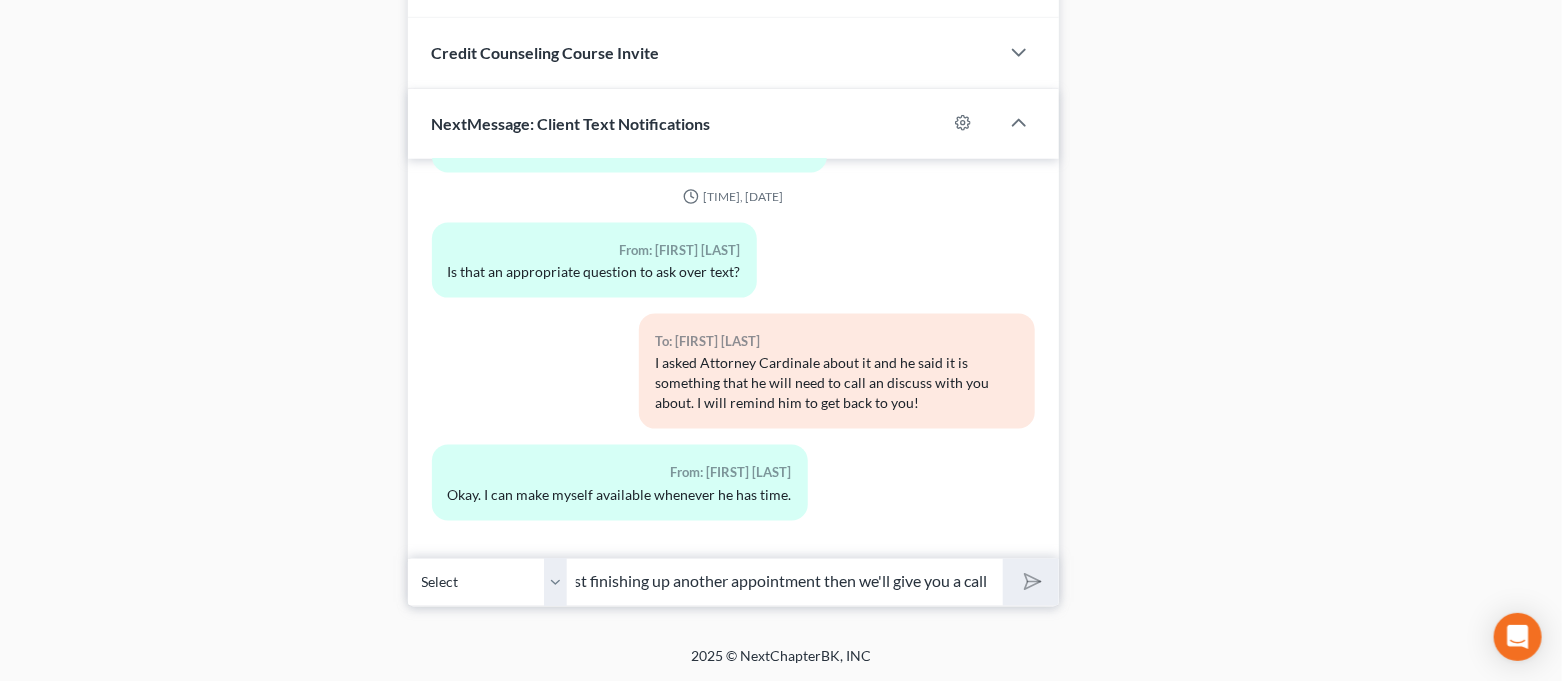 scroll, scrollTop: 0, scrollLeft: 0, axis: both 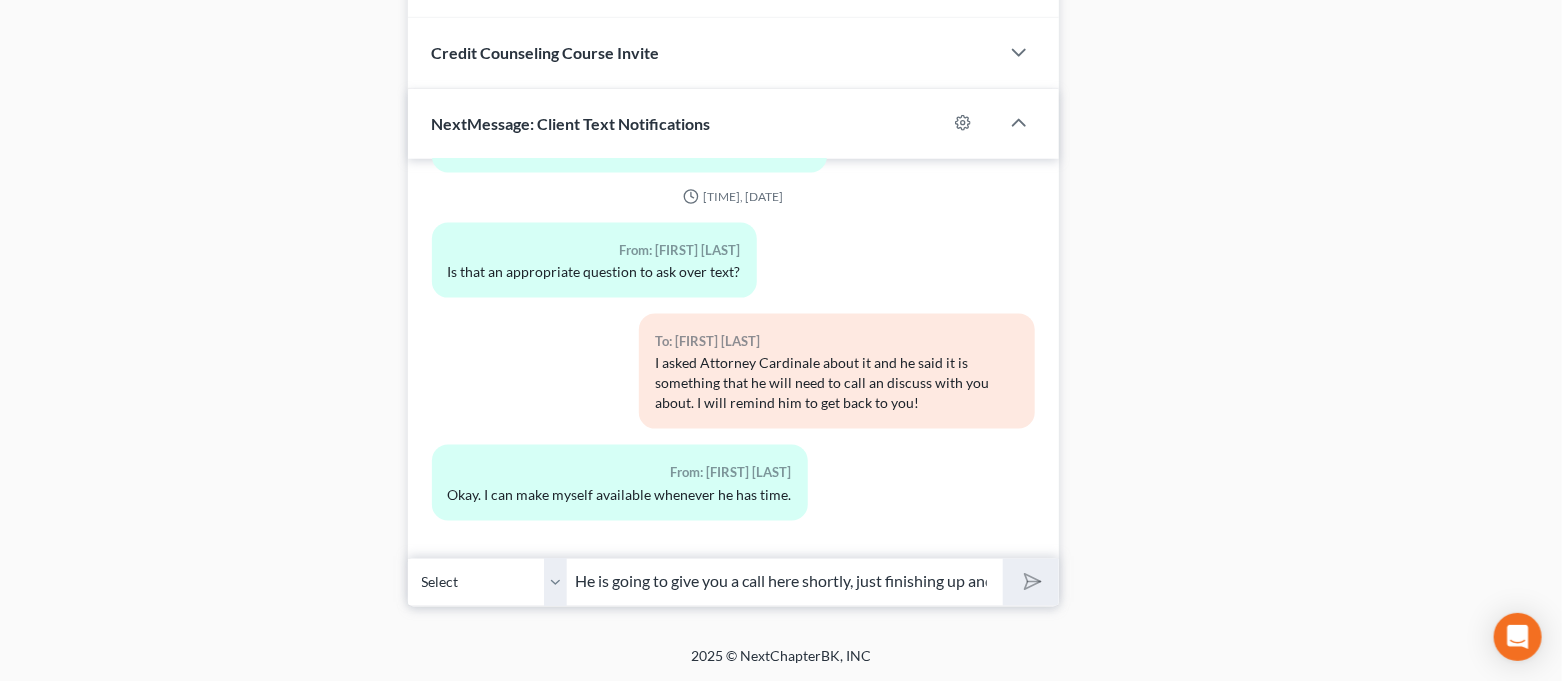 type 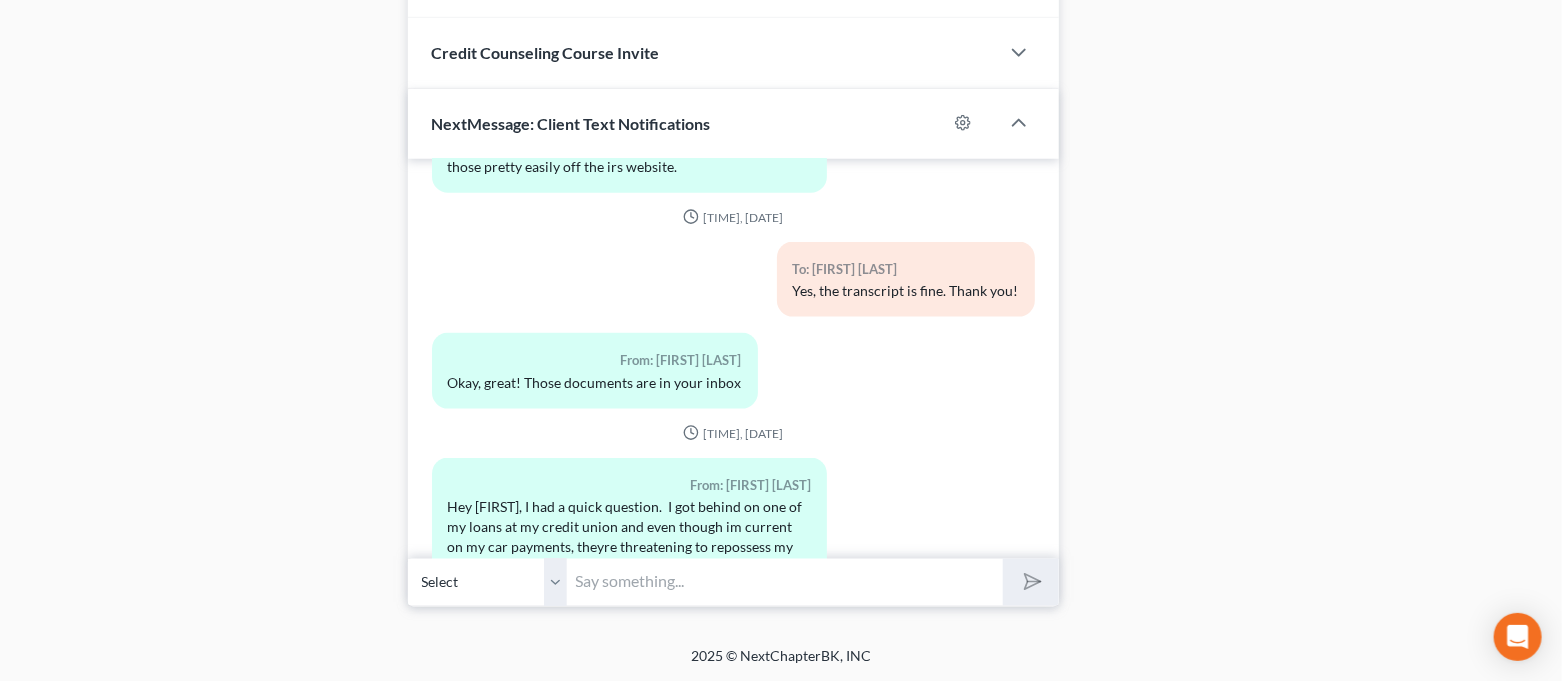 scroll, scrollTop: 806, scrollLeft: 0, axis: vertical 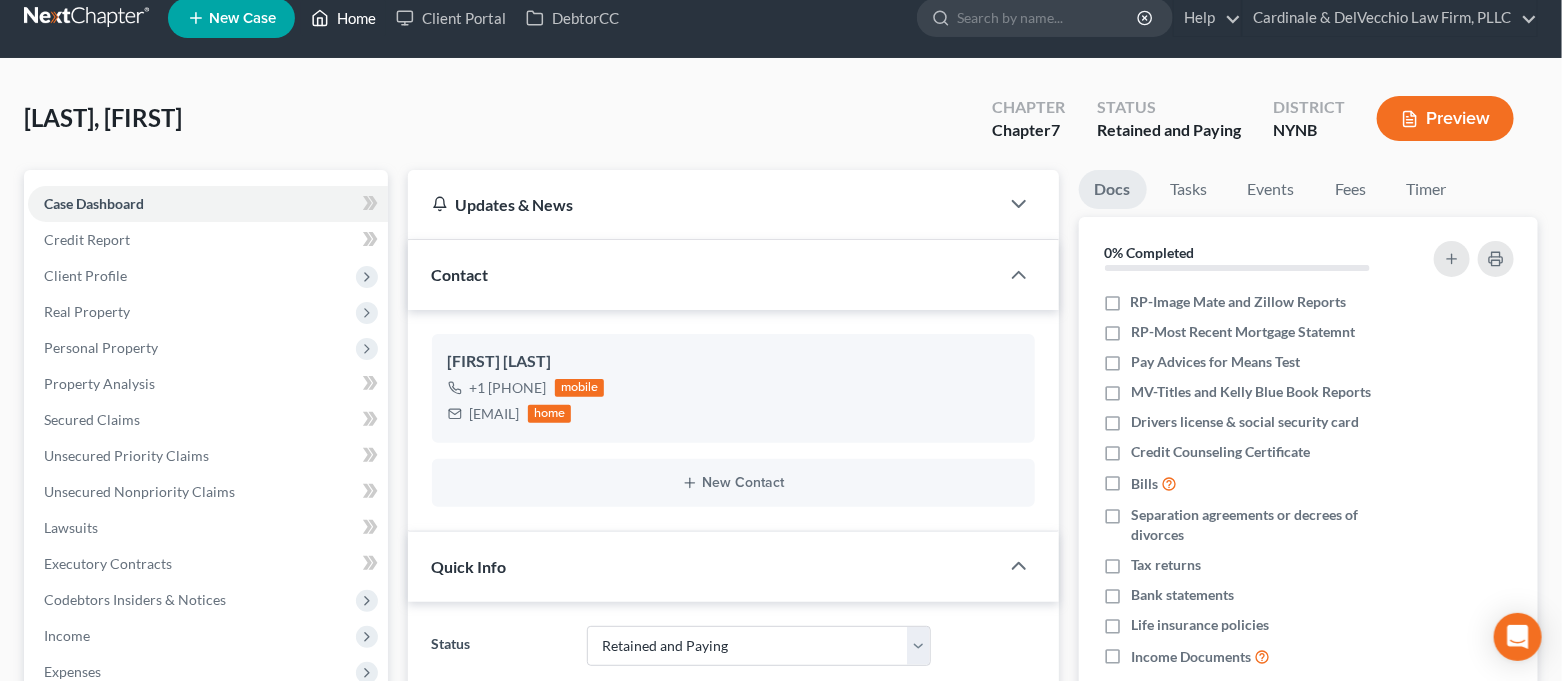 click on "Home" at bounding box center [343, 18] 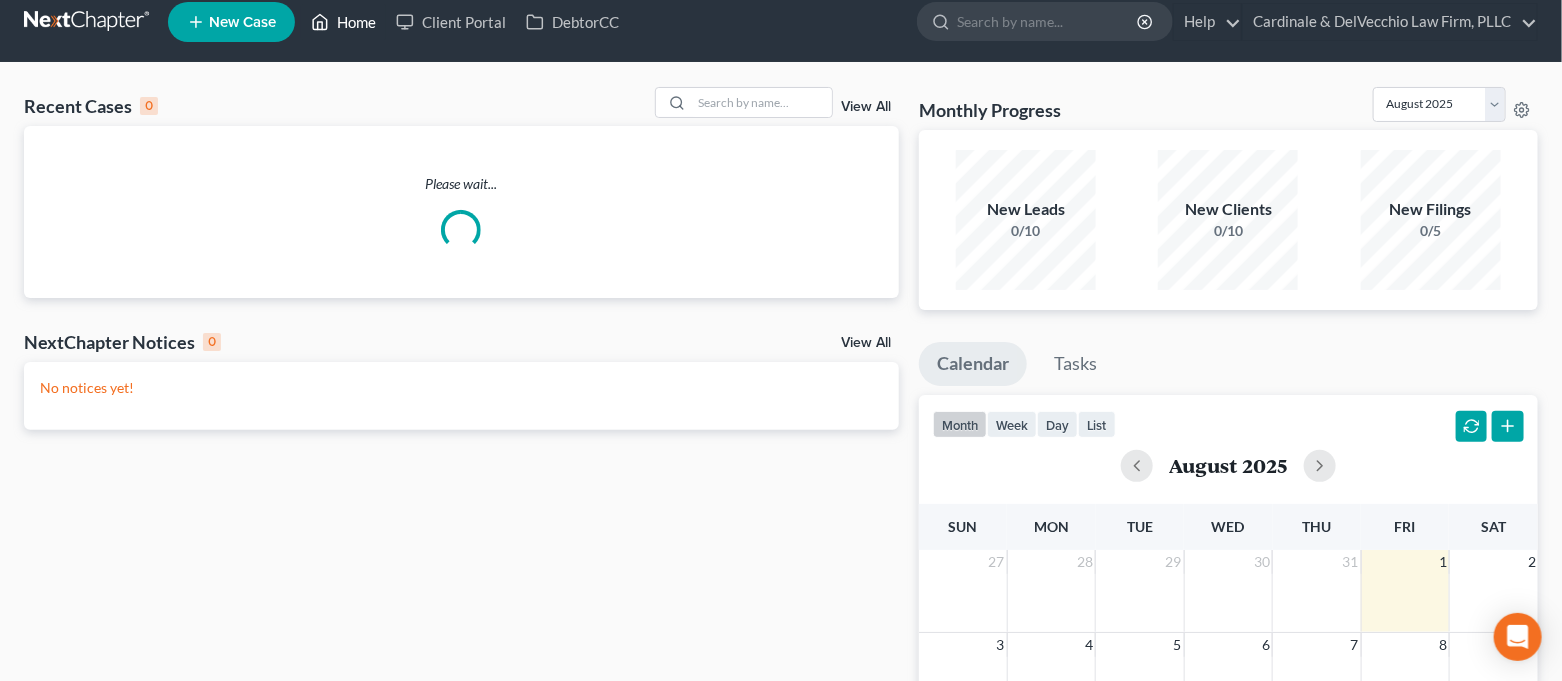 scroll, scrollTop: 0, scrollLeft: 0, axis: both 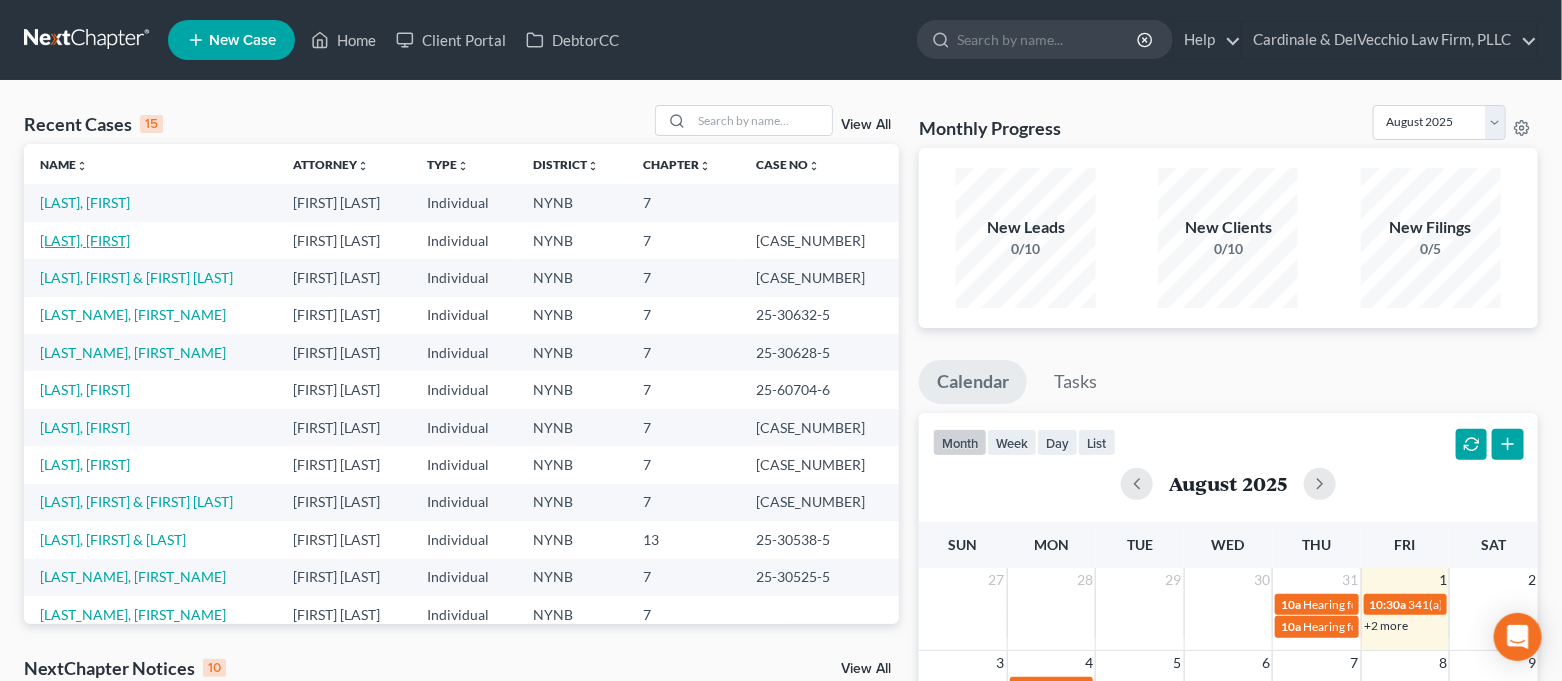 click on "[LAST], [FIRST]" at bounding box center (85, 240) 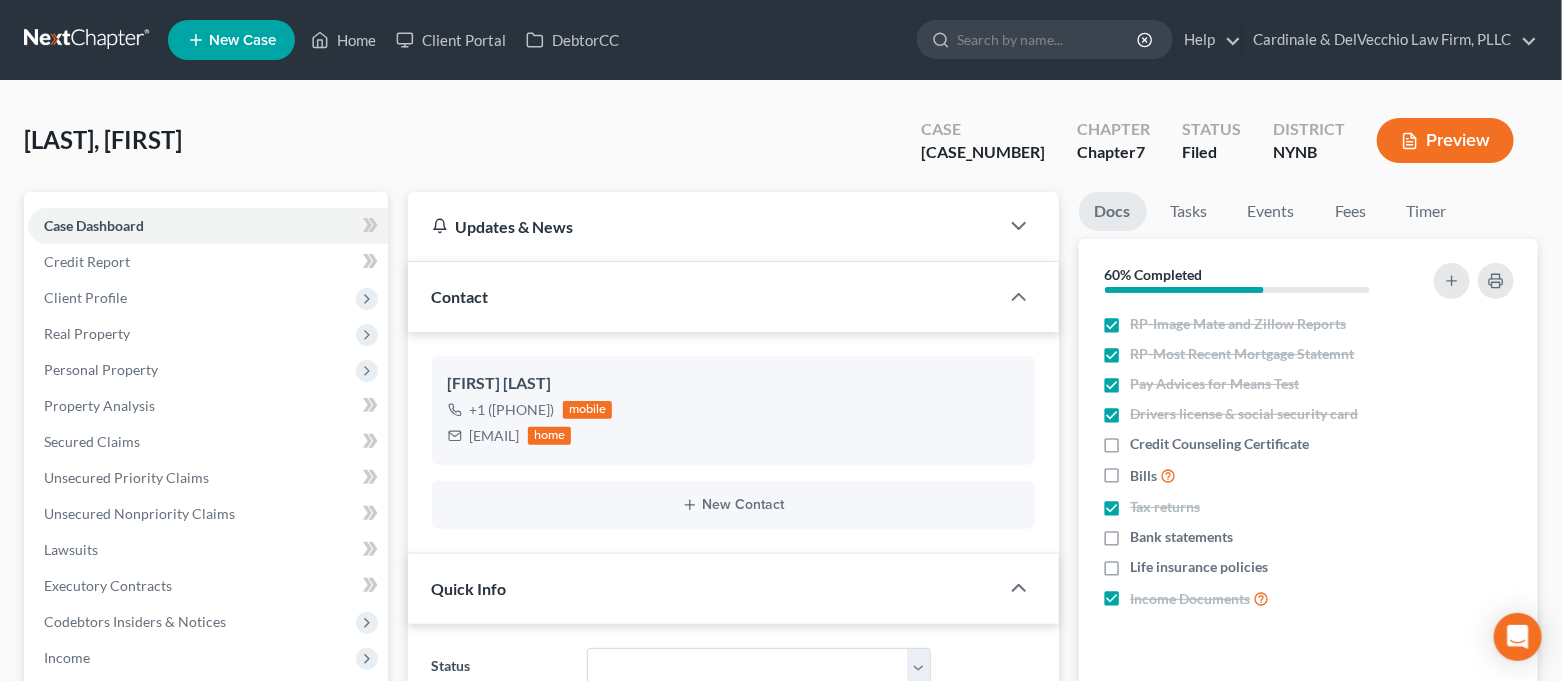 scroll, scrollTop: 9519, scrollLeft: 0, axis: vertical 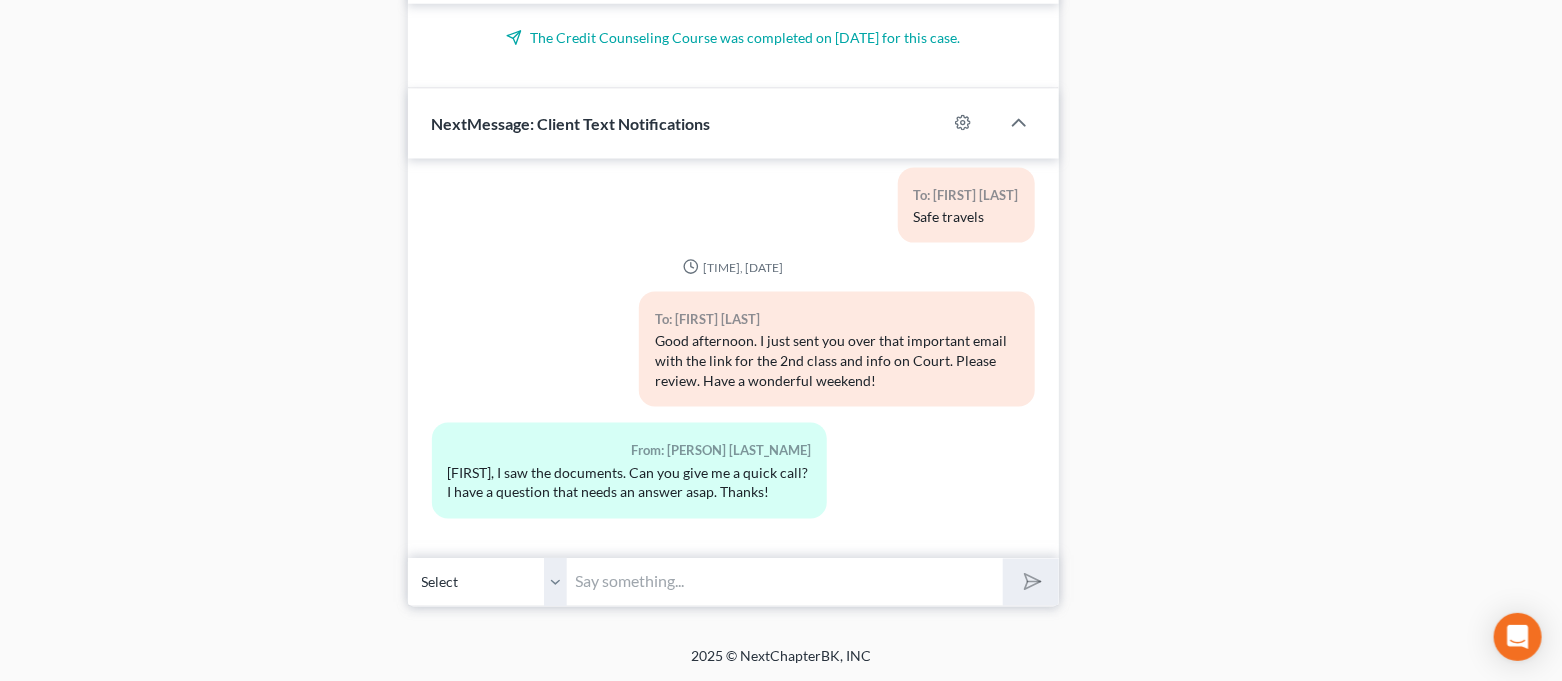 click at bounding box center [786, 582] 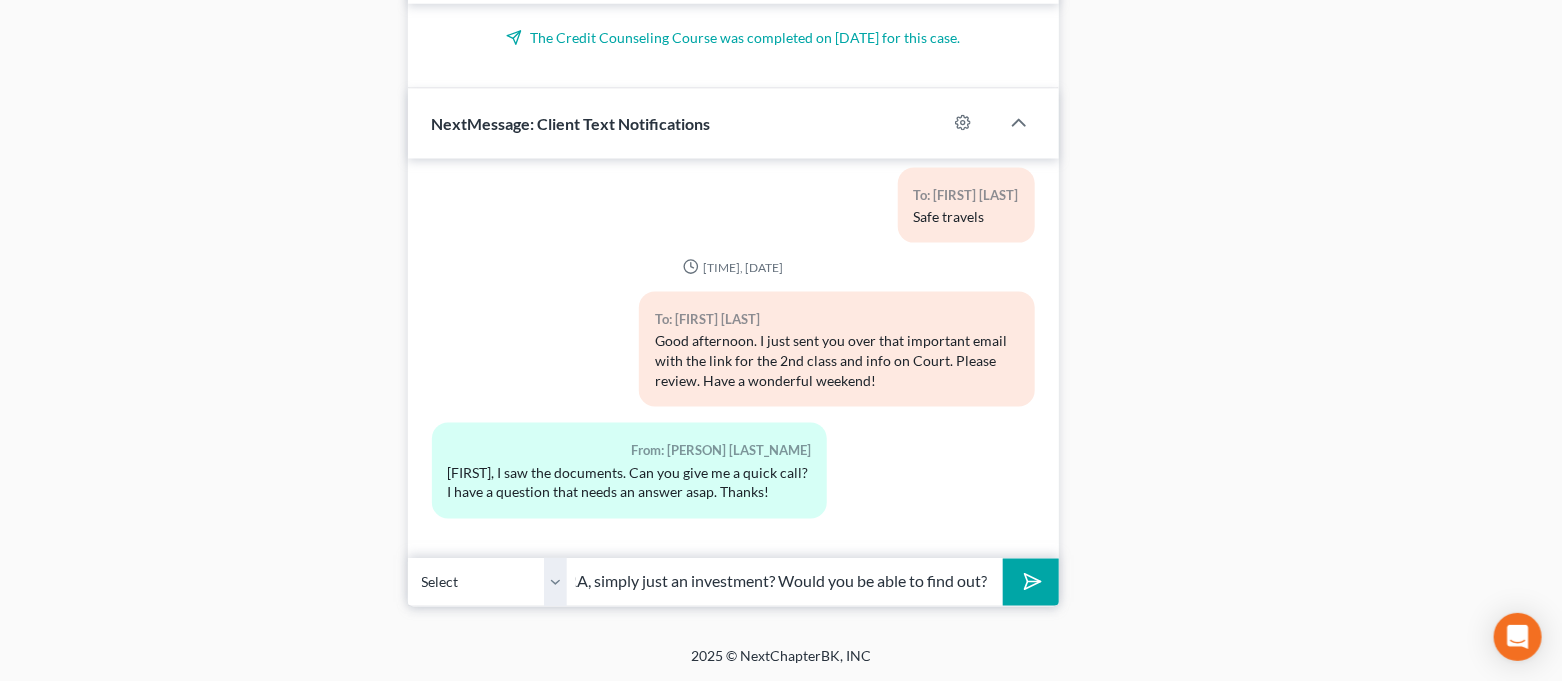 scroll, scrollTop: 0, scrollLeft: 624, axis: horizontal 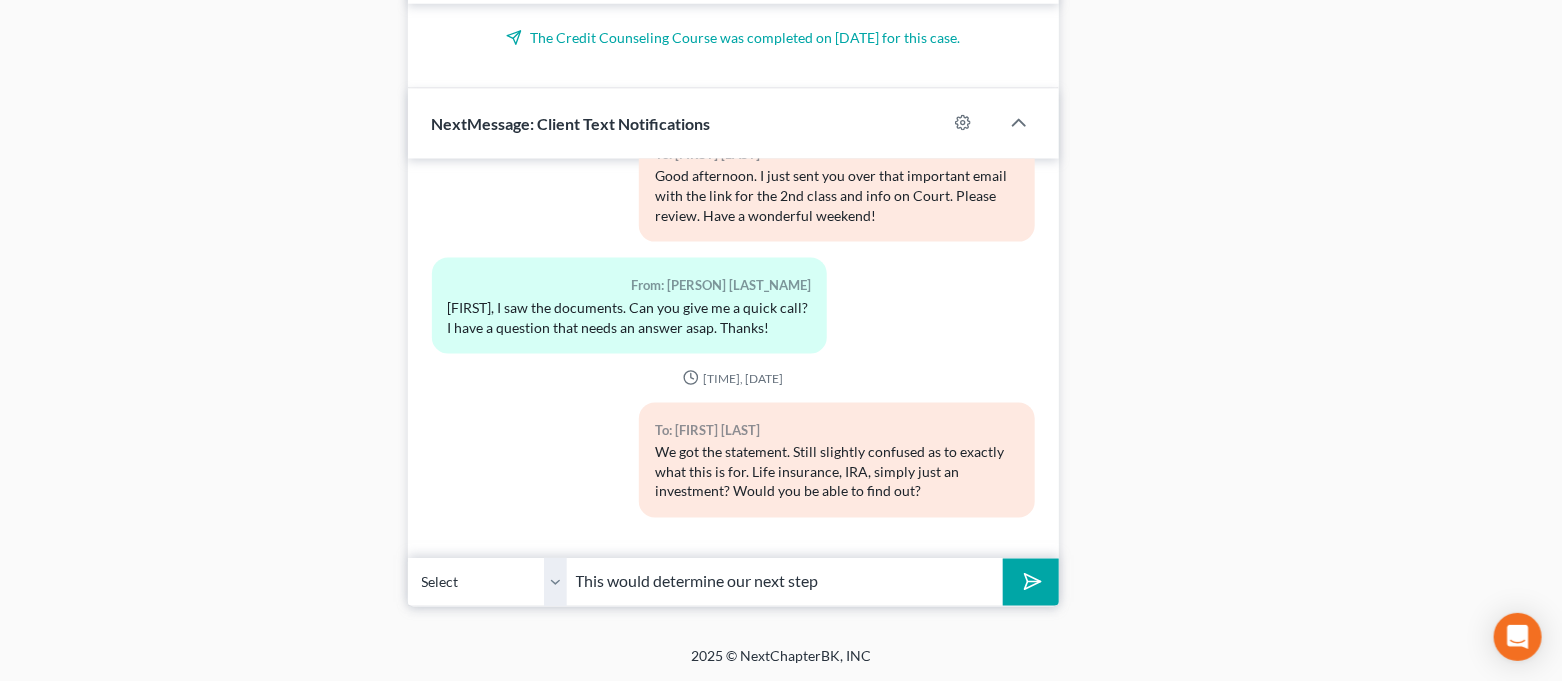 type on "This would determine our next step" 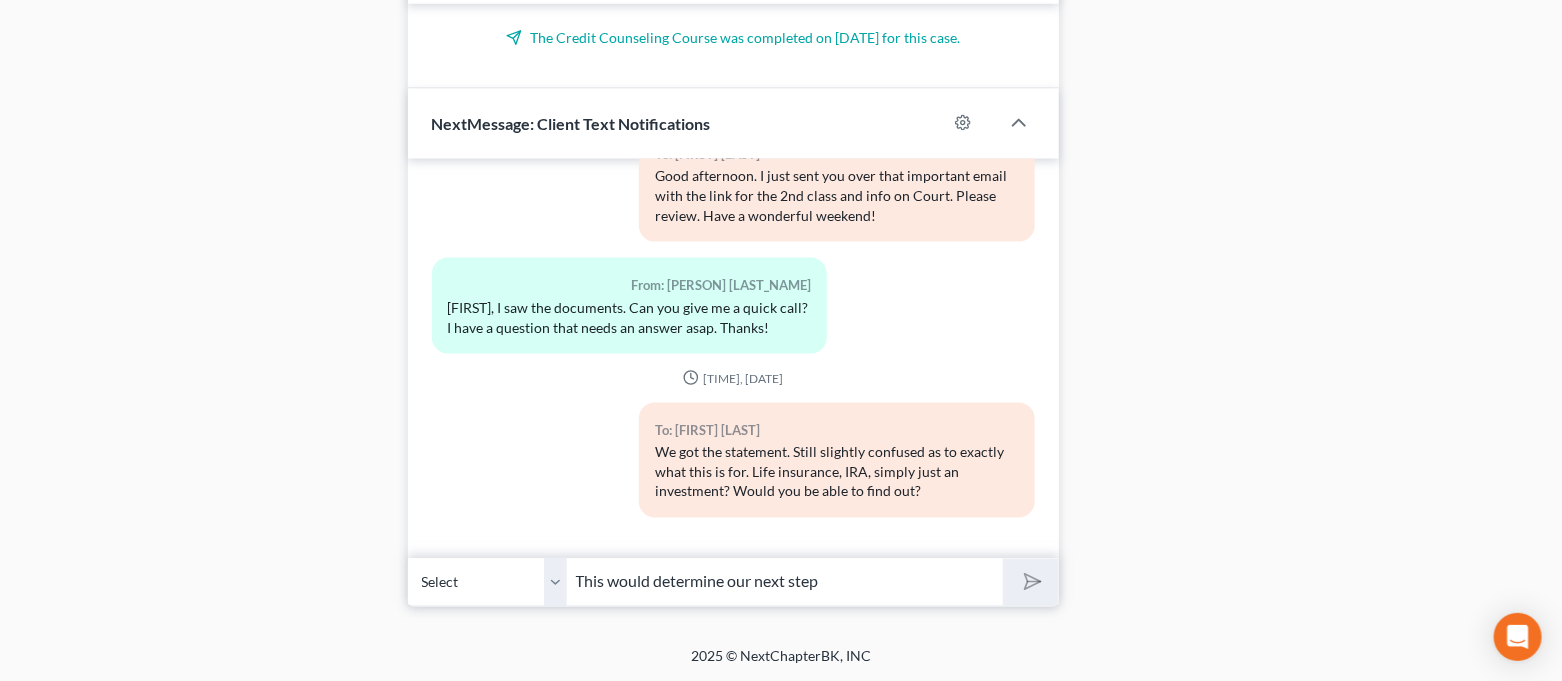 type 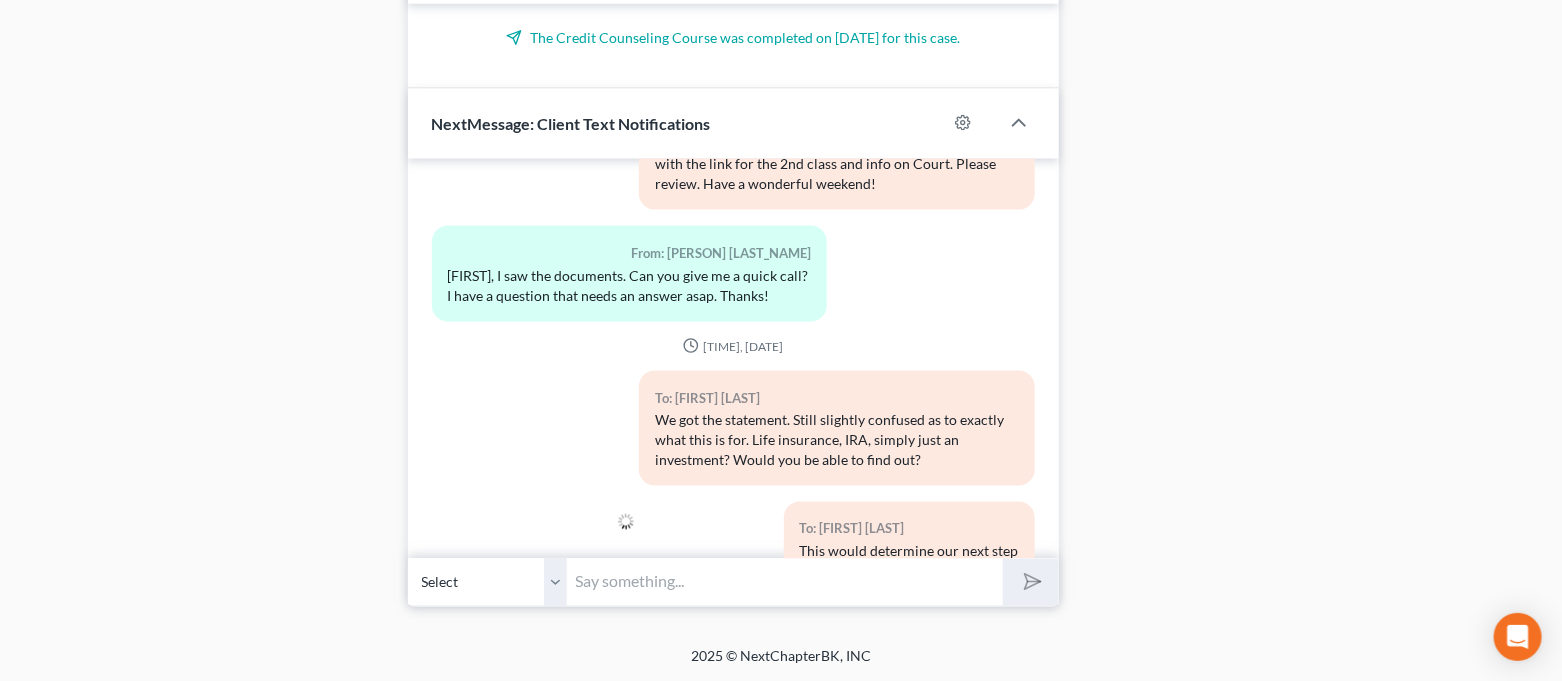 scroll, scrollTop: 9773, scrollLeft: 0, axis: vertical 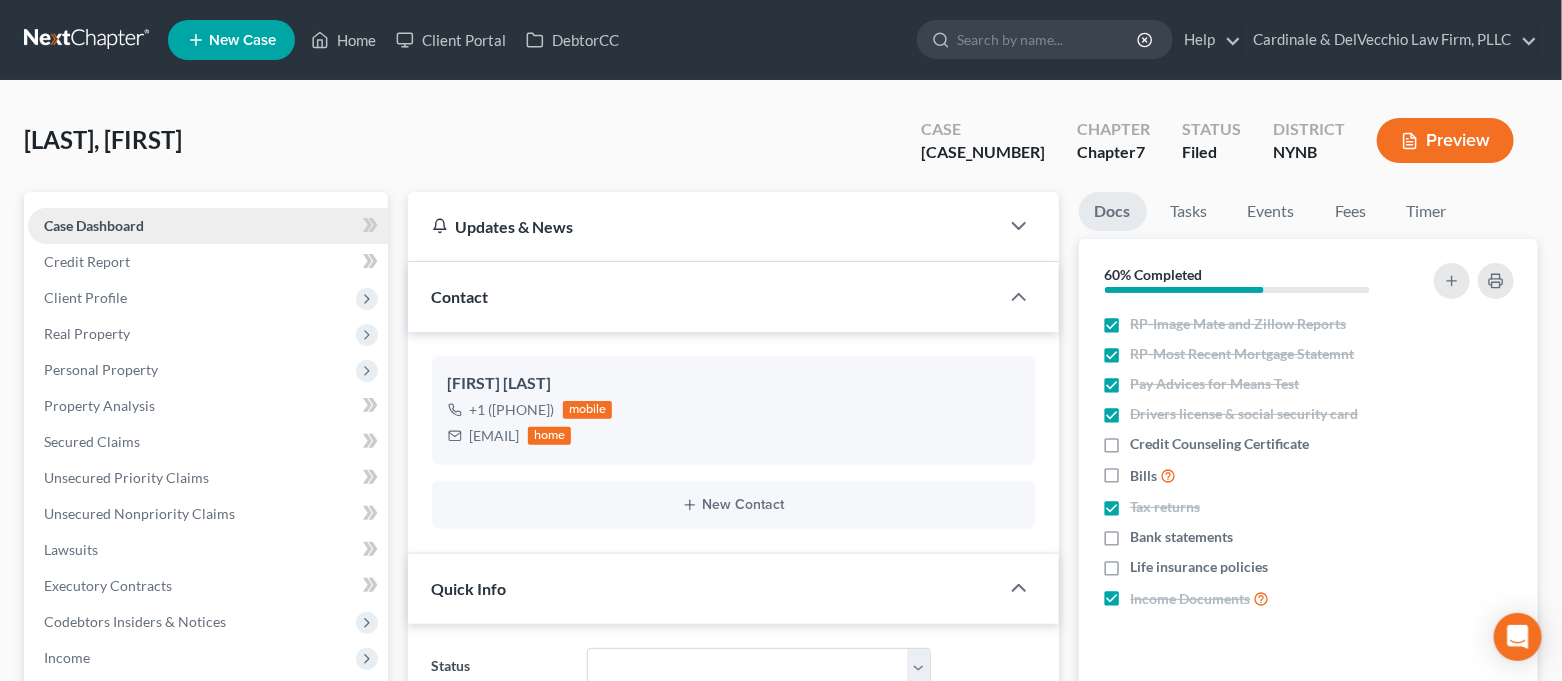 click on "Case Dashboard" at bounding box center [208, 226] 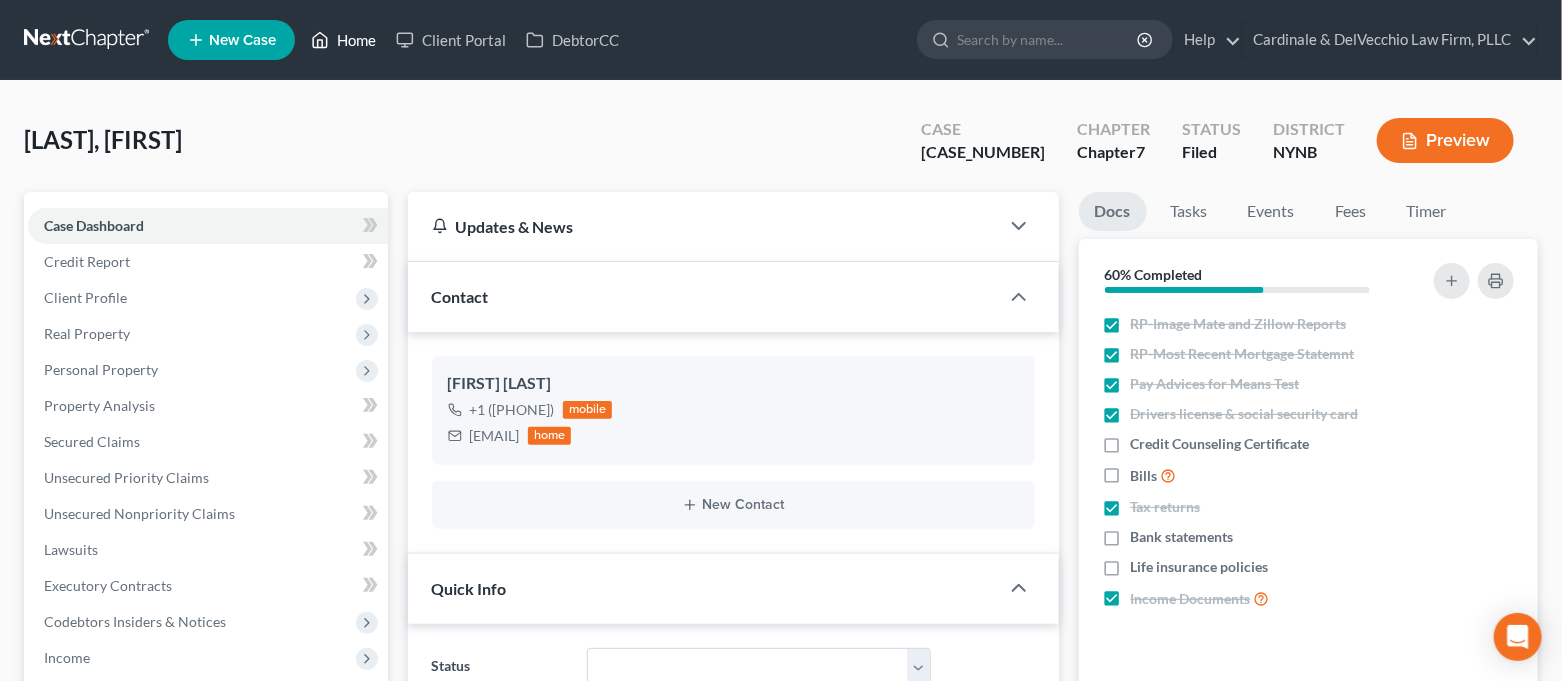 click 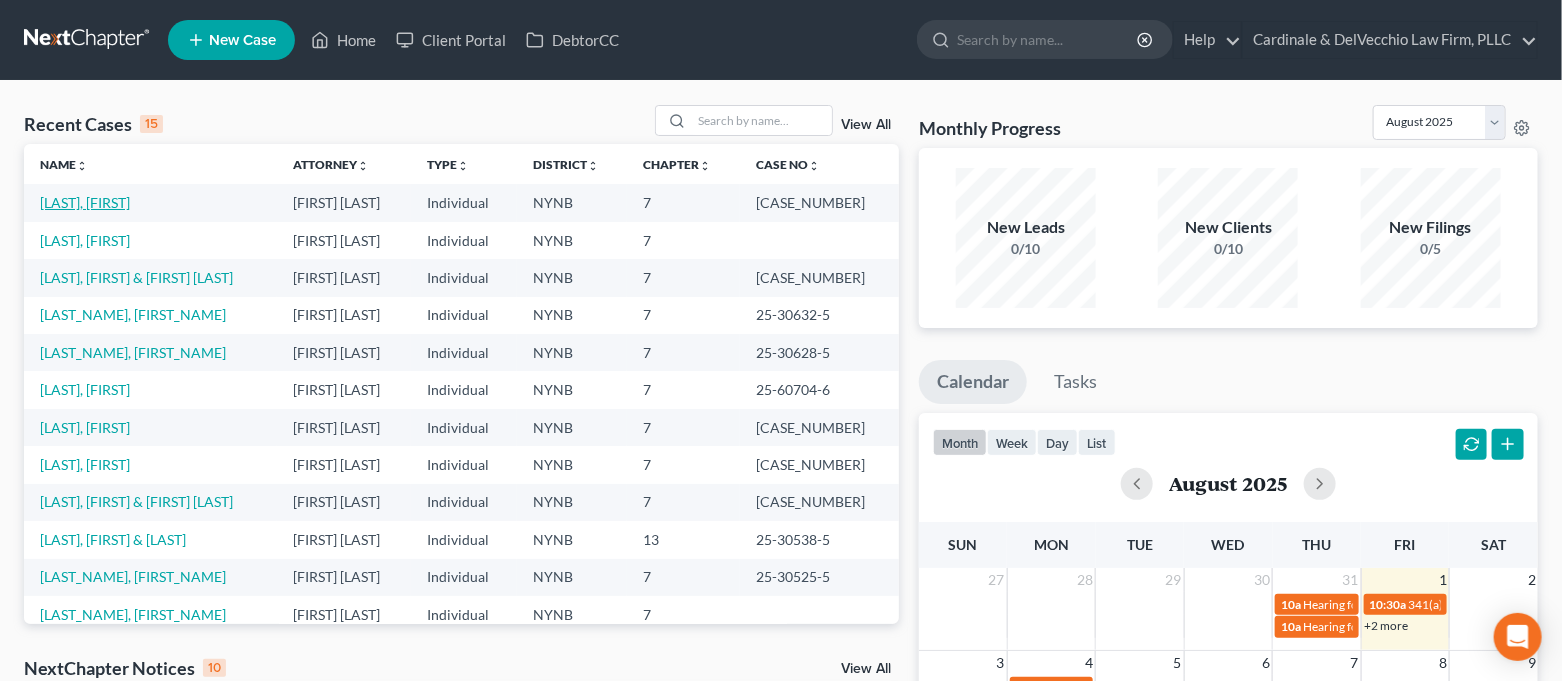 click on "[LAST], [FIRST]" at bounding box center [85, 202] 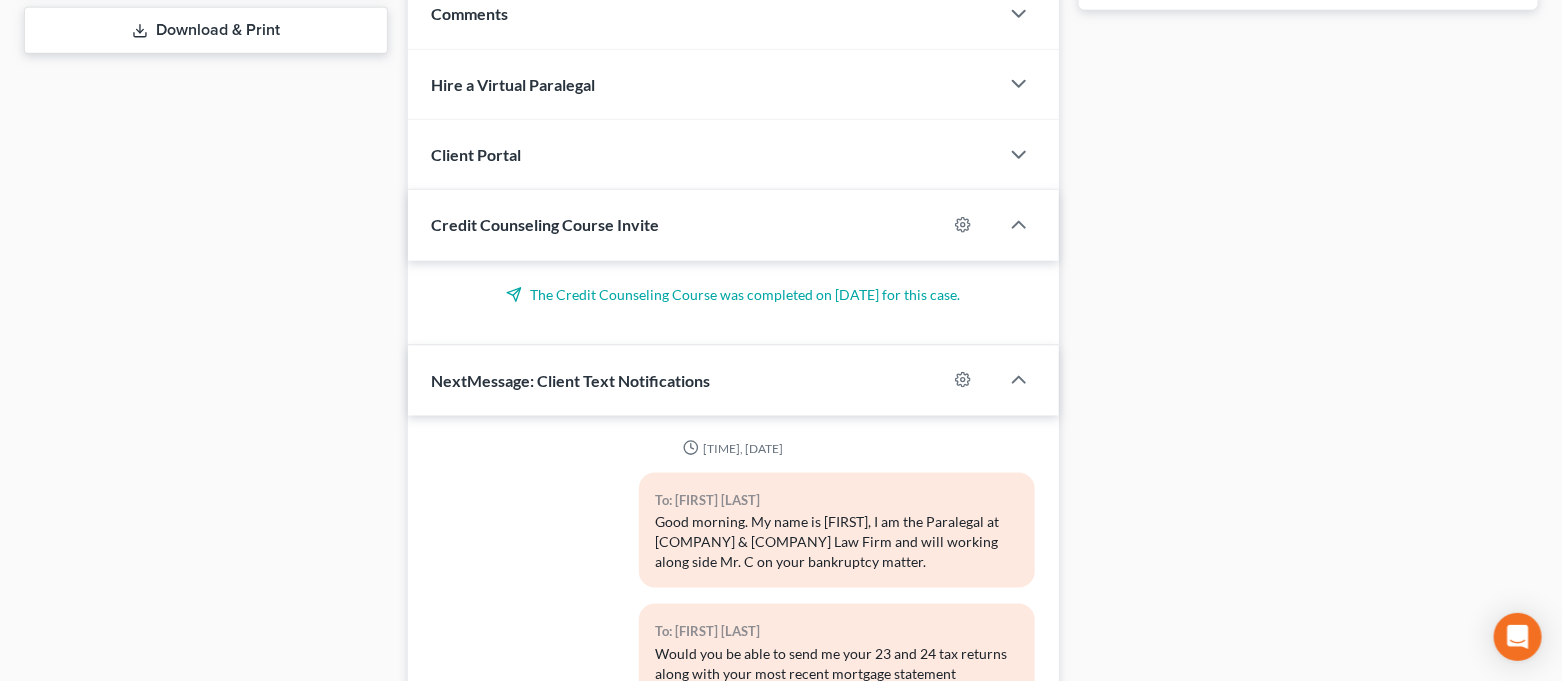 scroll, scrollTop: 1174, scrollLeft: 0, axis: vertical 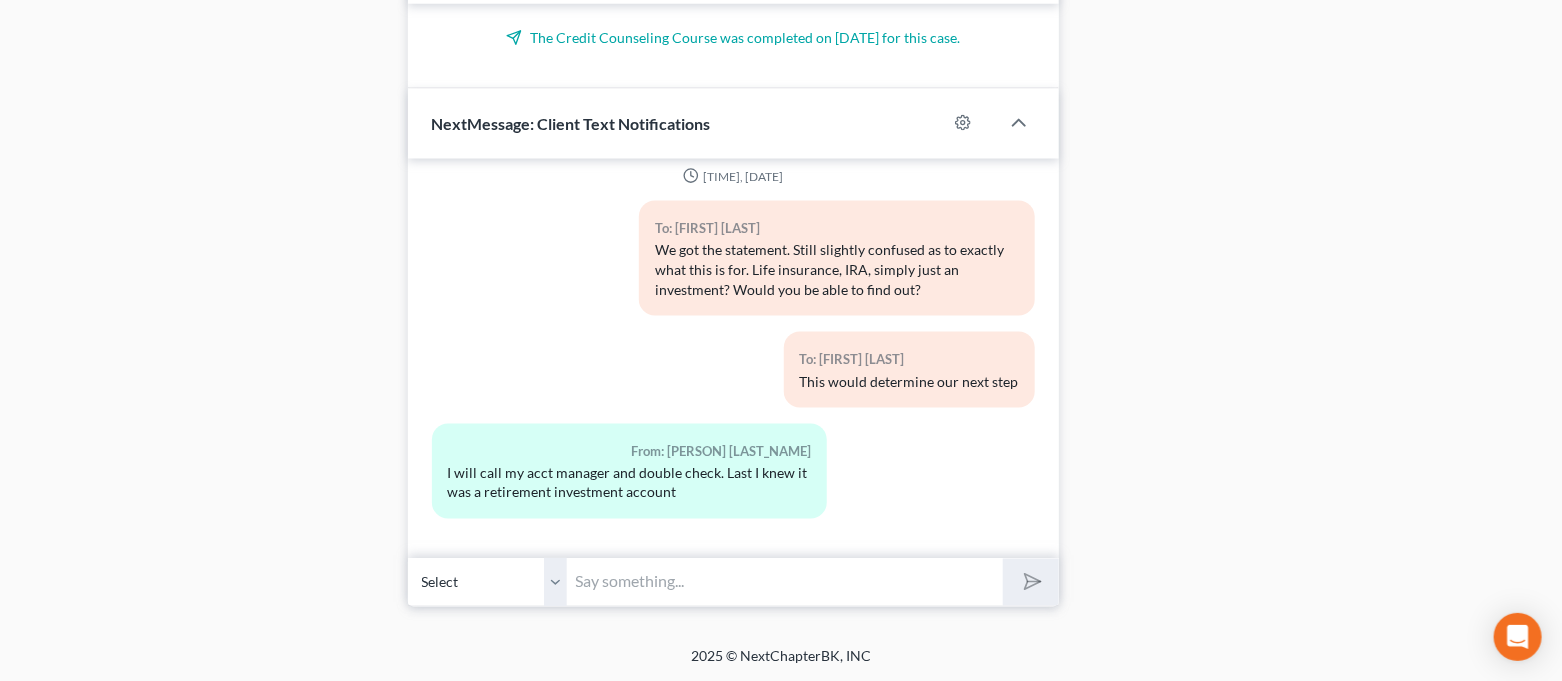 click at bounding box center (786, 582) 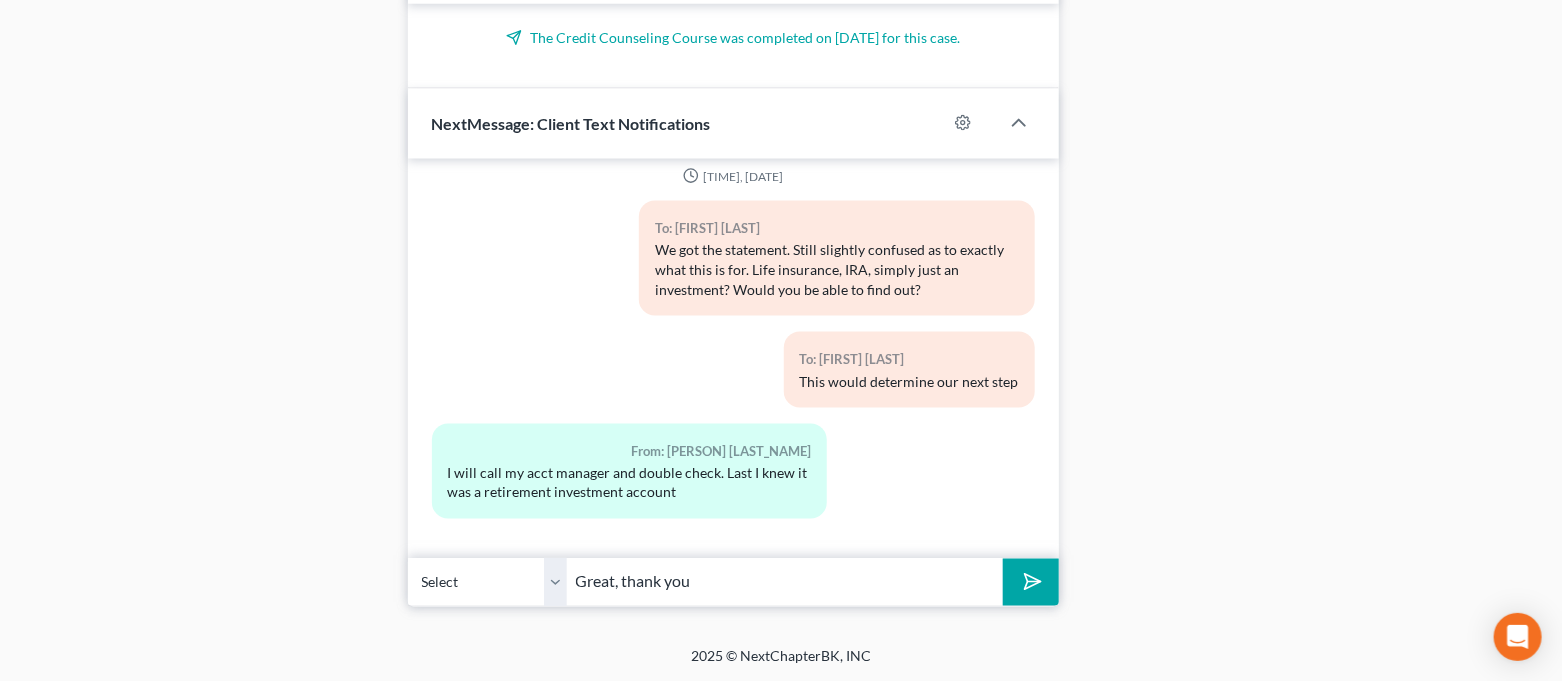type on "Great, thank you" 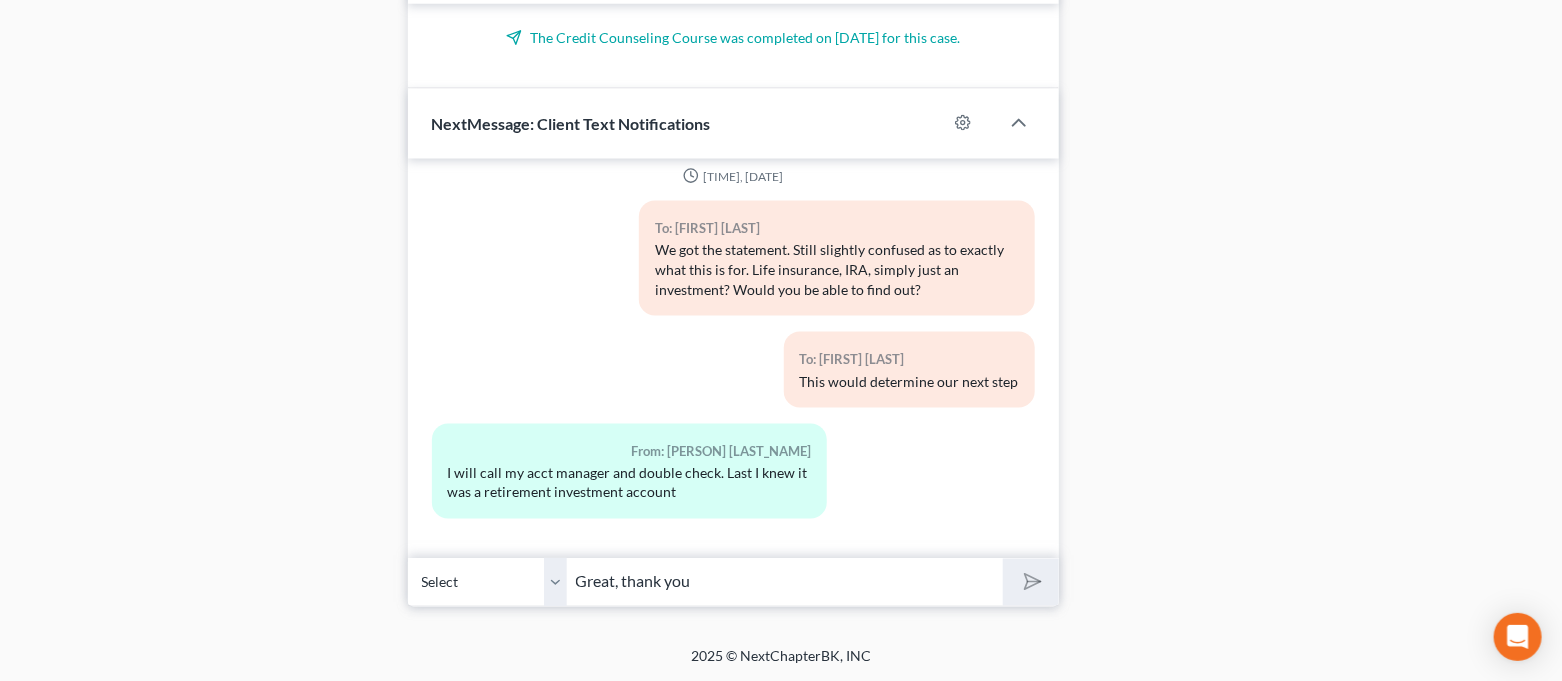 type 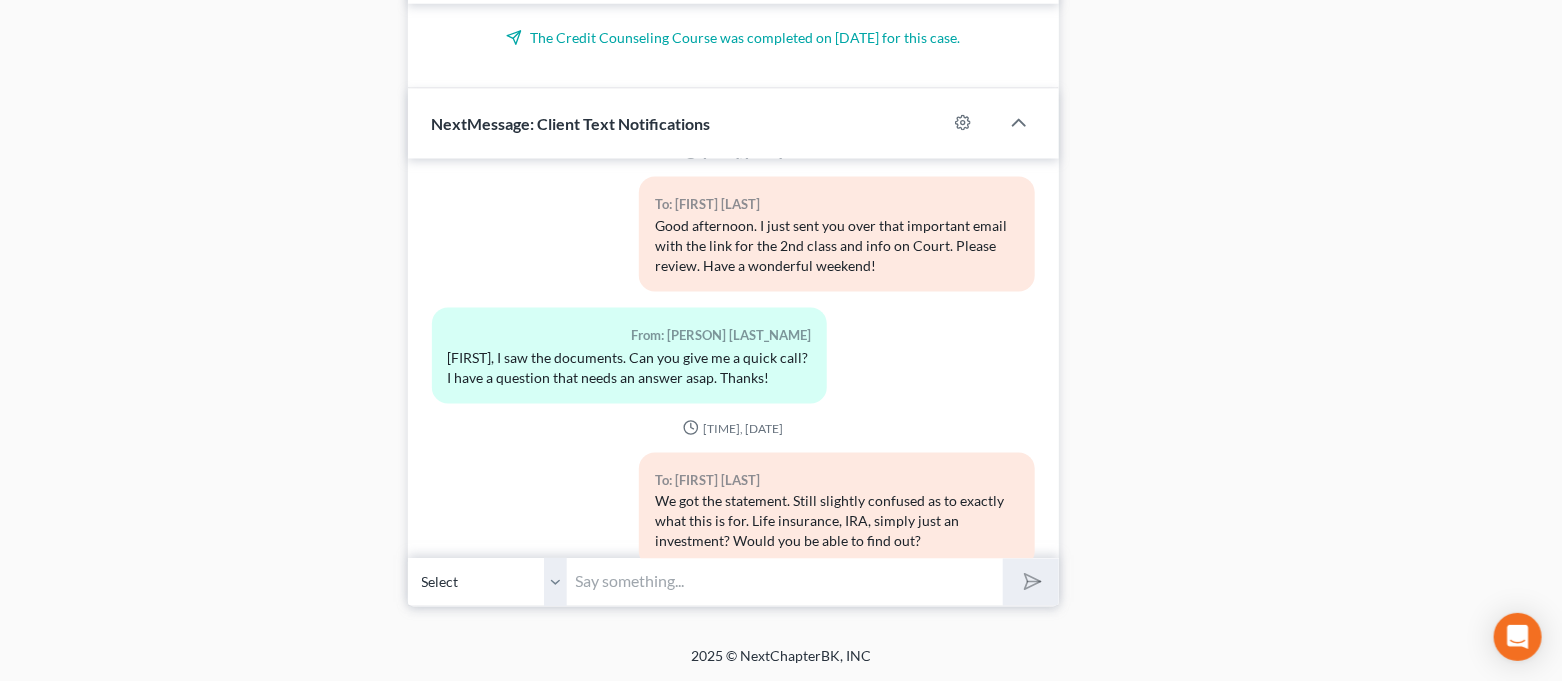 scroll, scrollTop: 9976, scrollLeft: 0, axis: vertical 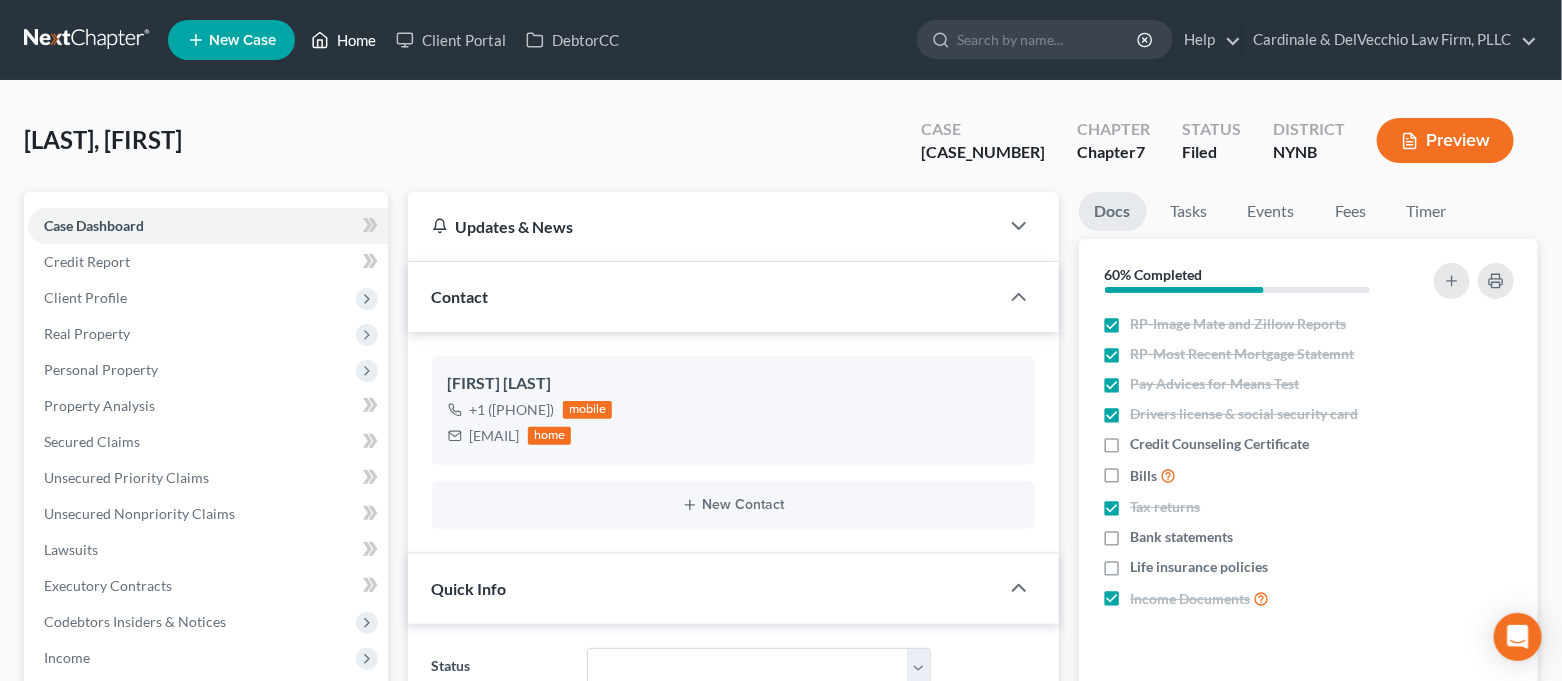 click 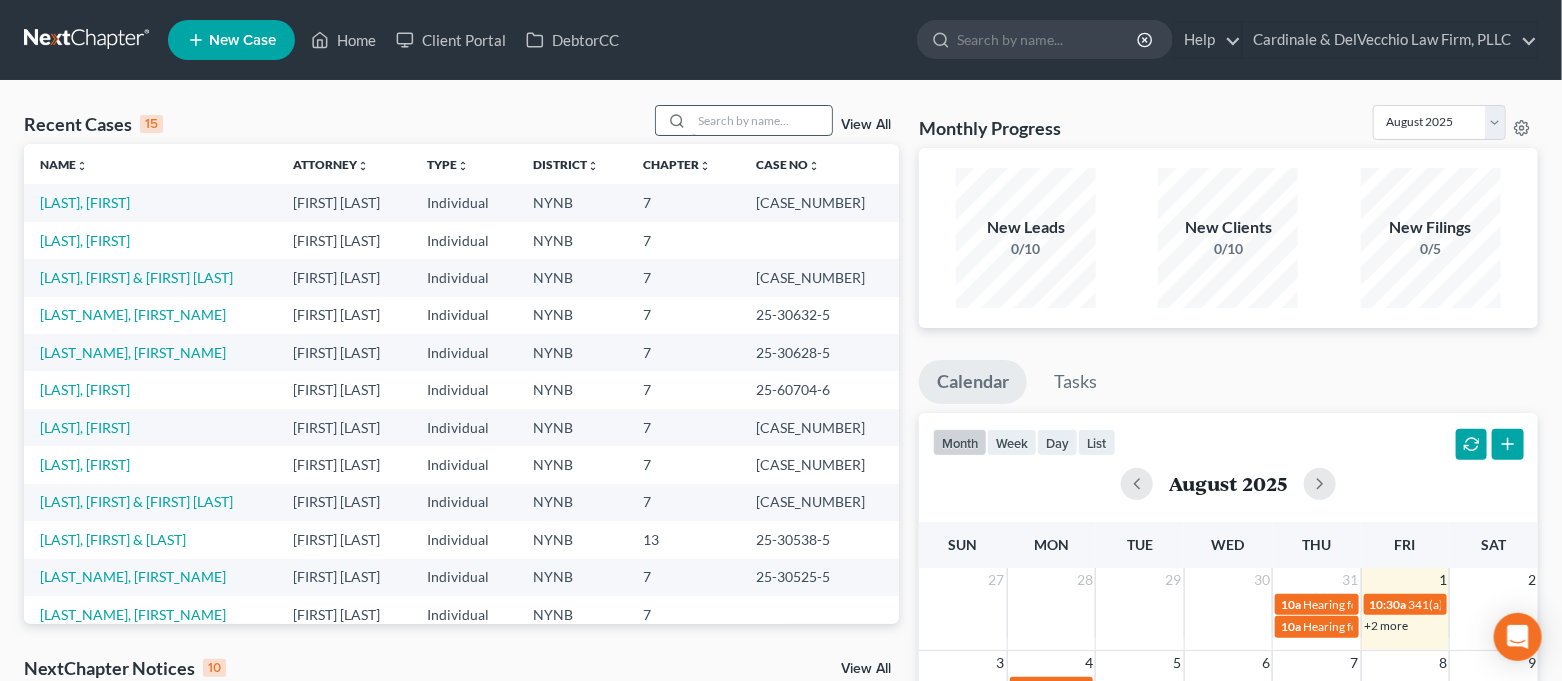 click at bounding box center [762, 120] 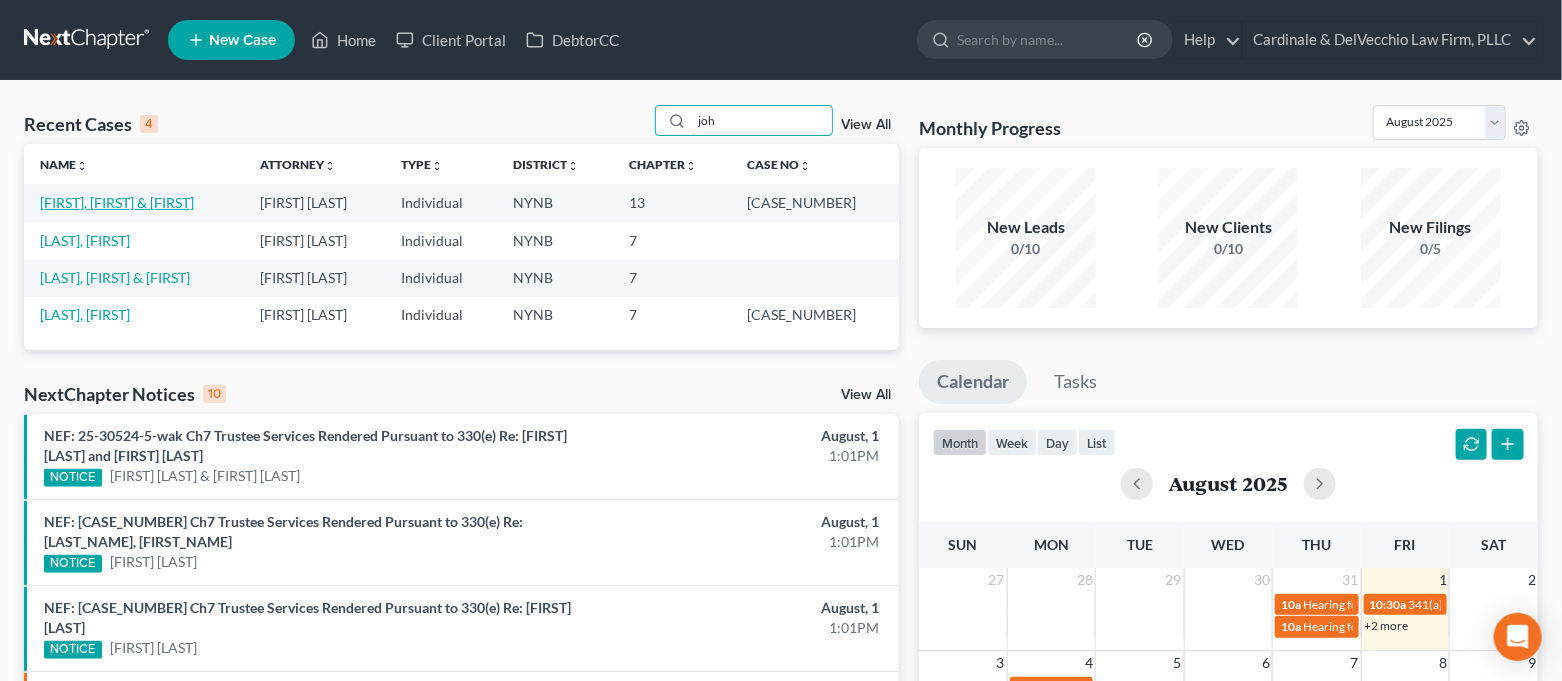 type on "joh" 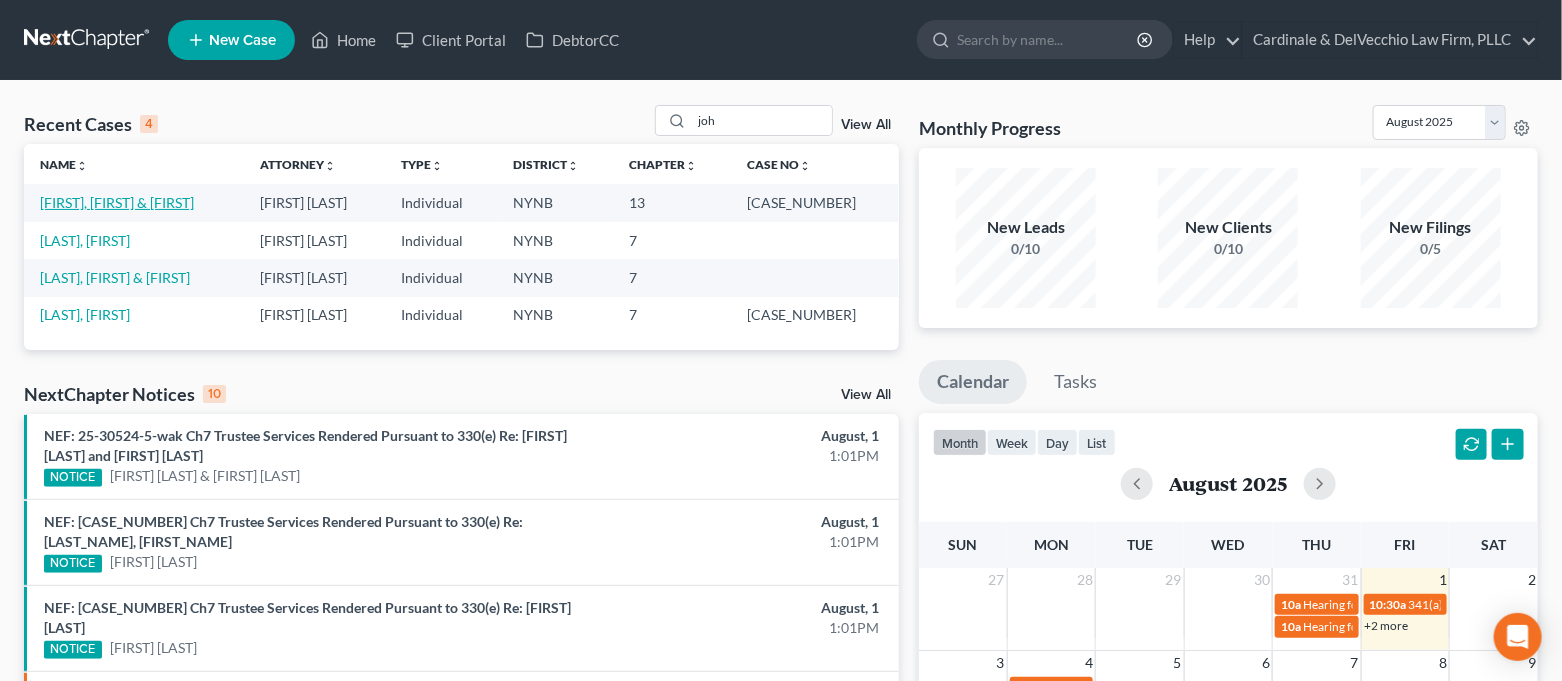 click on "[FIRST], [FIRST] & [FIRST]" at bounding box center [117, 202] 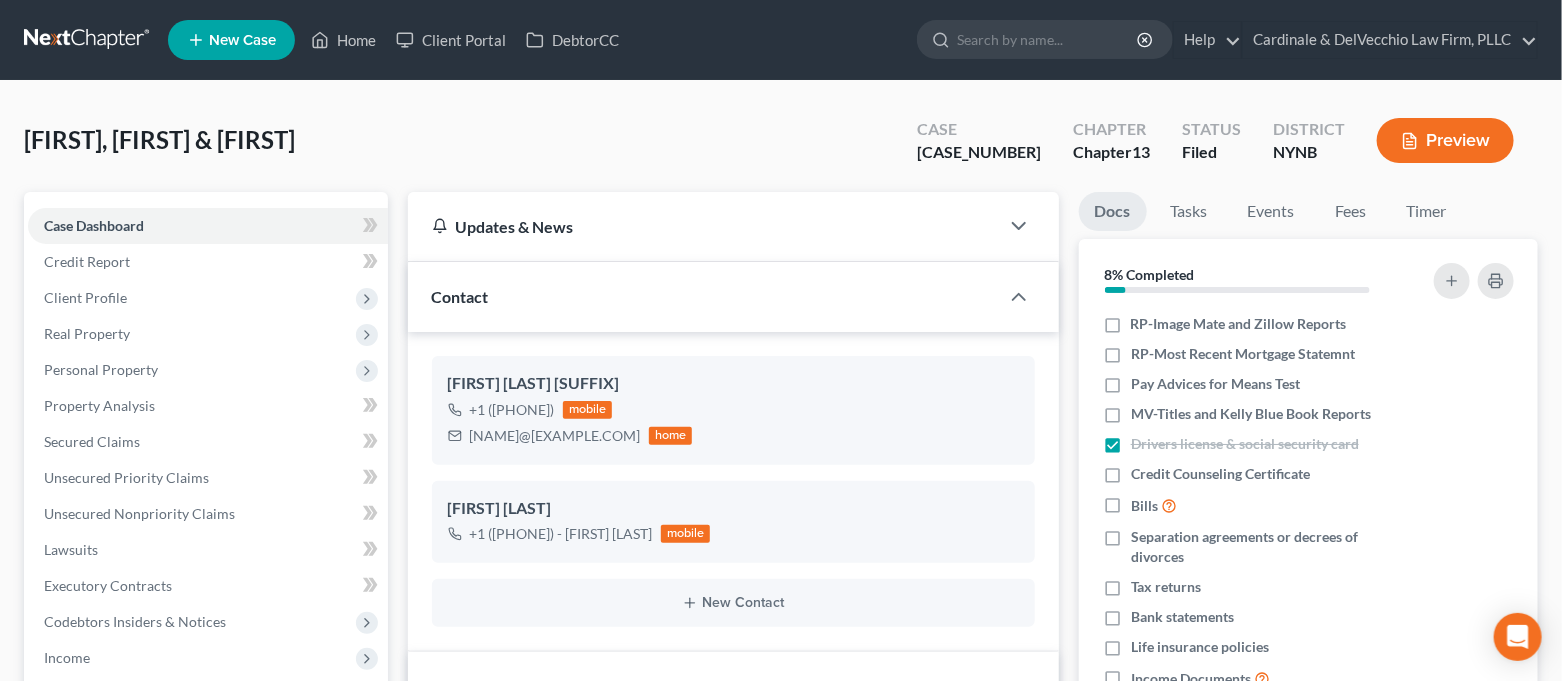 scroll, scrollTop: 5649, scrollLeft: 0, axis: vertical 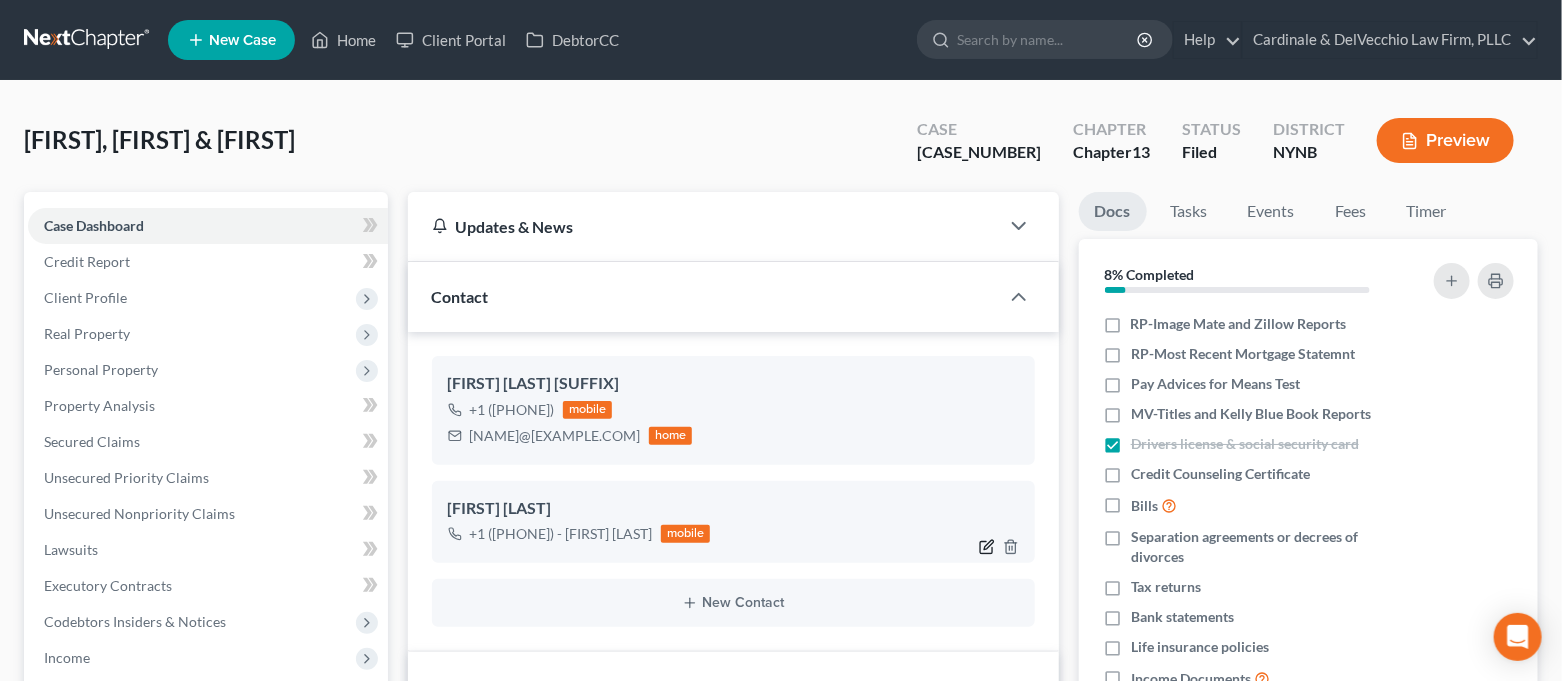 click 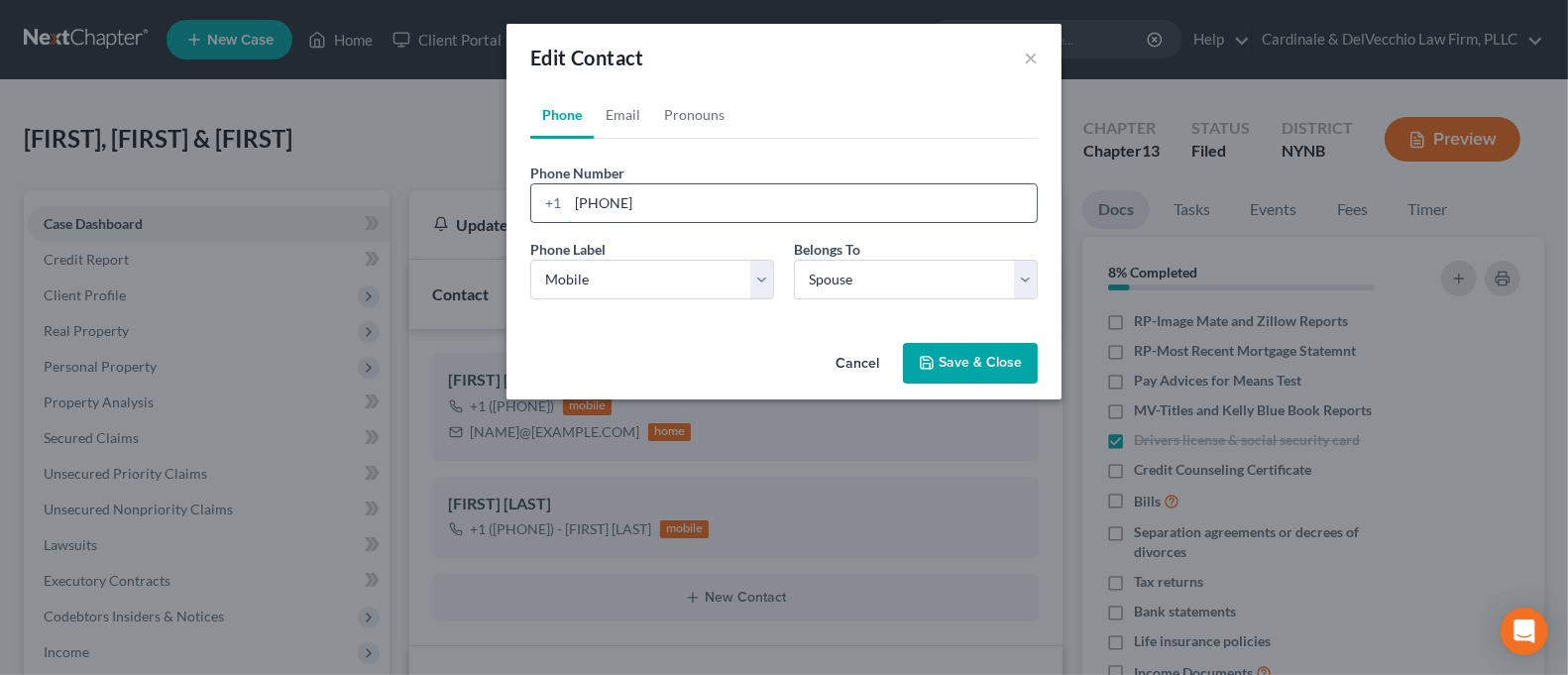 drag, startPoint x: 705, startPoint y: 205, endPoint x: 546, endPoint y: 212, distance: 159.15401 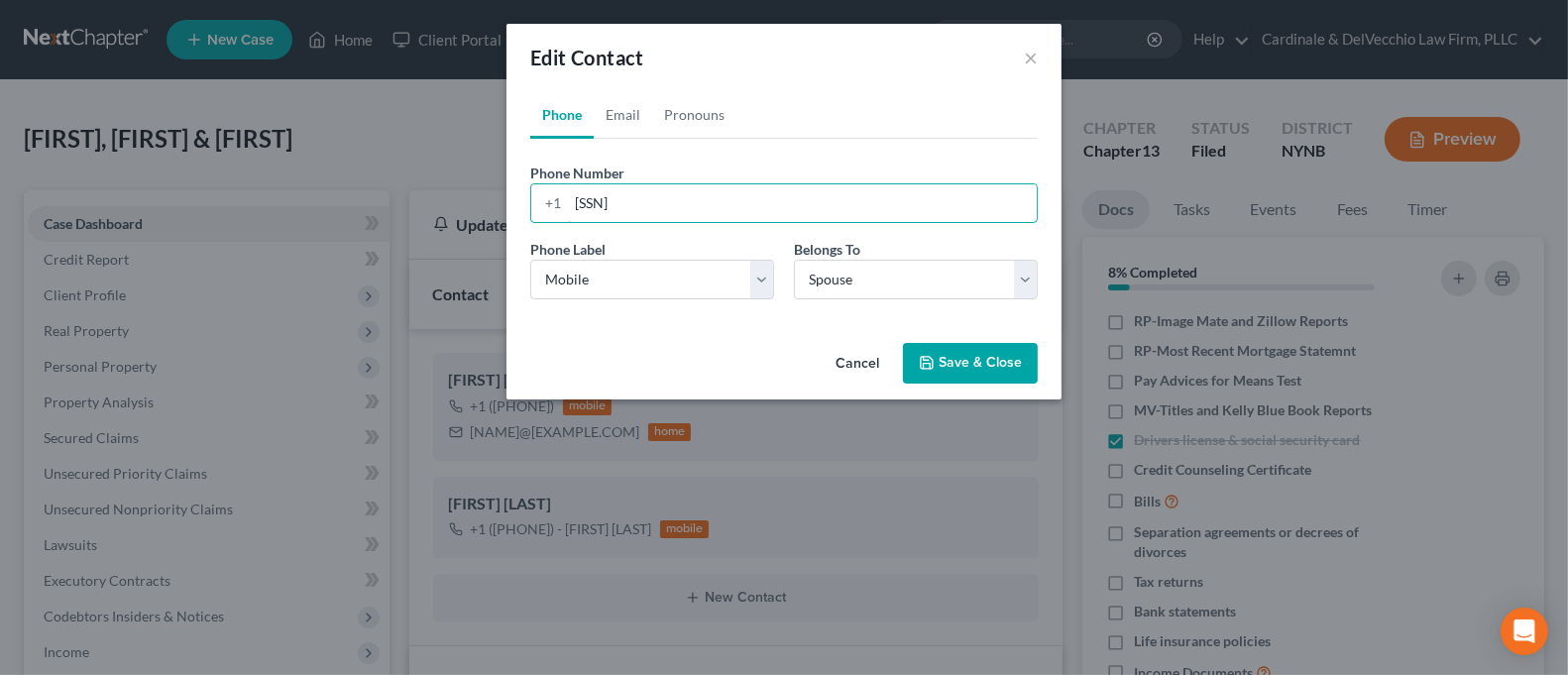 type on "[SSN]" 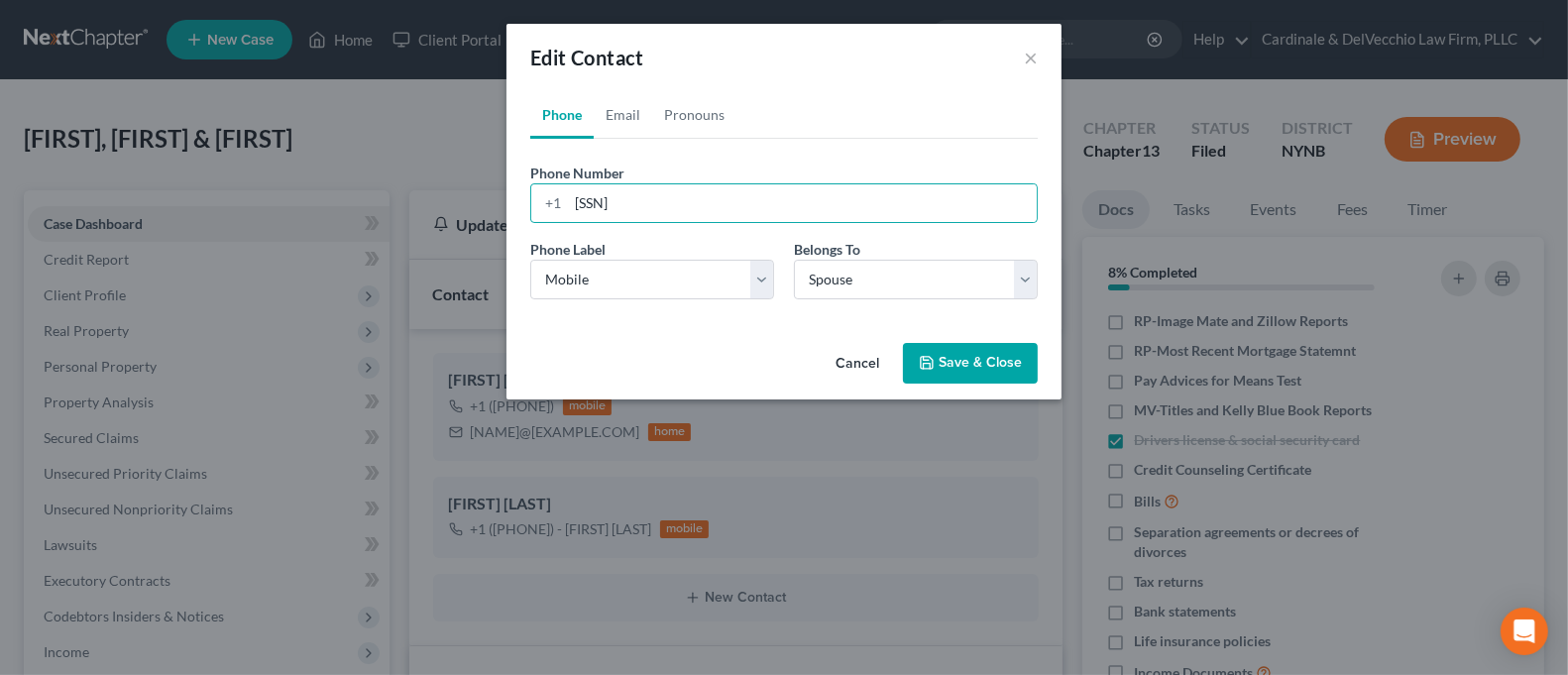 click on "Save & Close" at bounding box center [970, 364] 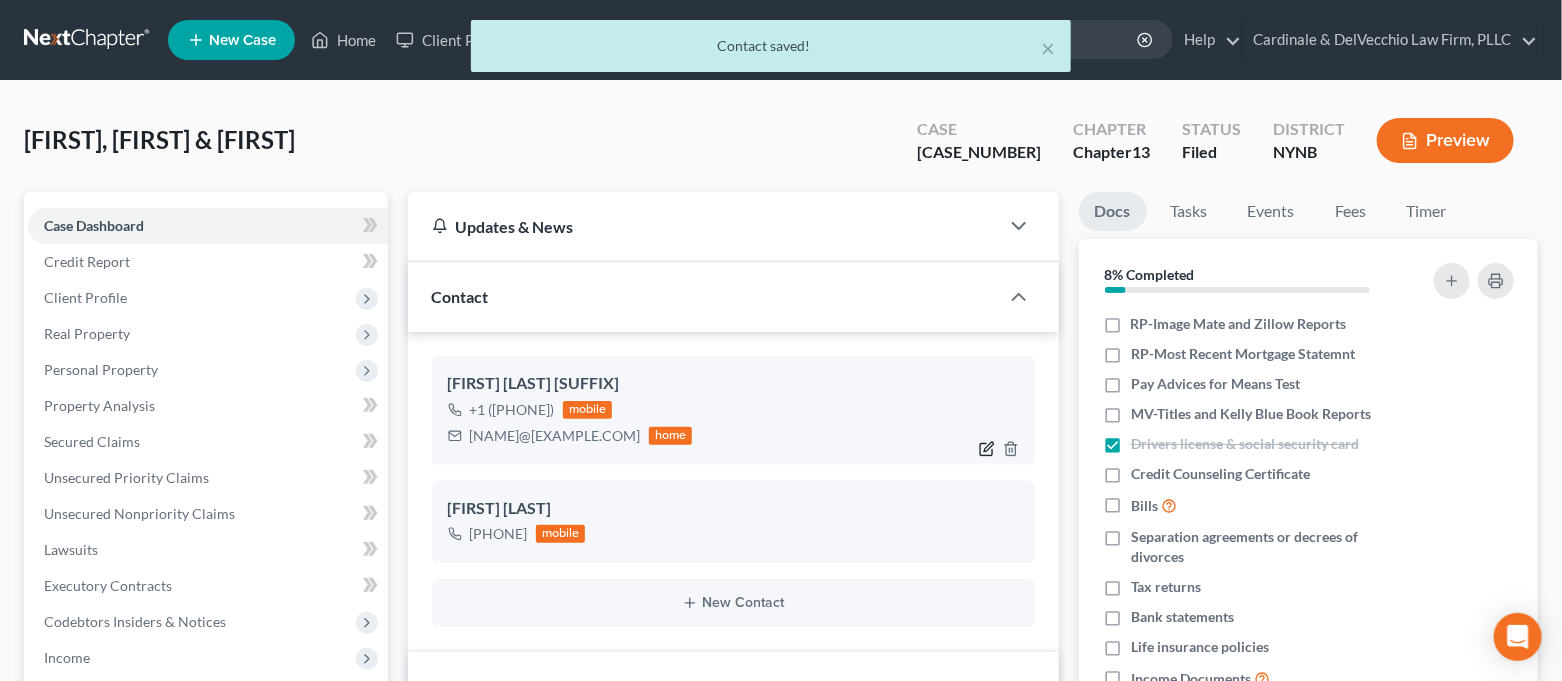 click 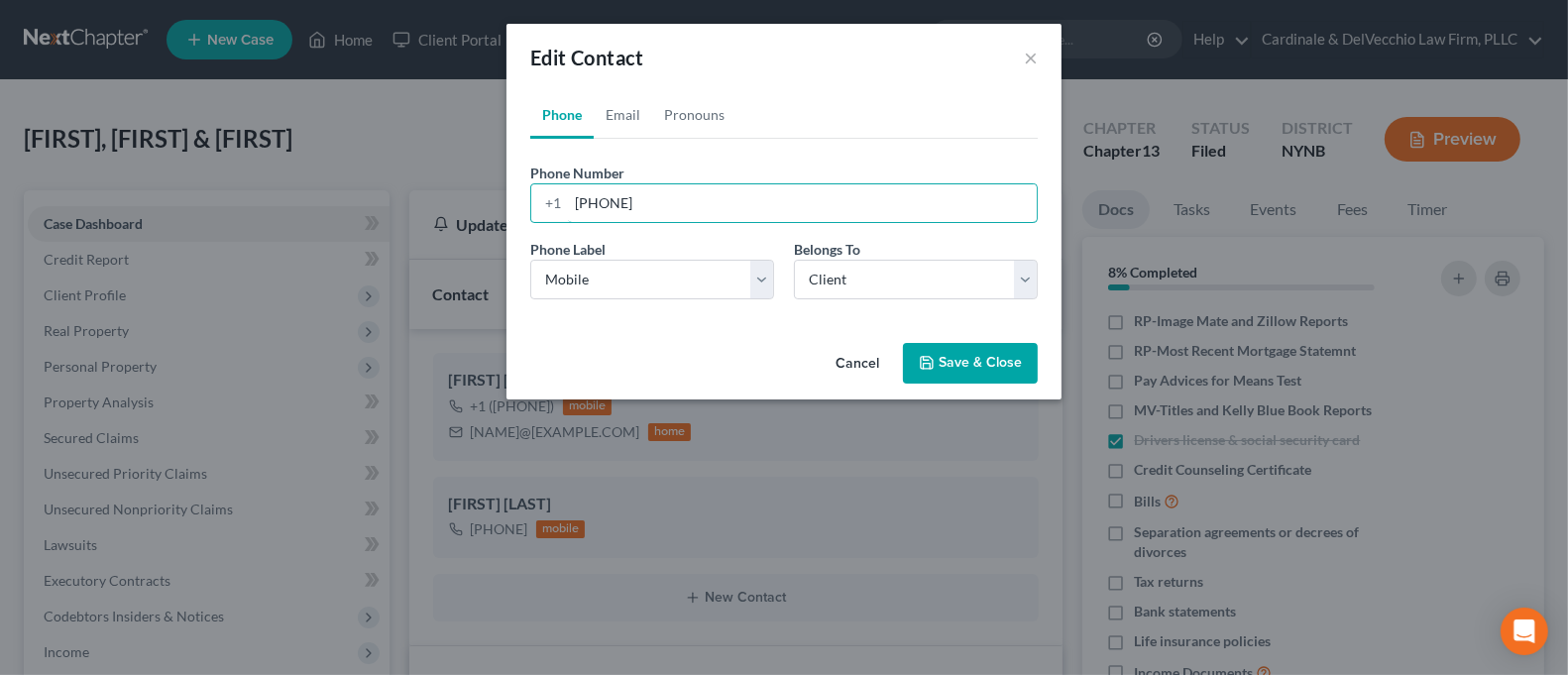 drag, startPoint x: 715, startPoint y: 212, endPoint x: 475, endPoint y: 206, distance: 240.07499 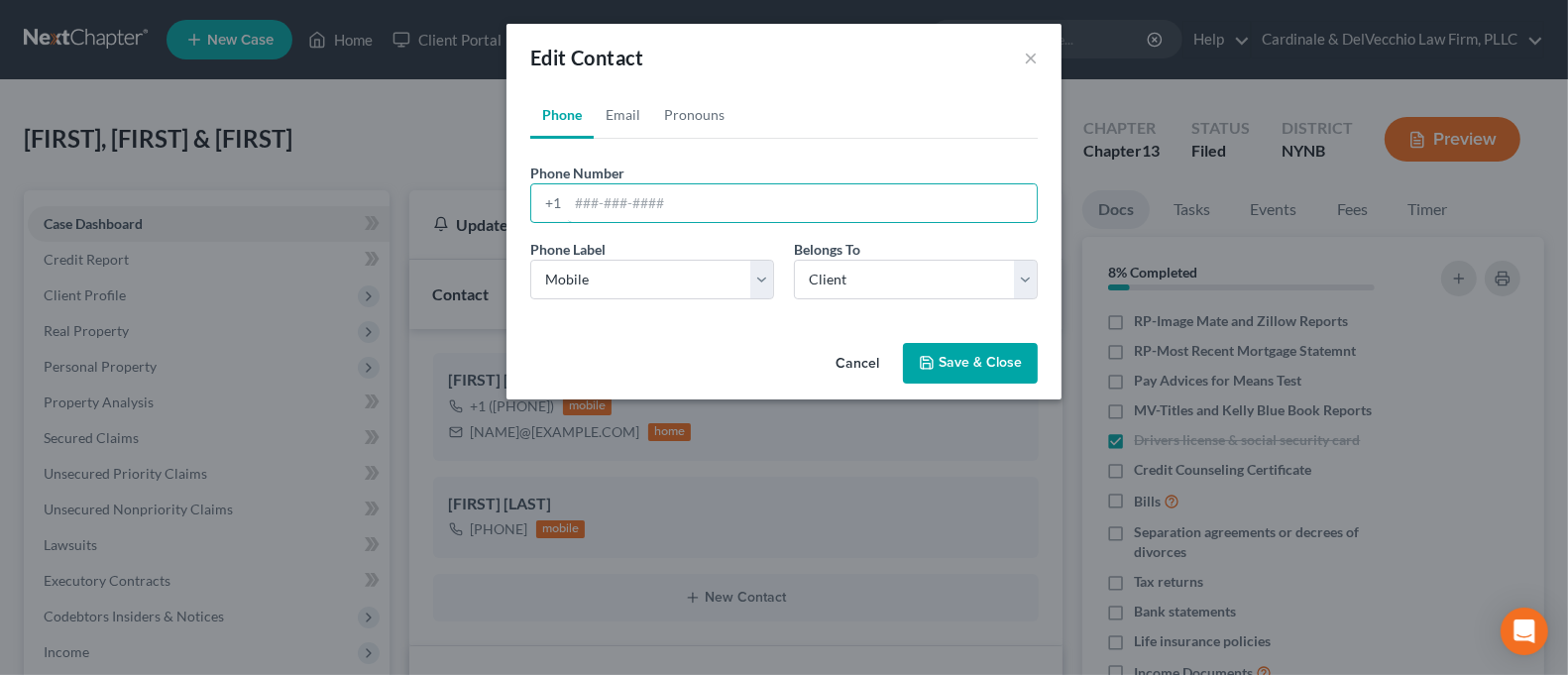 type 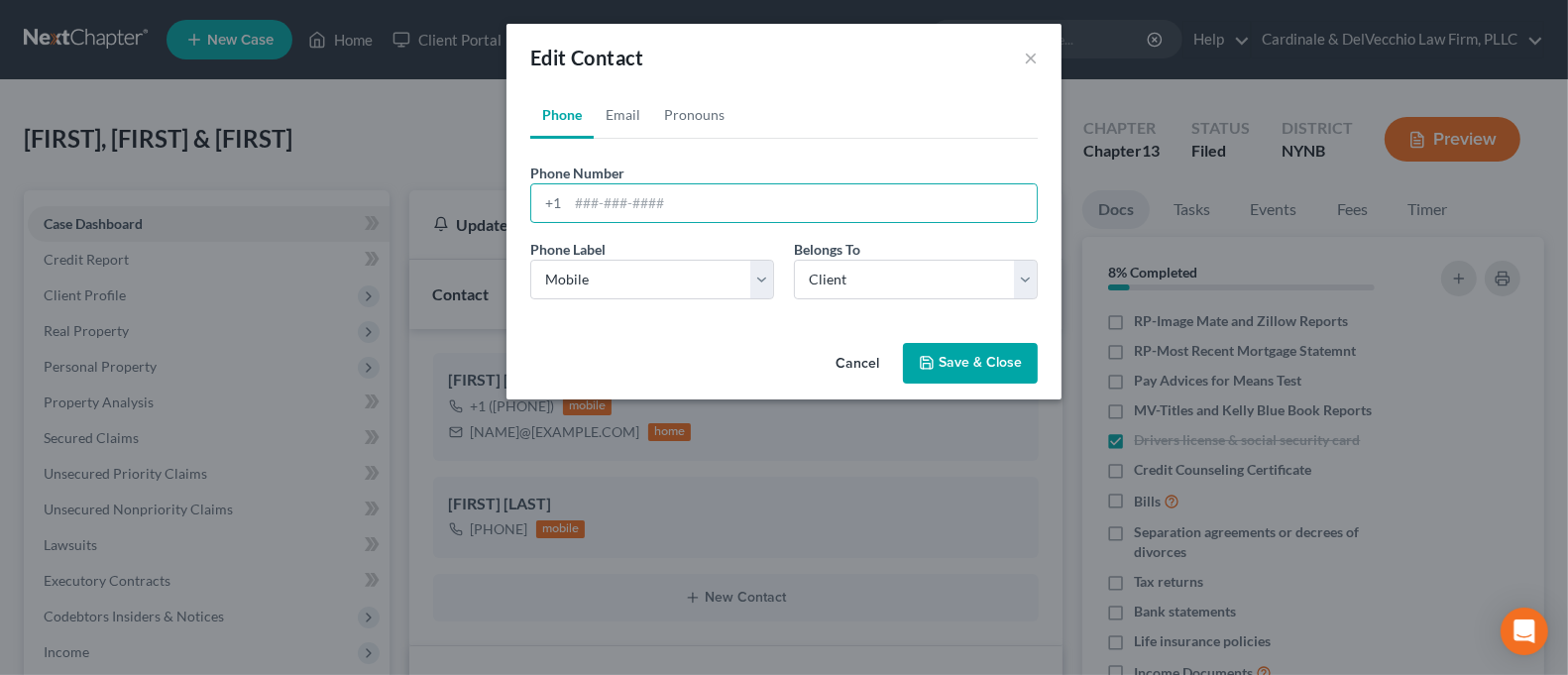 click on "Save & Close" at bounding box center (970, 364) 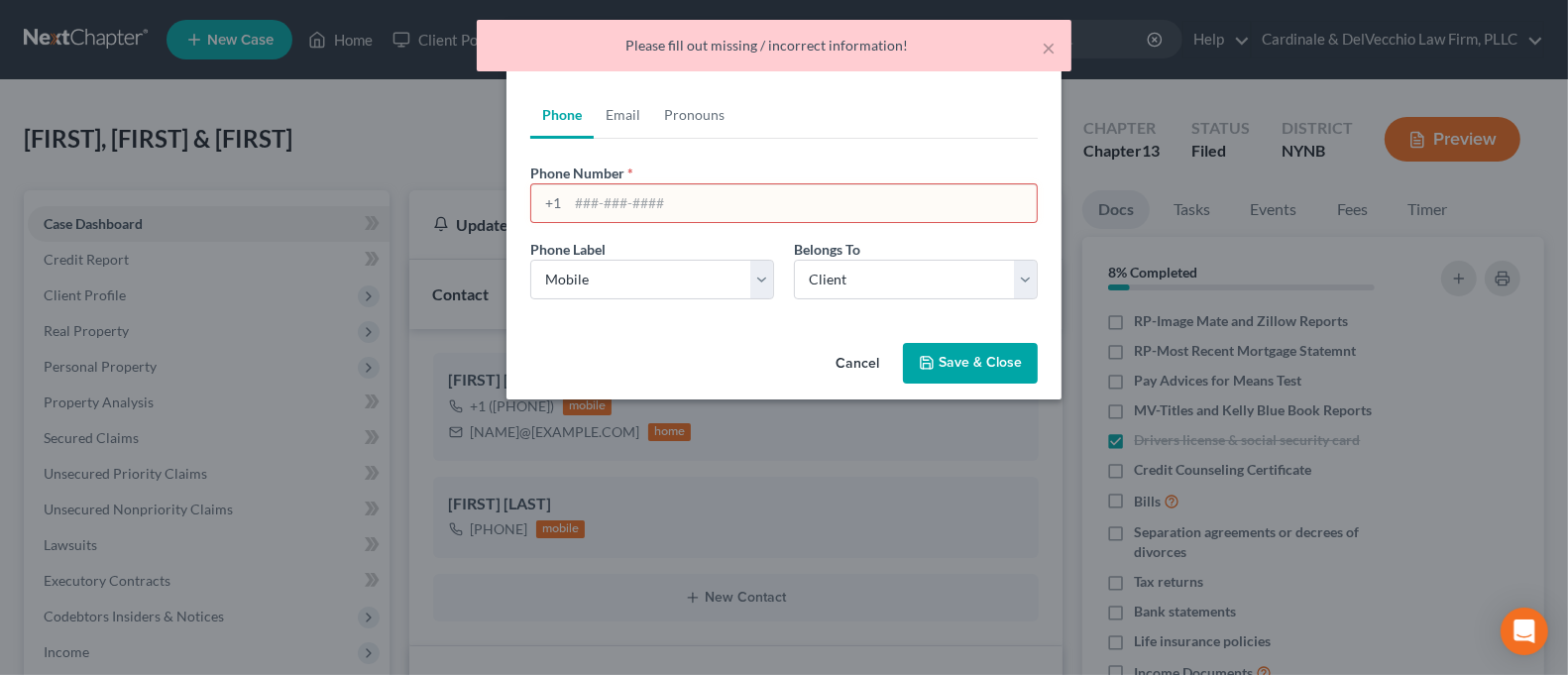 click on "Cancel" at bounding box center [857, 365] 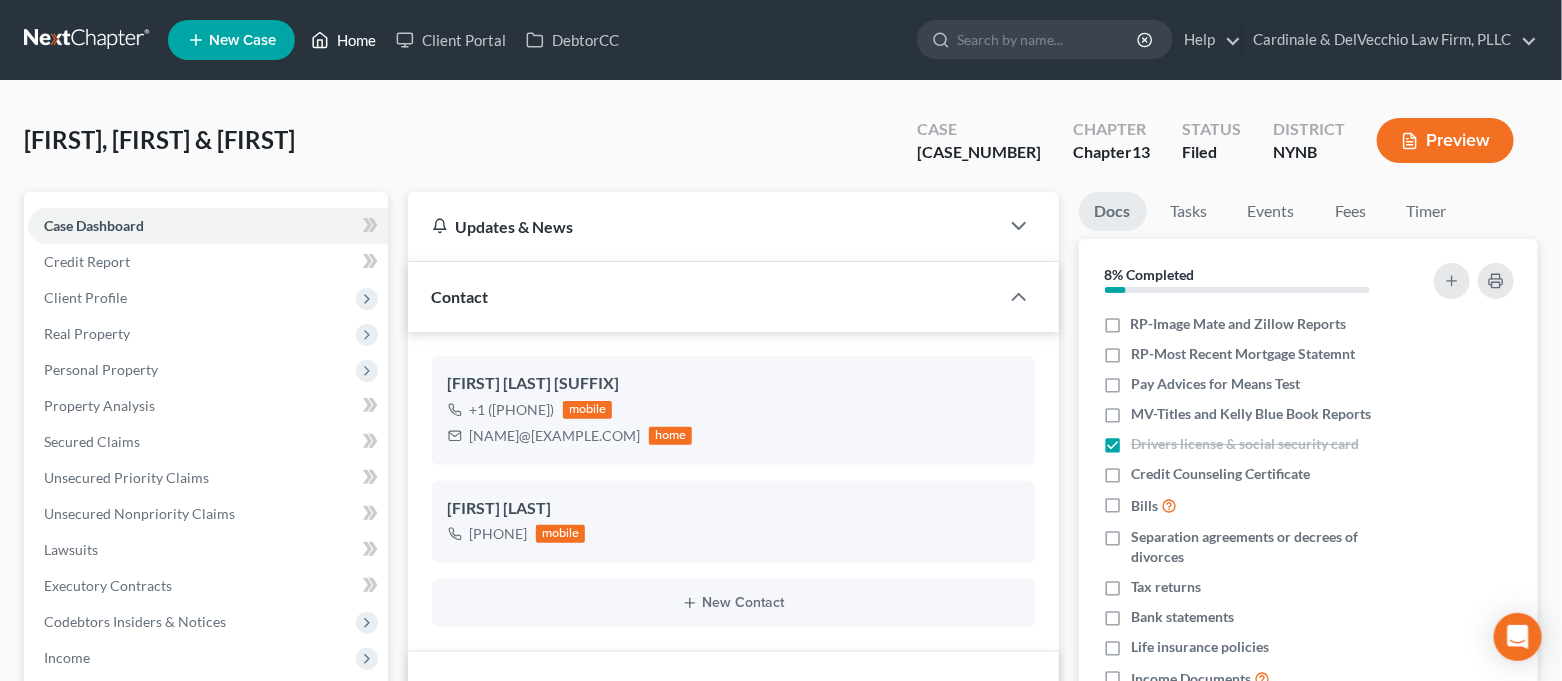 click on "Home" at bounding box center [343, 40] 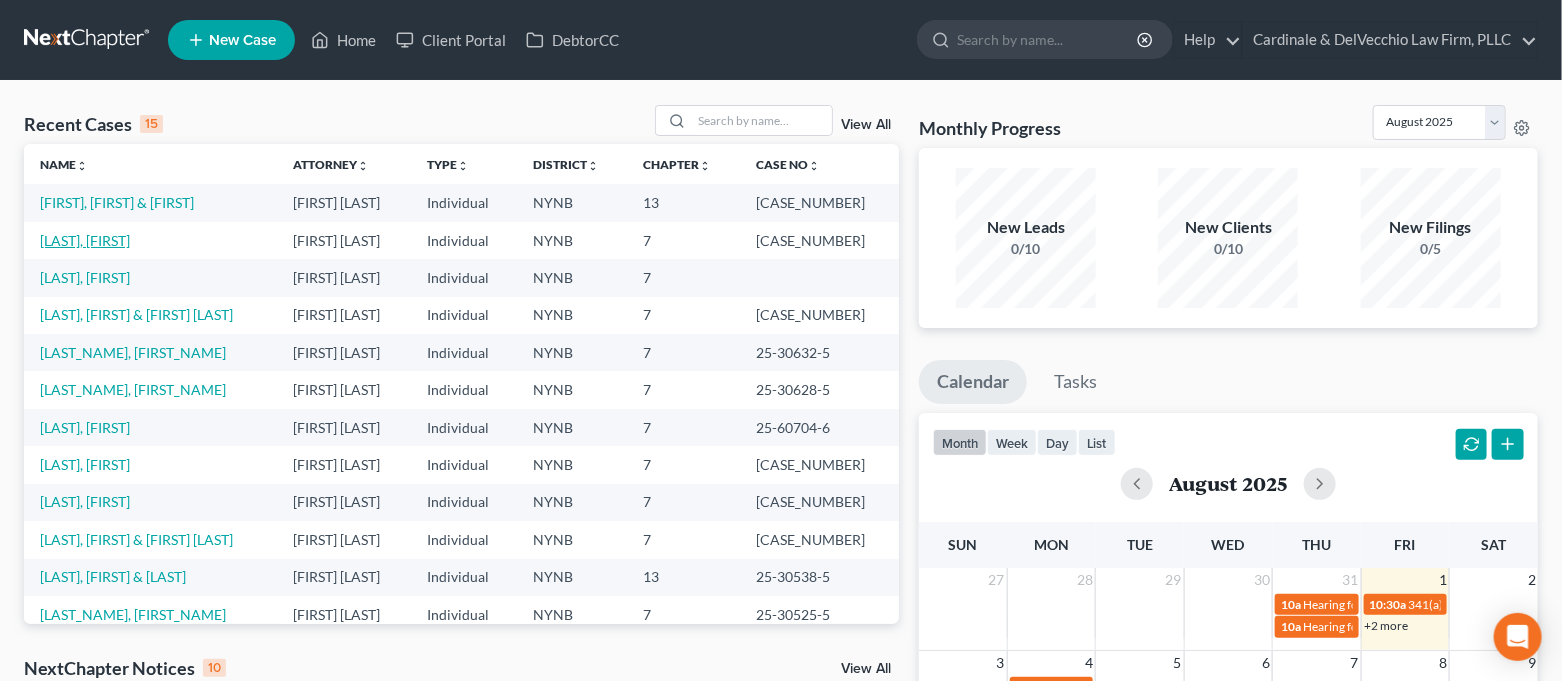 click on "[LAST], [FIRST]" at bounding box center (85, 240) 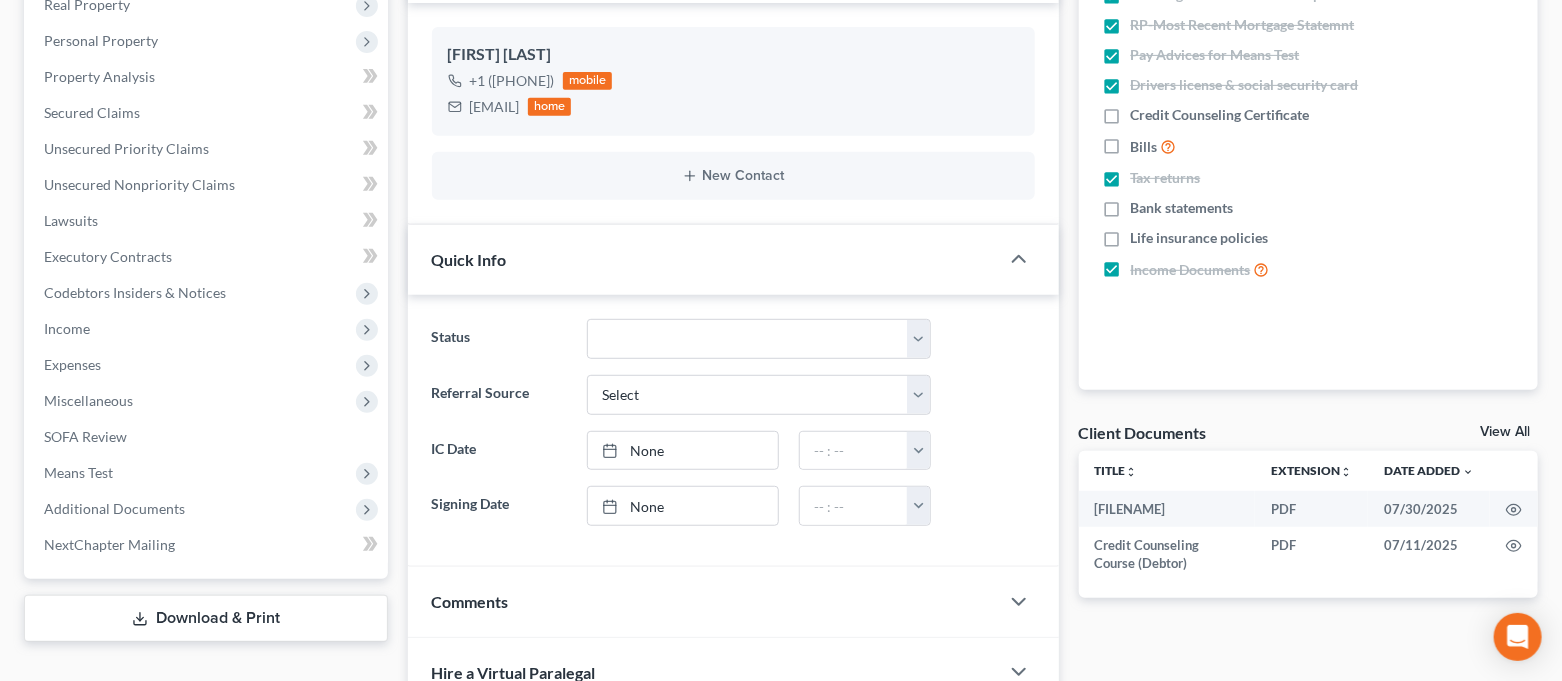 scroll, scrollTop: 666, scrollLeft: 0, axis: vertical 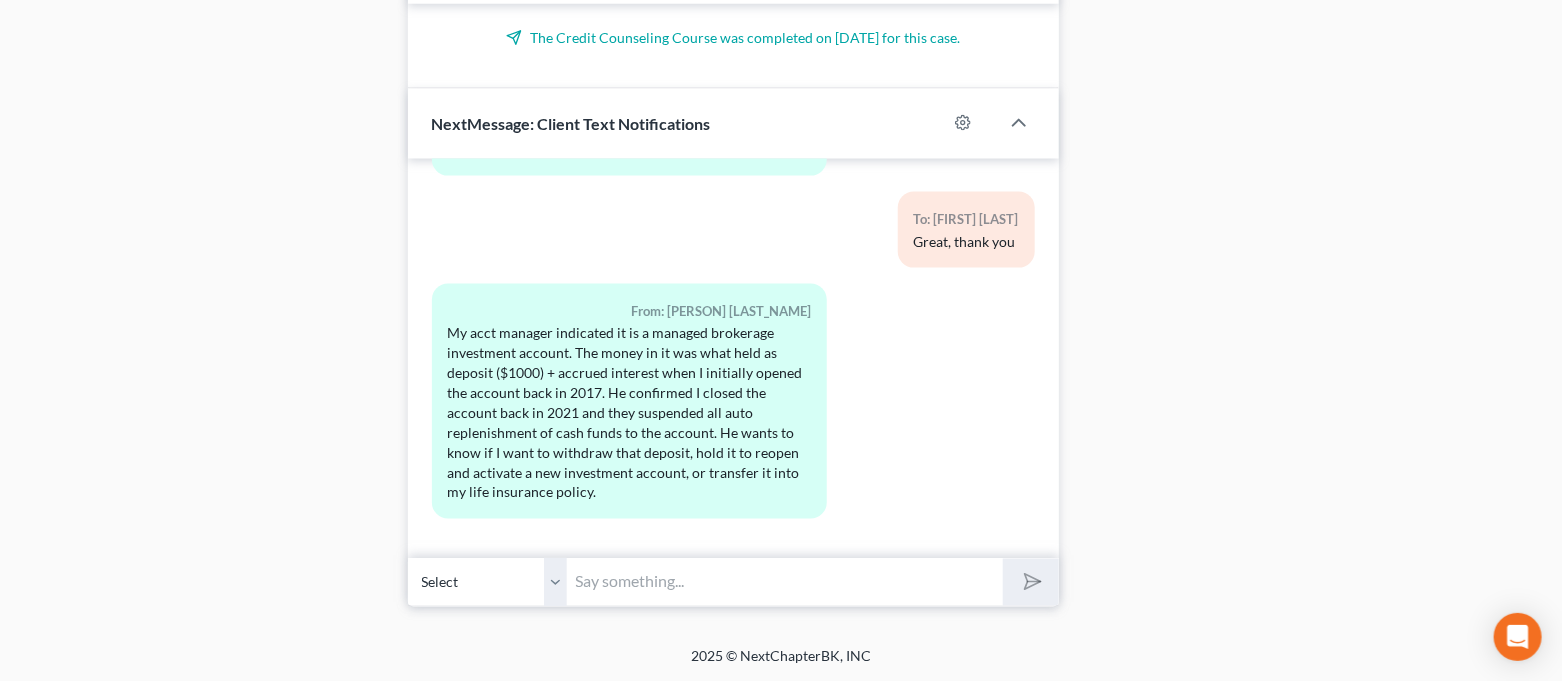 drag, startPoint x: 776, startPoint y: 567, endPoint x: 773, endPoint y: 579, distance: 12.369317 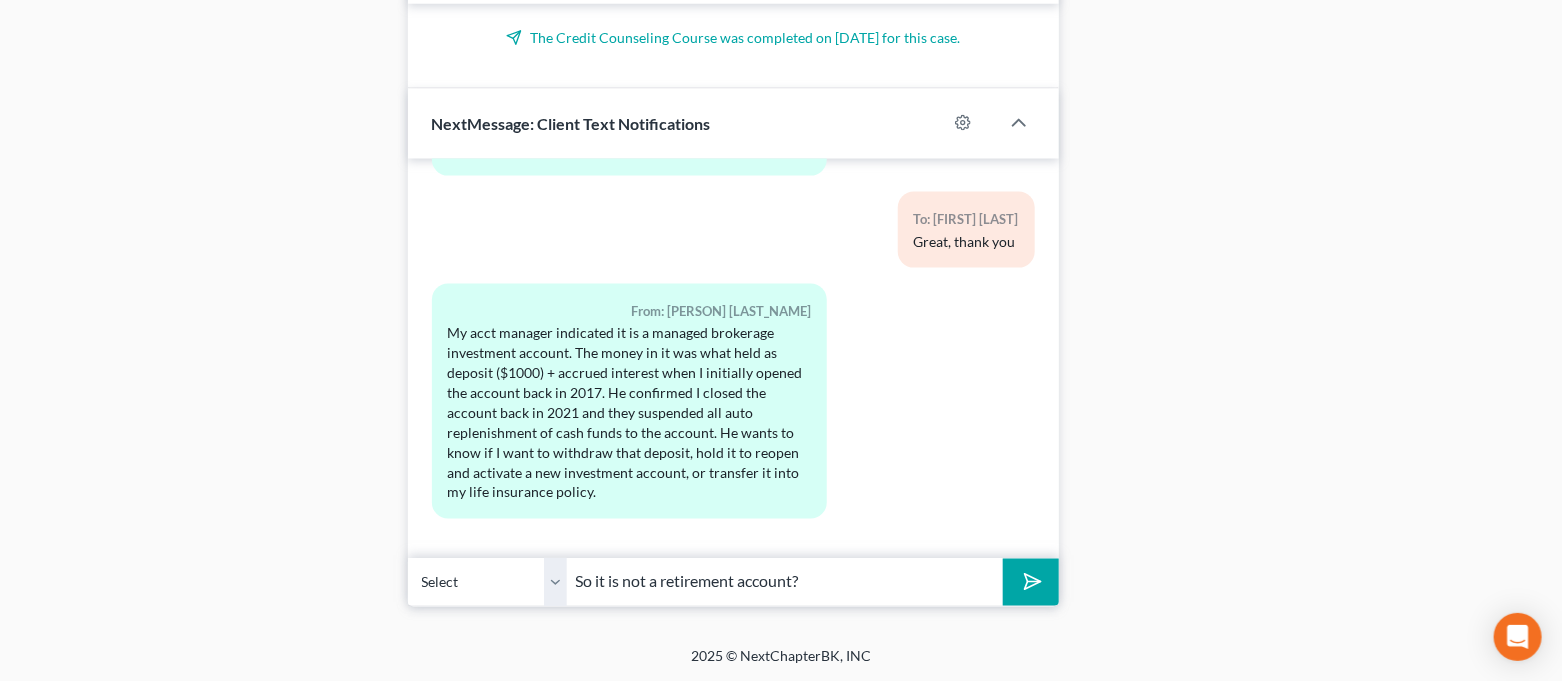 type on "So it is not a retirement account?" 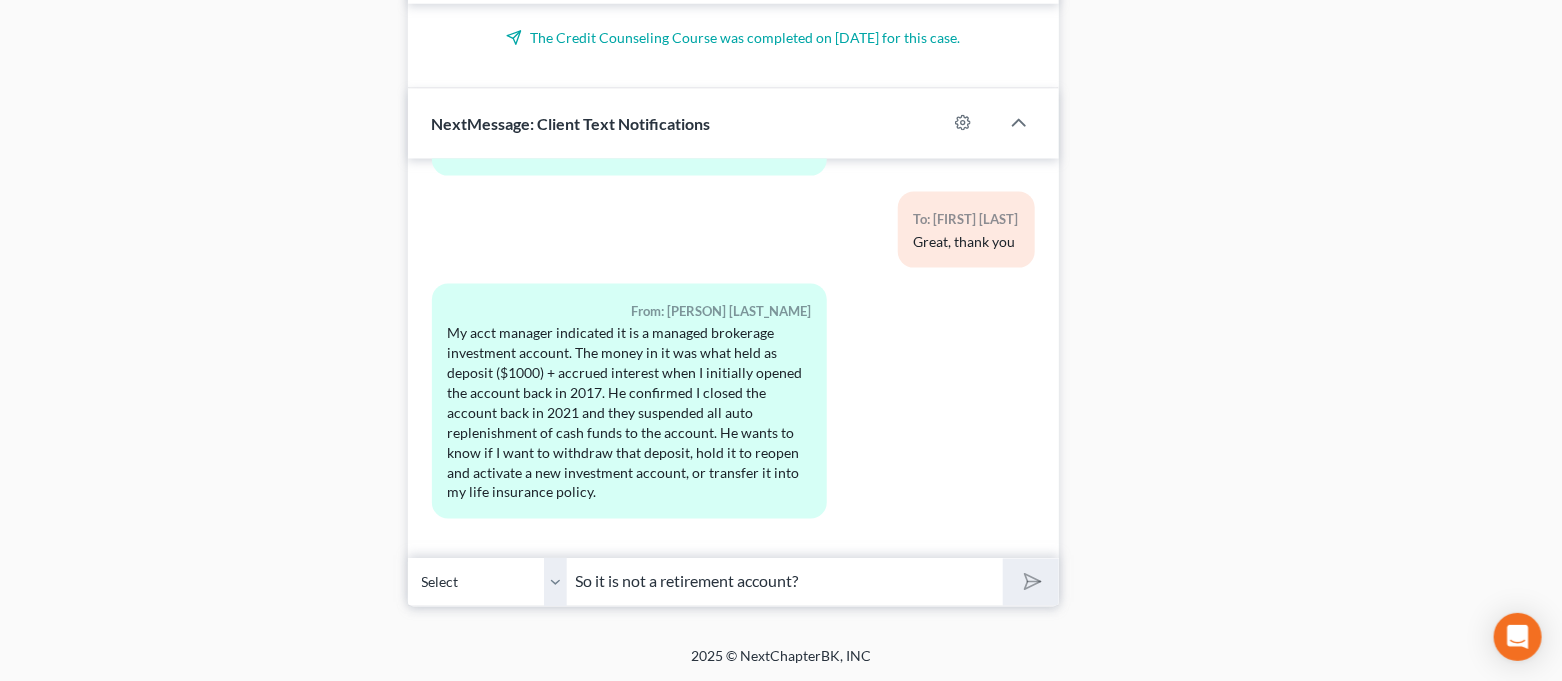 type 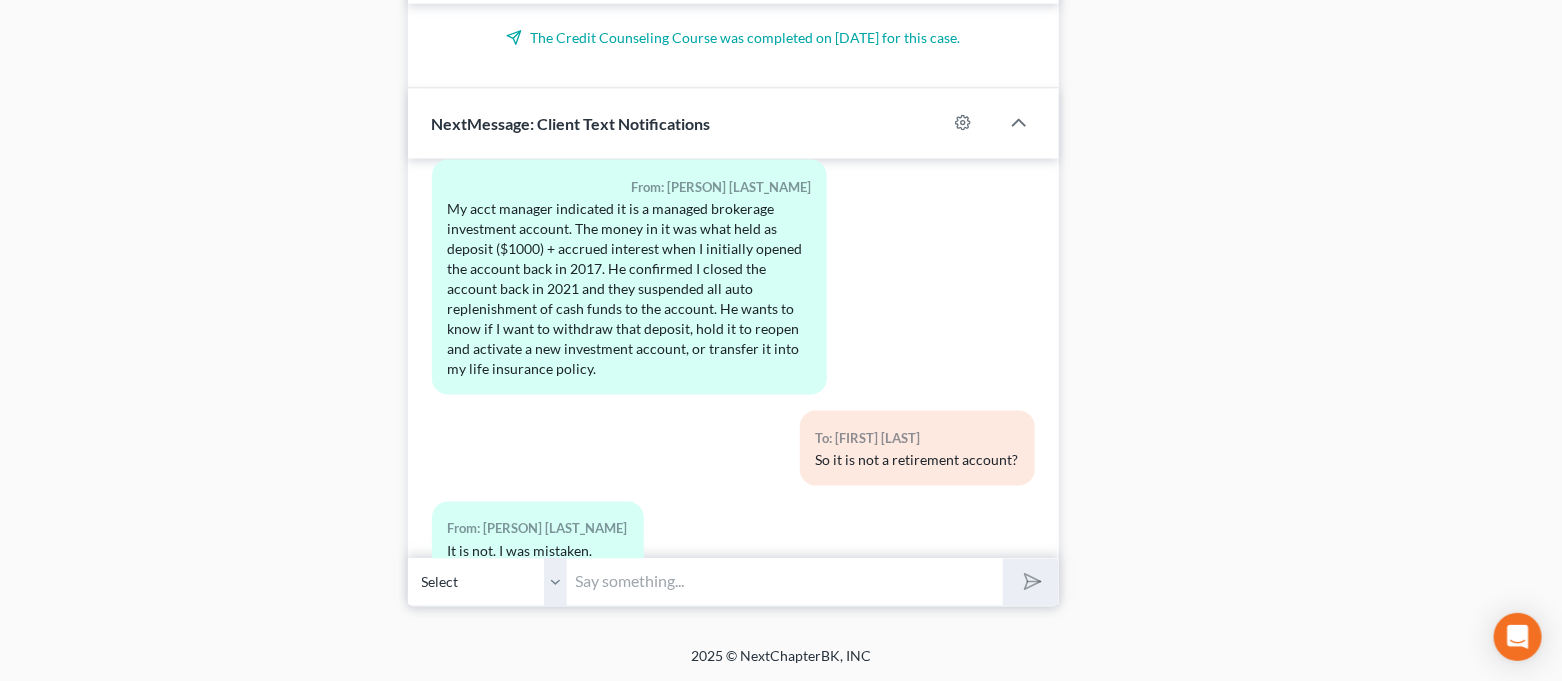 scroll, scrollTop: 10410, scrollLeft: 0, axis: vertical 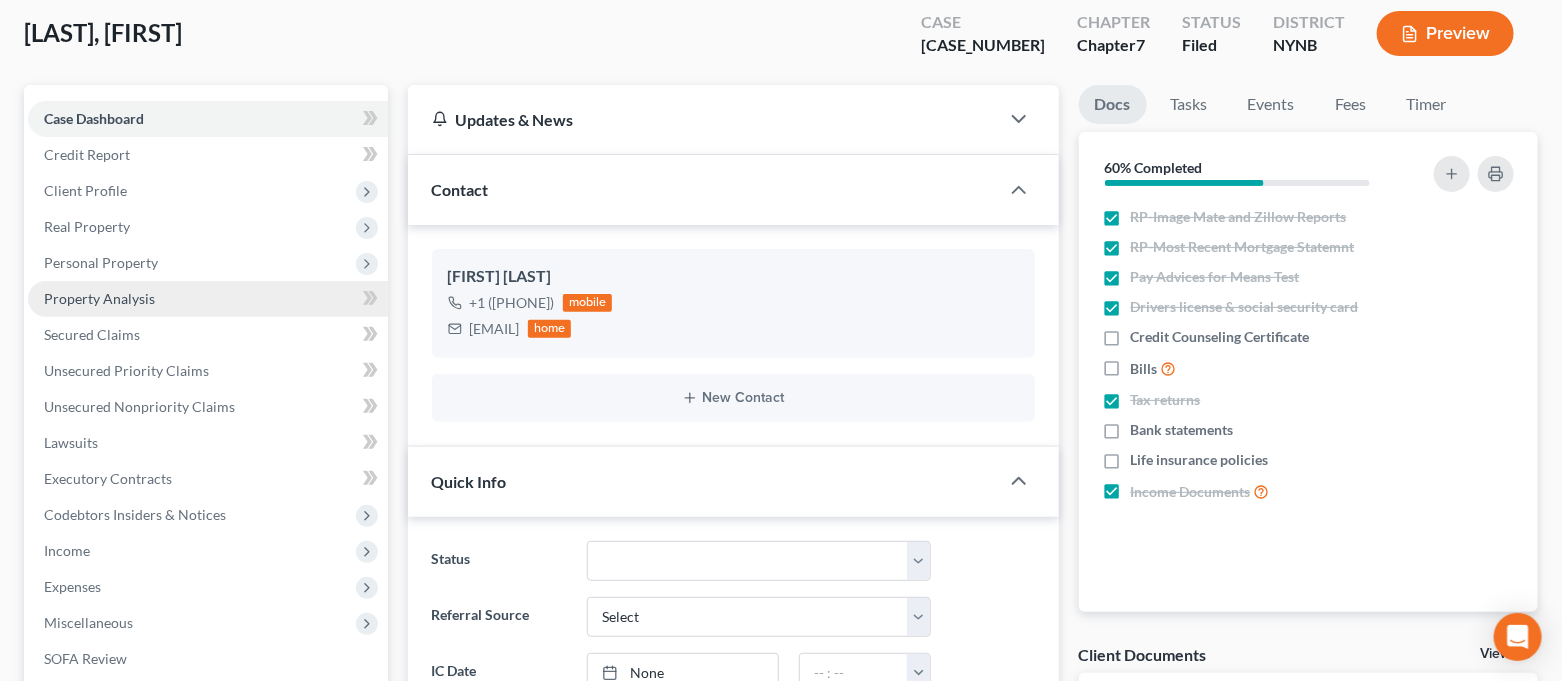 click on "Property Analysis" at bounding box center (208, 299) 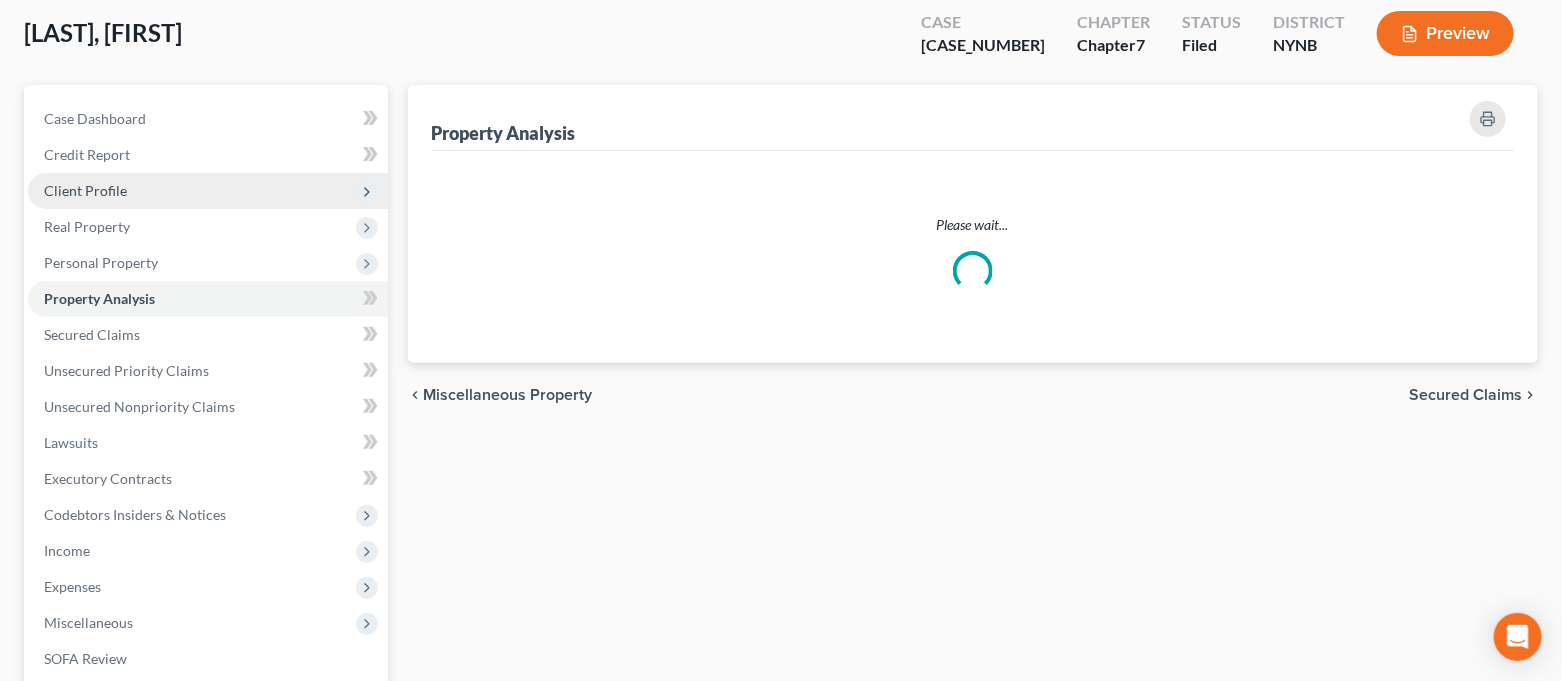 scroll, scrollTop: 0, scrollLeft: 0, axis: both 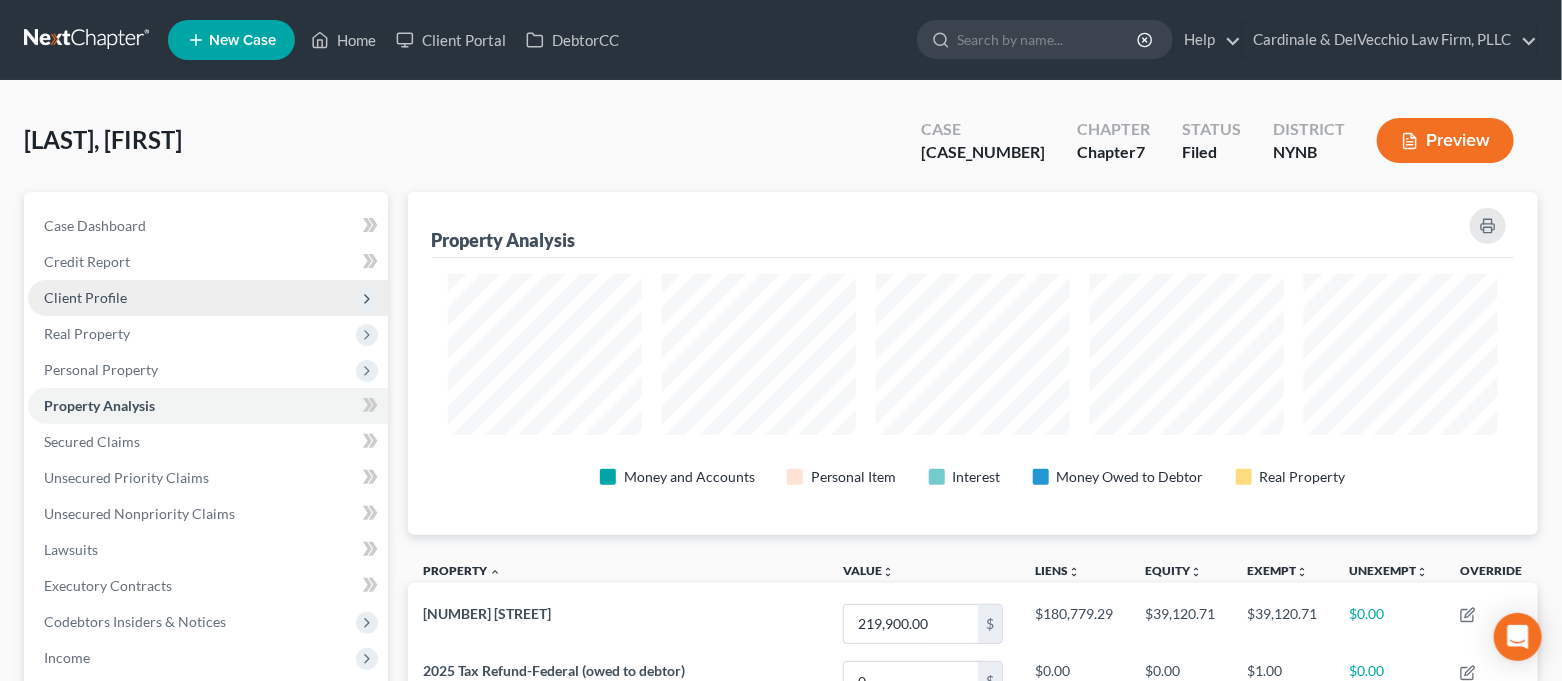 click on "Client Profile" at bounding box center (208, 298) 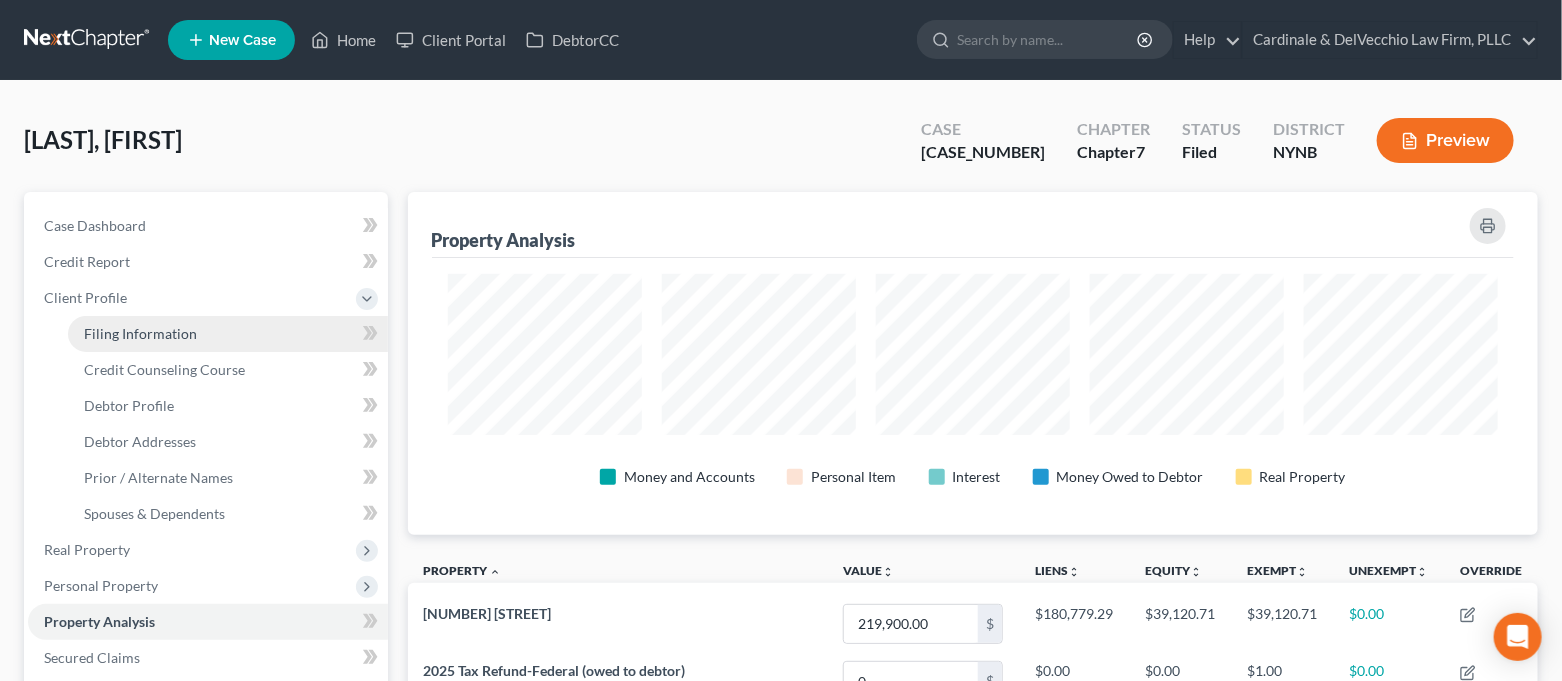 click on "Filing Information" at bounding box center [140, 333] 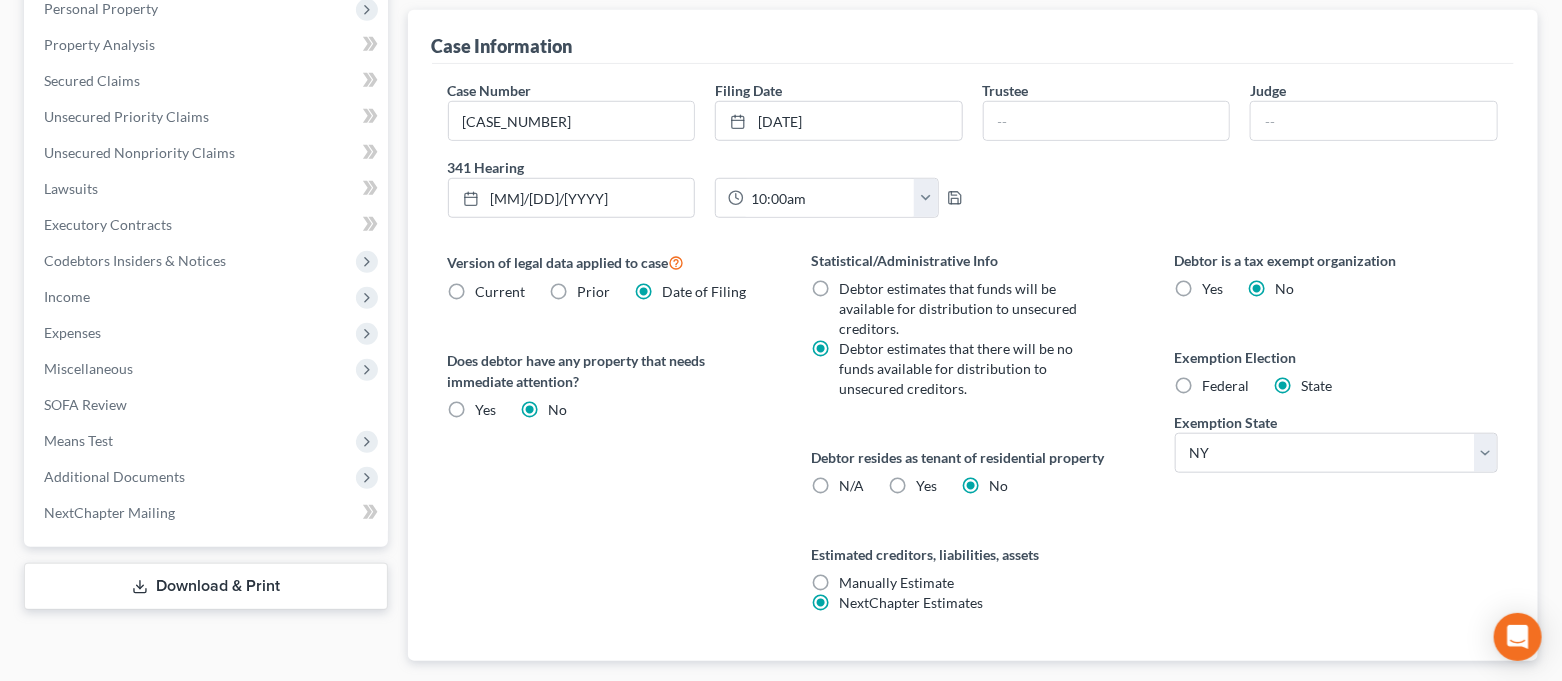 scroll, scrollTop: 533, scrollLeft: 0, axis: vertical 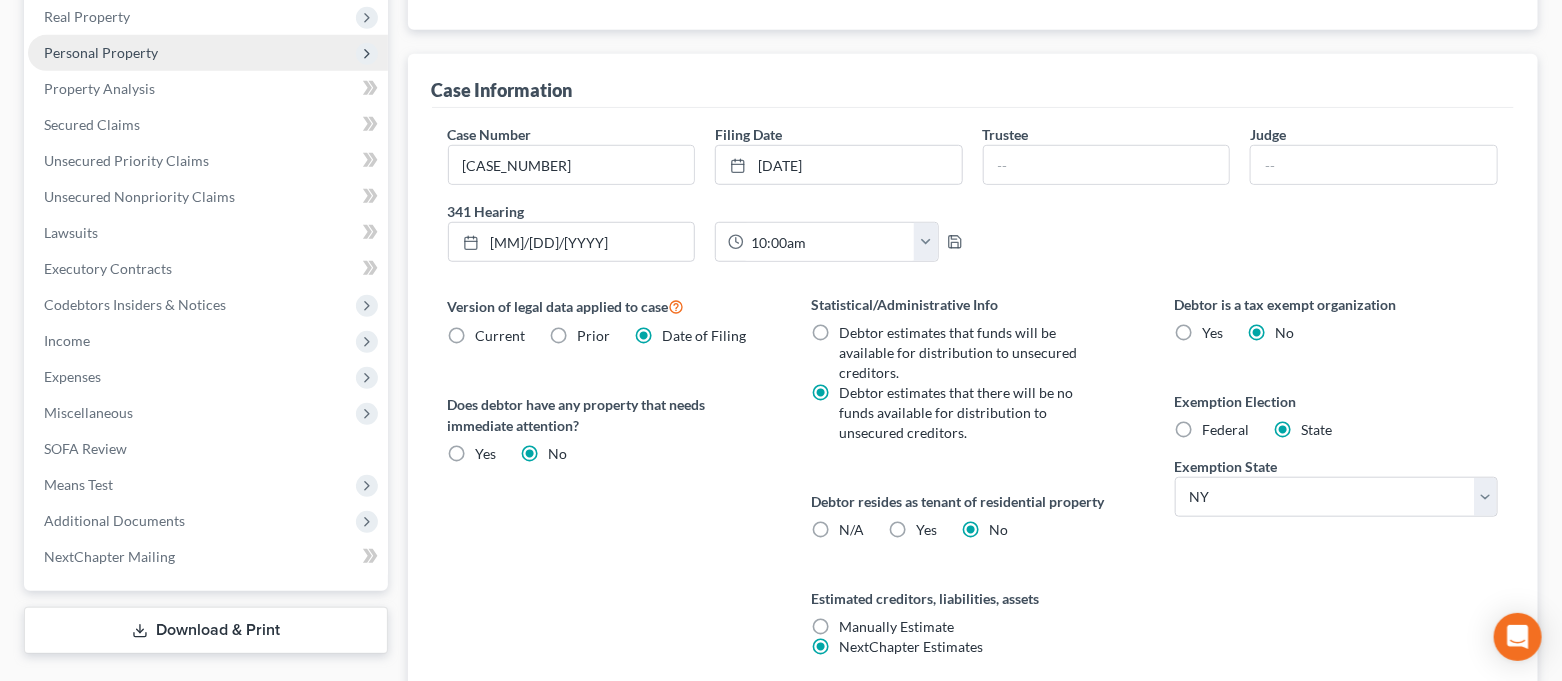 click on "Personal Property" at bounding box center [208, 53] 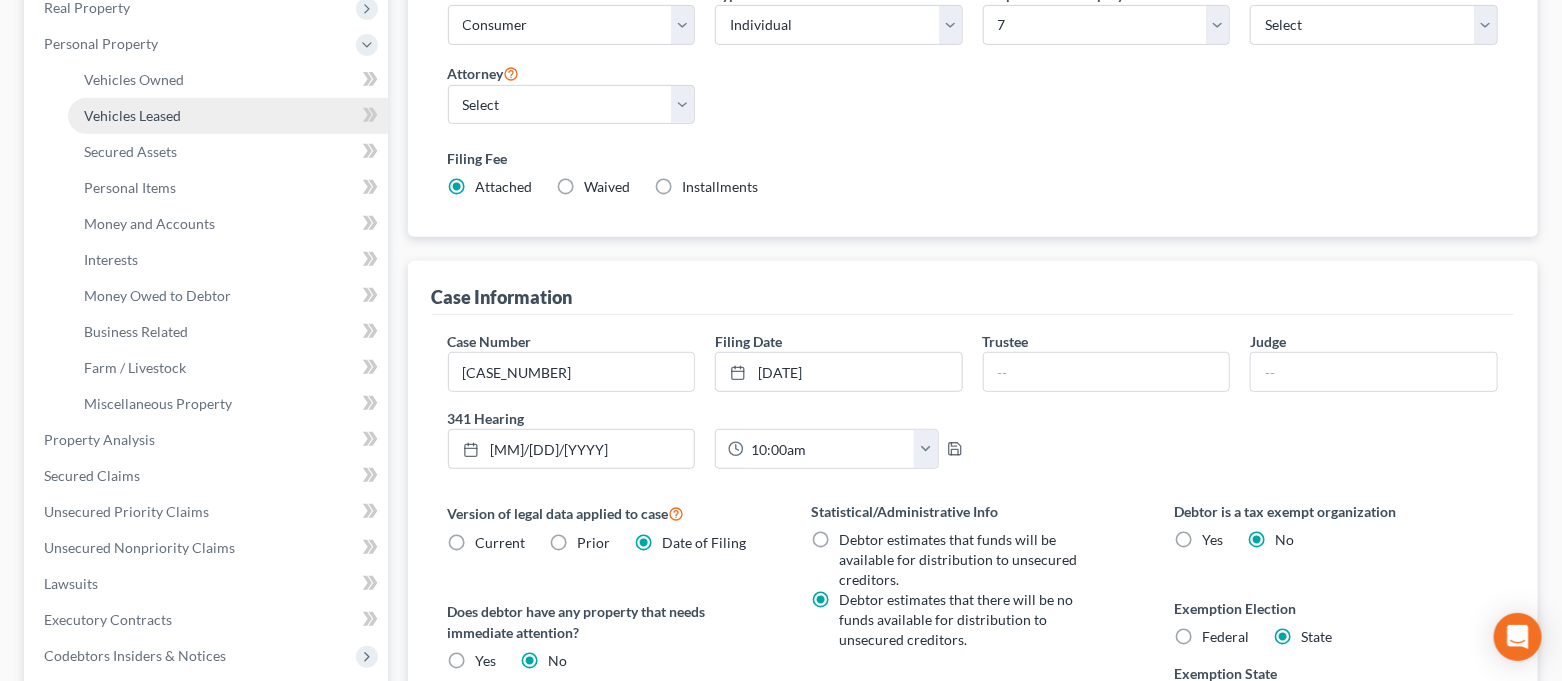 scroll, scrollTop: 317, scrollLeft: 0, axis: vertical 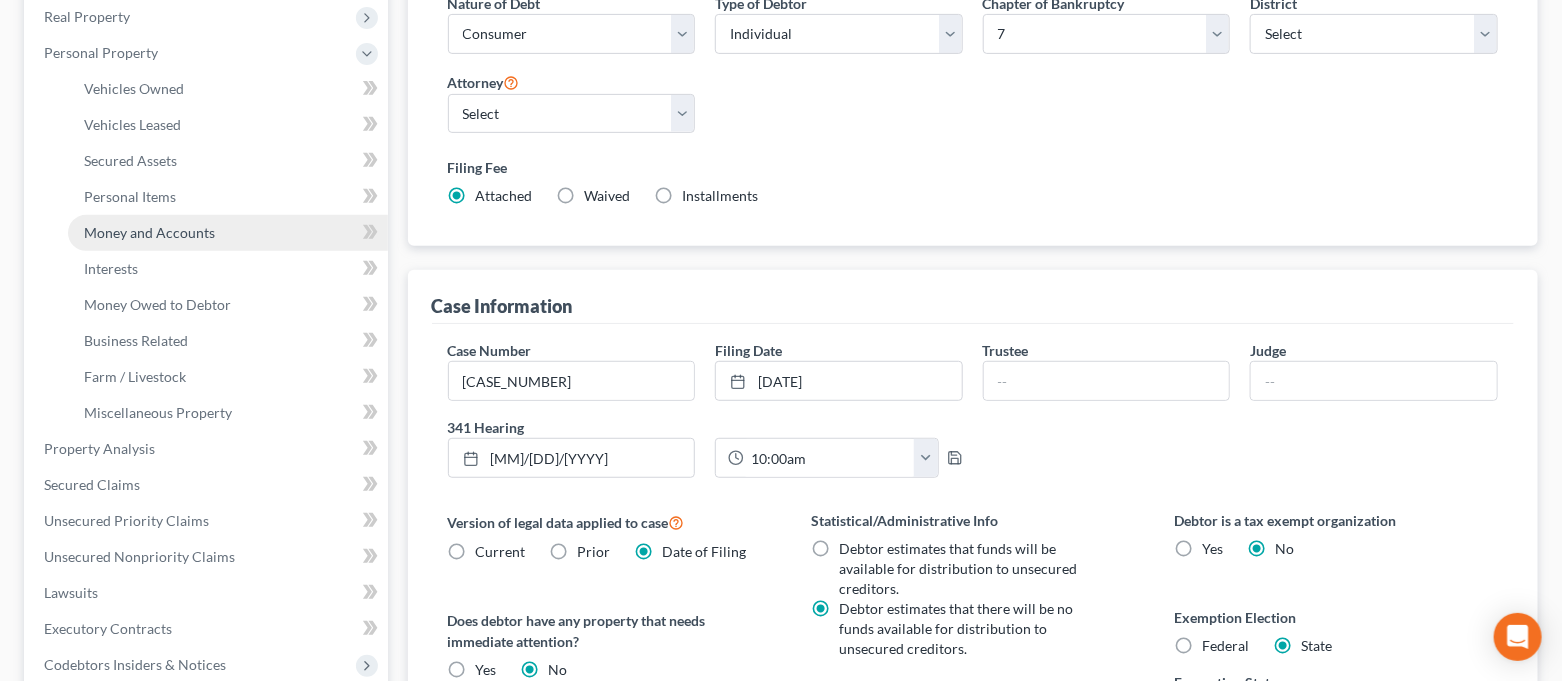 click on "Money and Accounts" at bounding box center (228, 233) 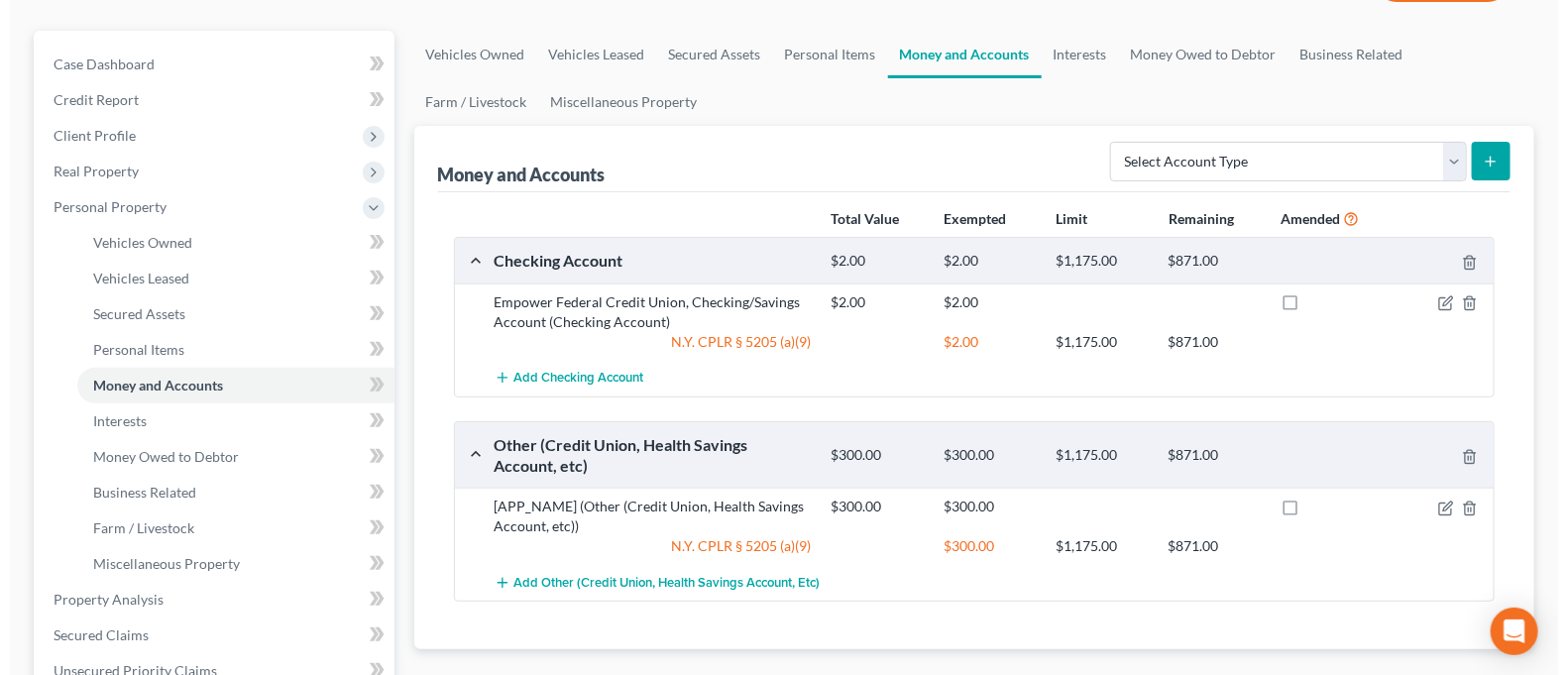 scroll, scrollTop: 132, scrollLeft: 0, axis: vertical 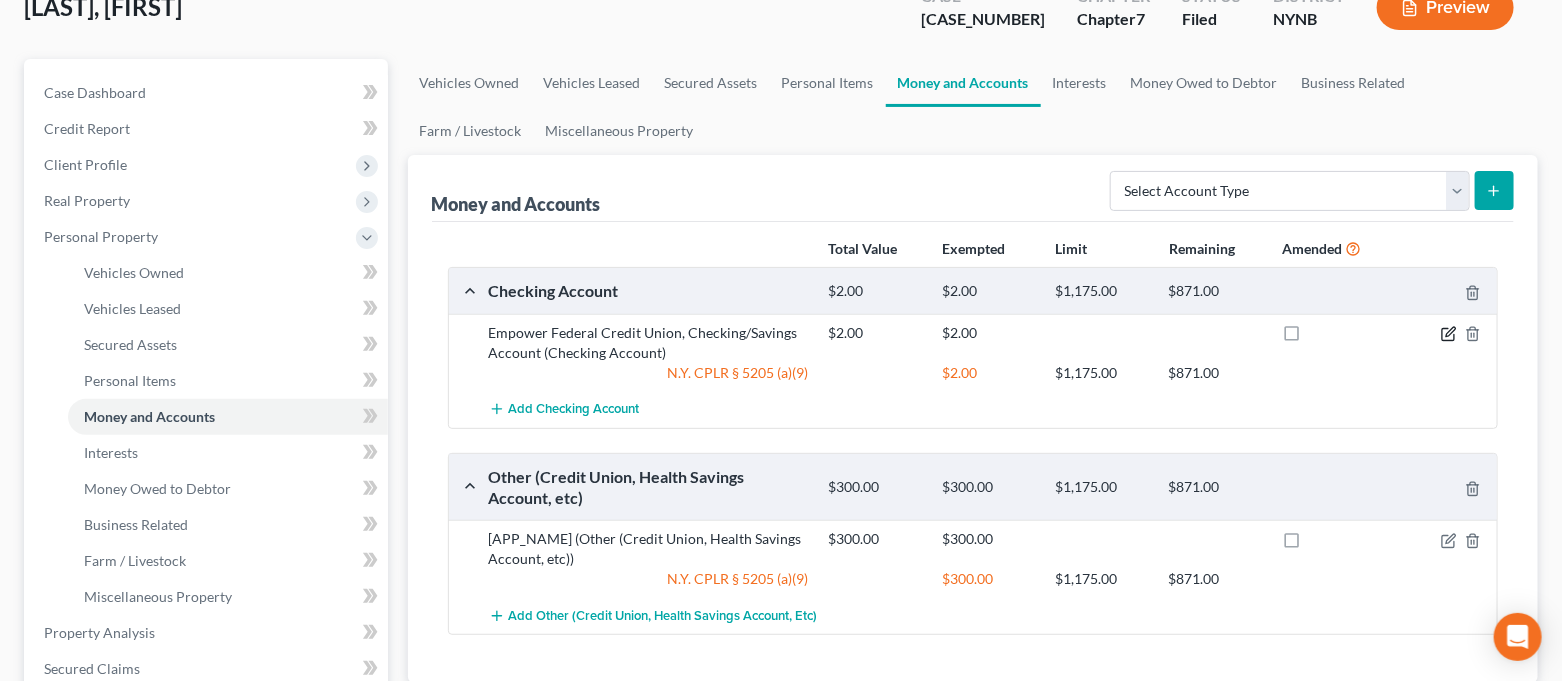 click 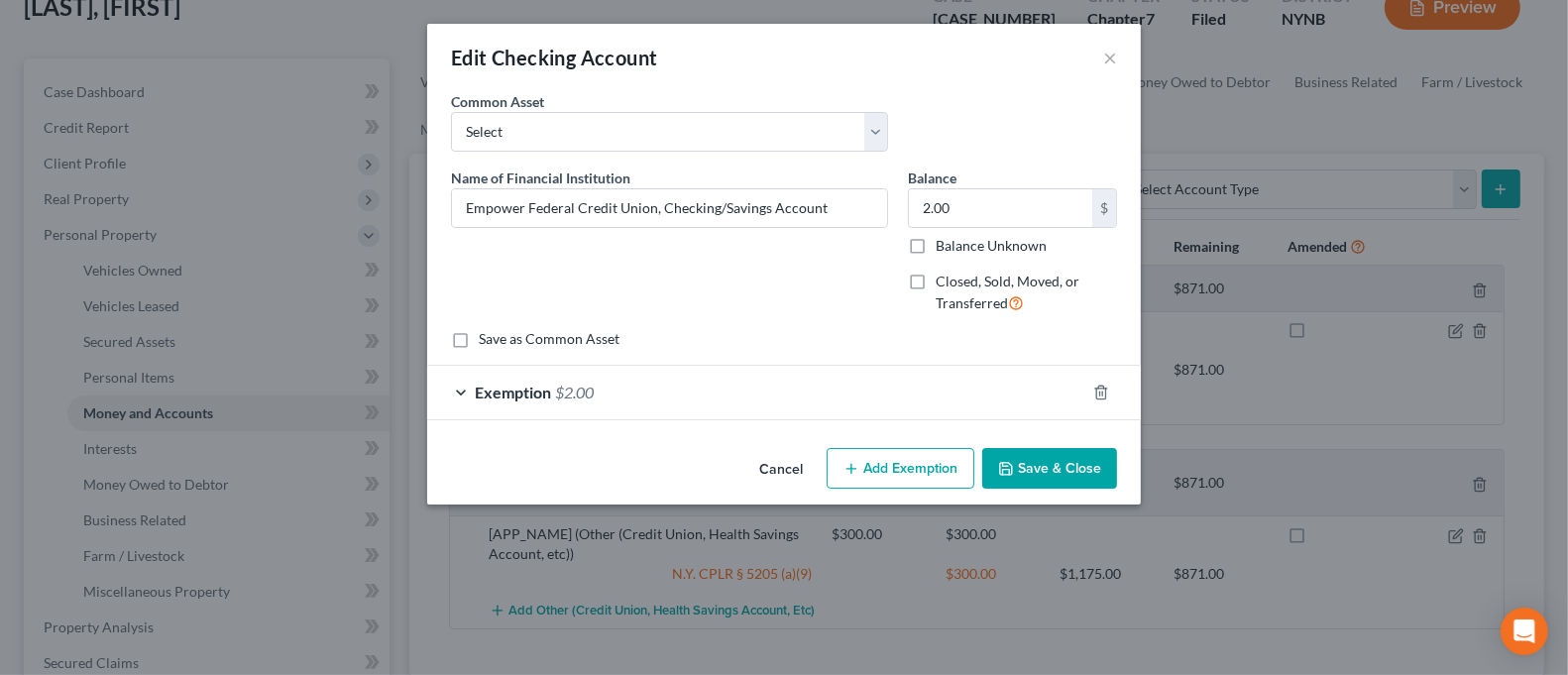 click on "Exemption" at bounding box center [512, 392] 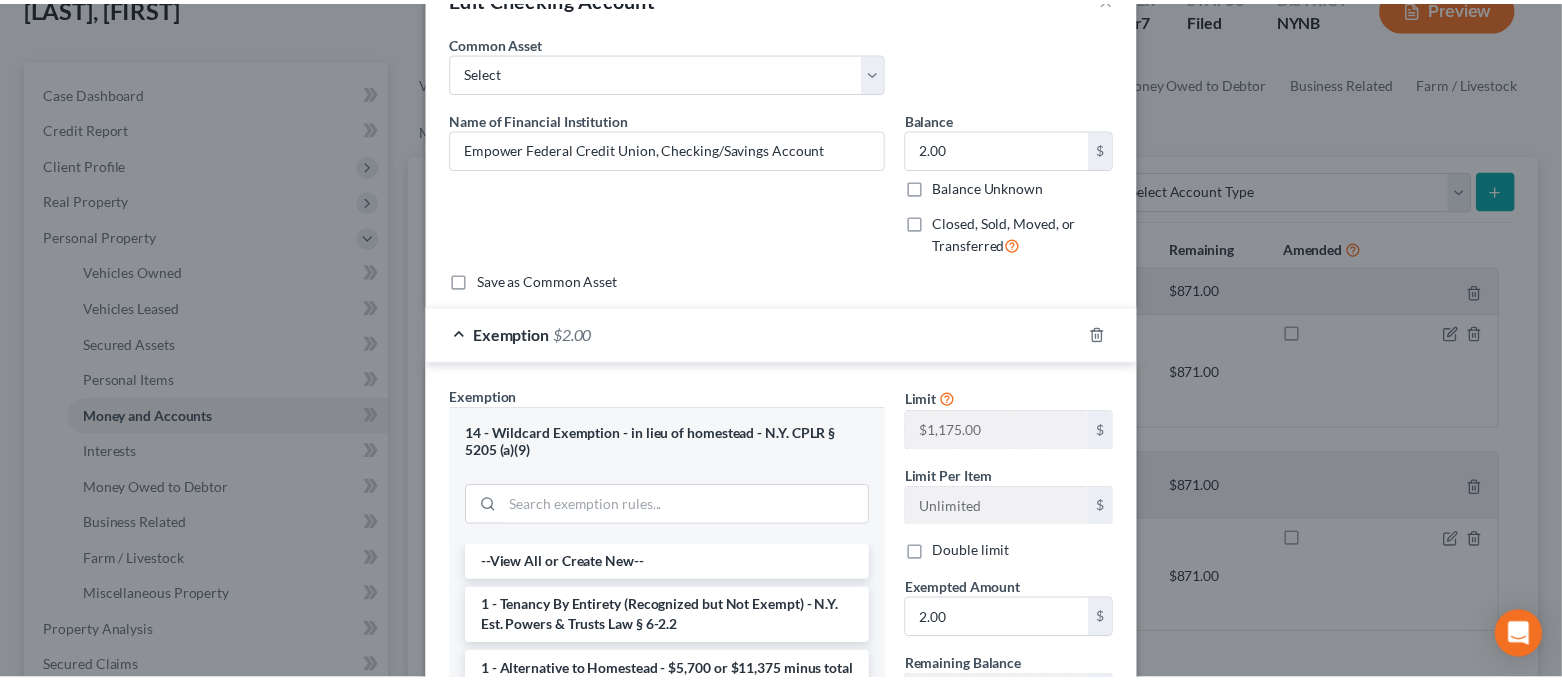 scroll, scrollTop: 0, scrollLeft: 0, axis: both 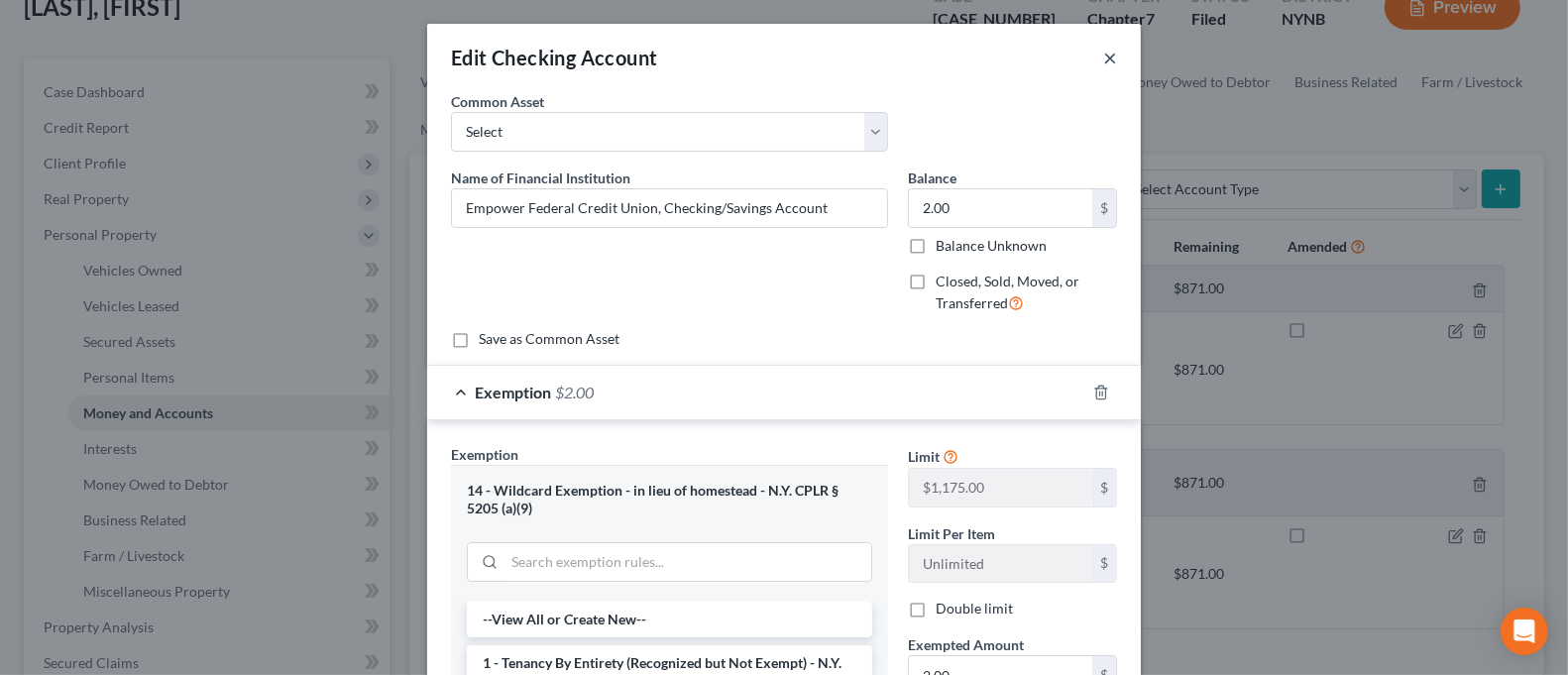 click on "×" at bounding box center (1110, 57) 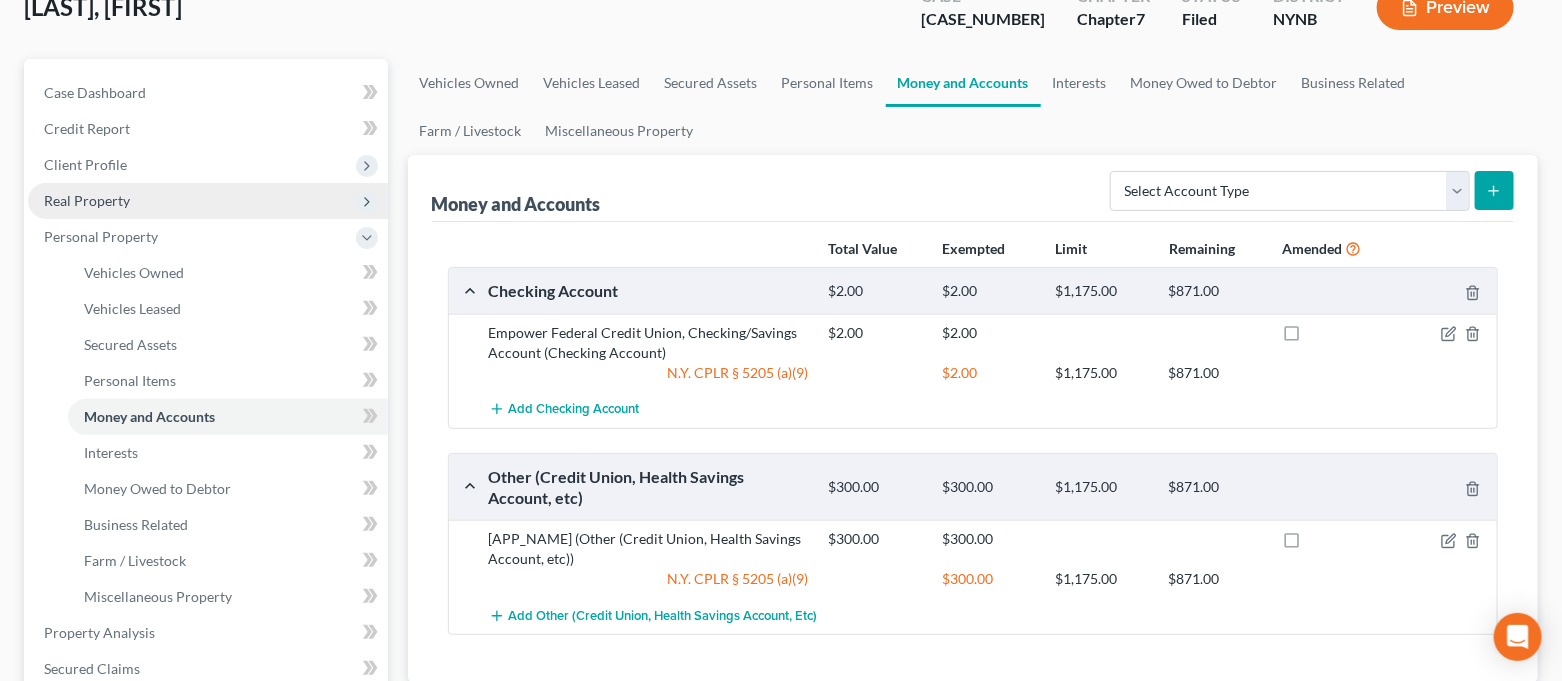 click on "Real Property" at bounding box center (87, 200) 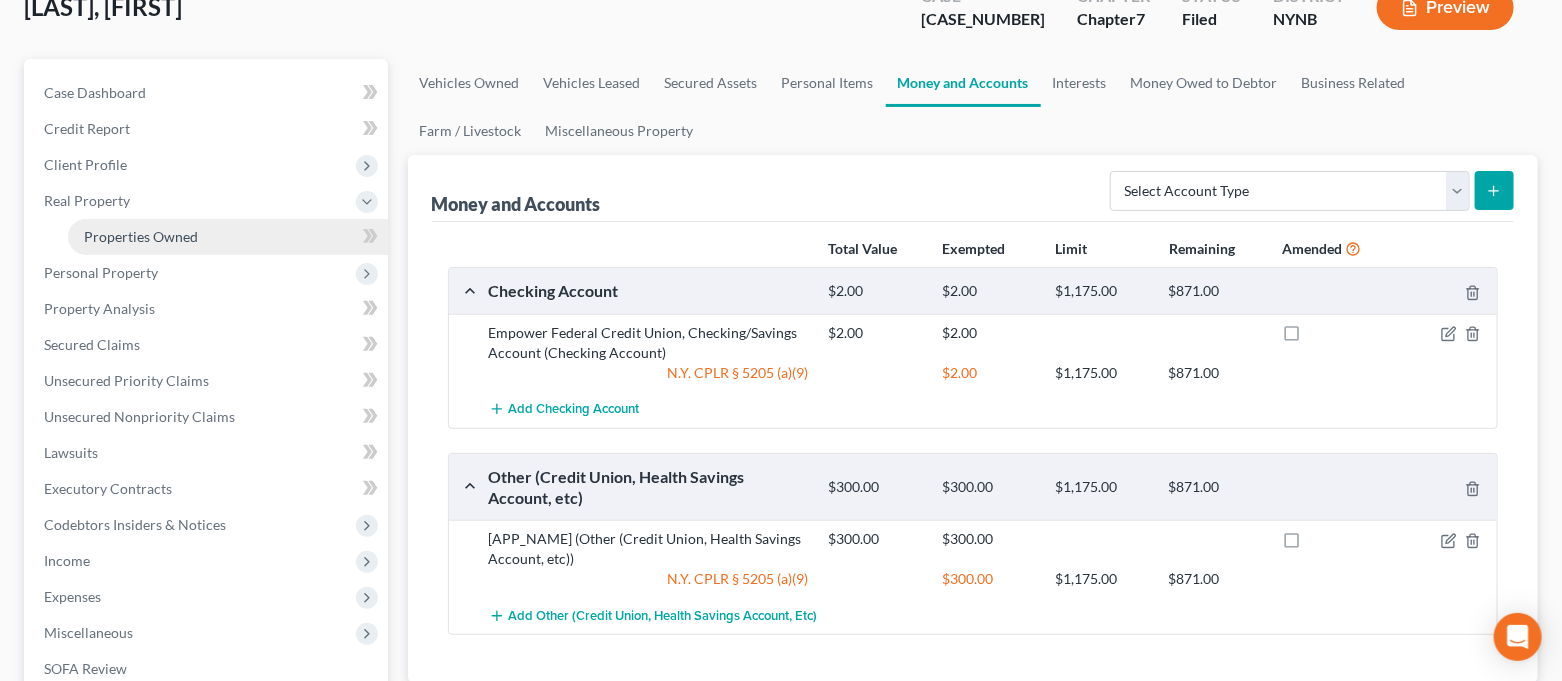 click on "Properties Owned" at bounding box center (141, 236) 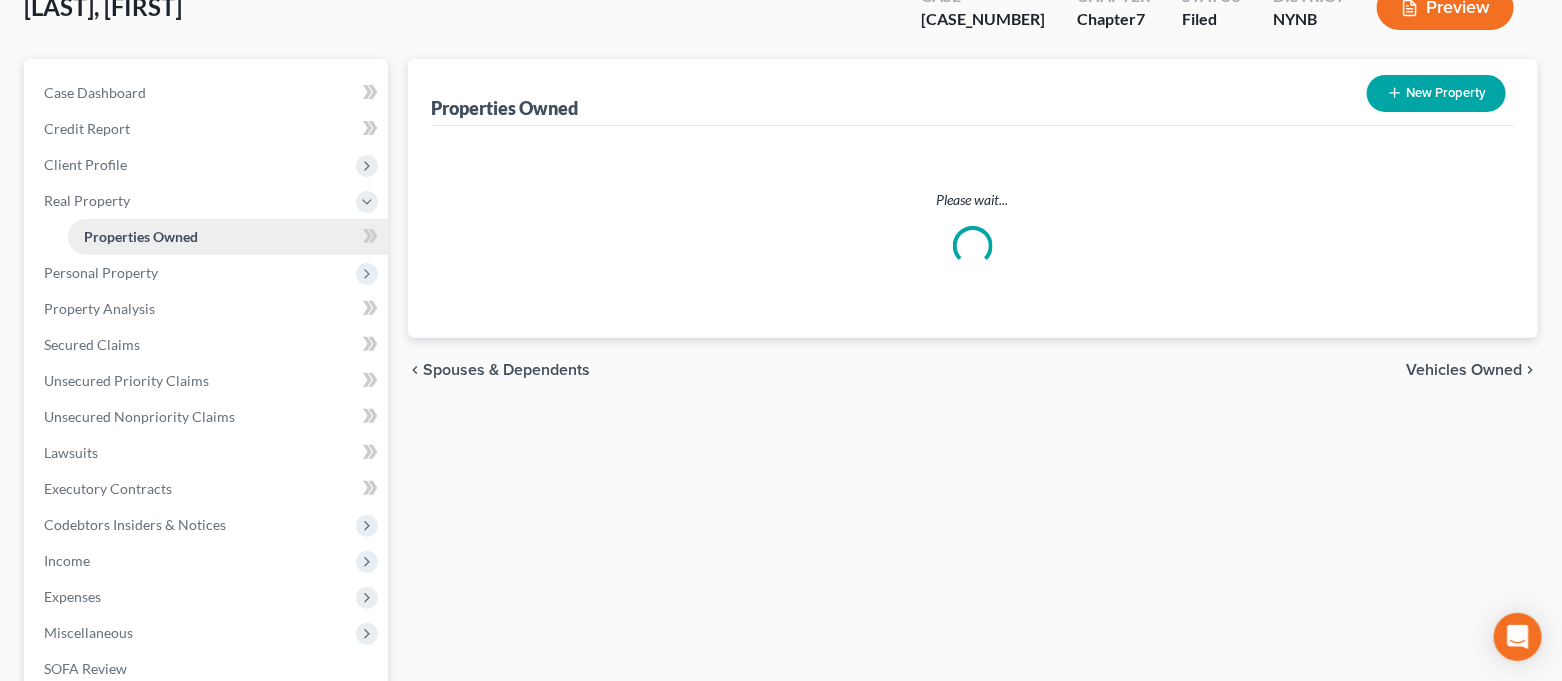 scroll, scrollTop: 0, scrollLeft: 0, axis: both 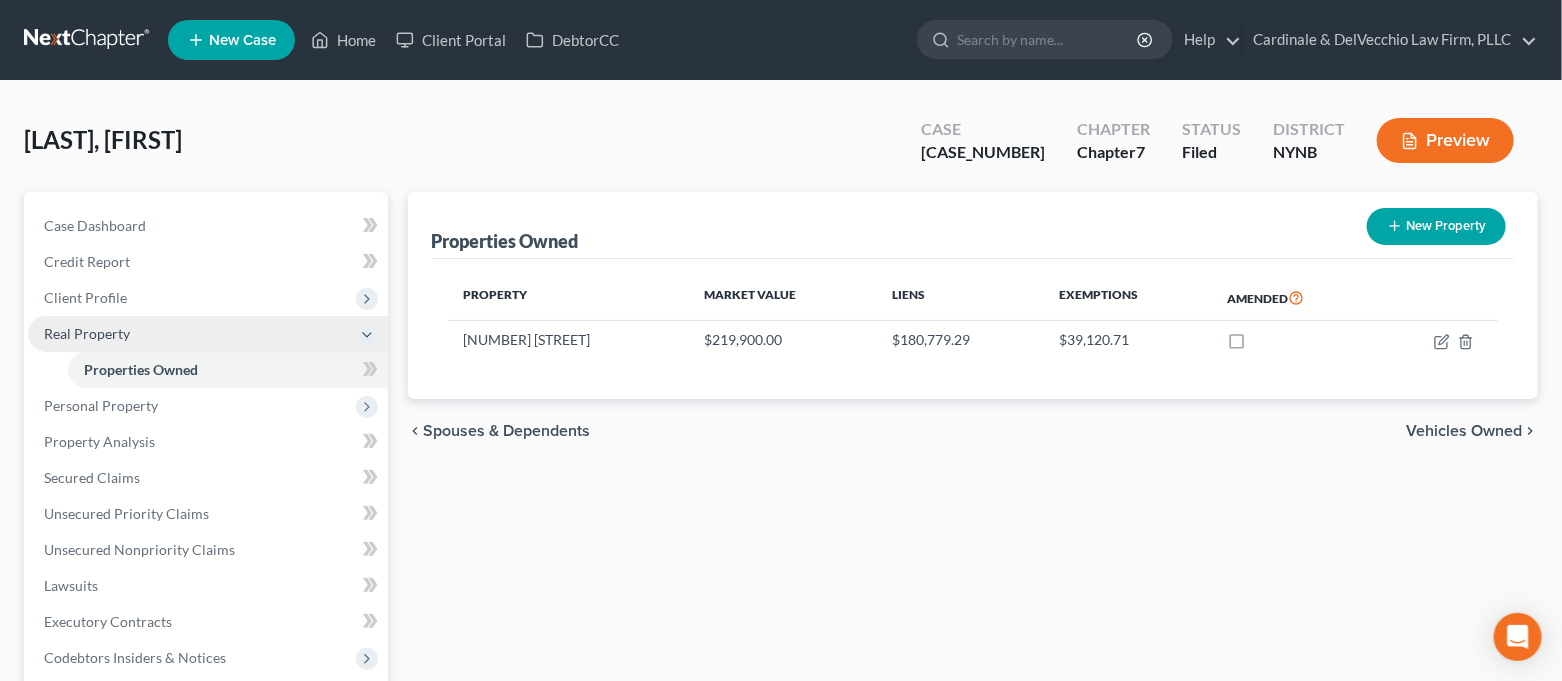 click on "Real Property" at bounding box center (87, 333) 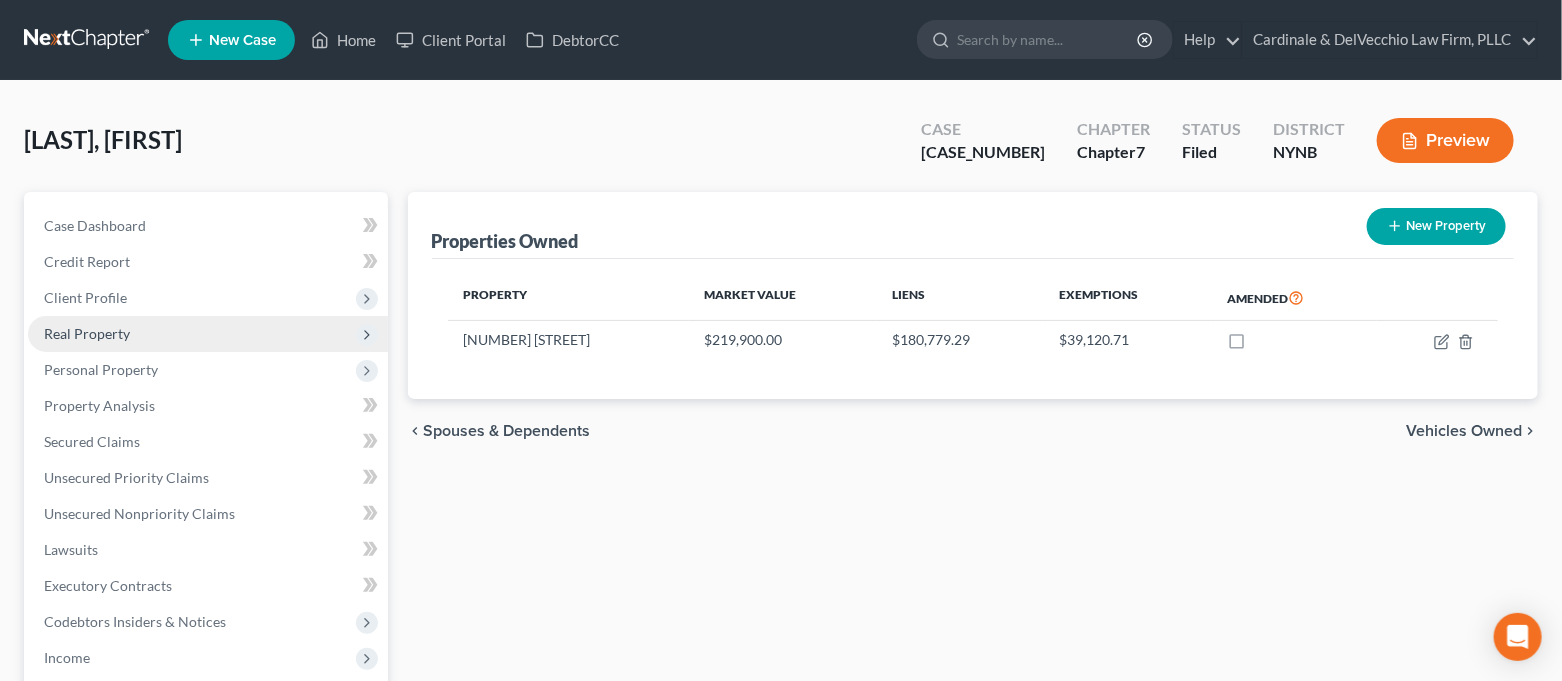 click on "Real Property" at bounding box center (208, 334) 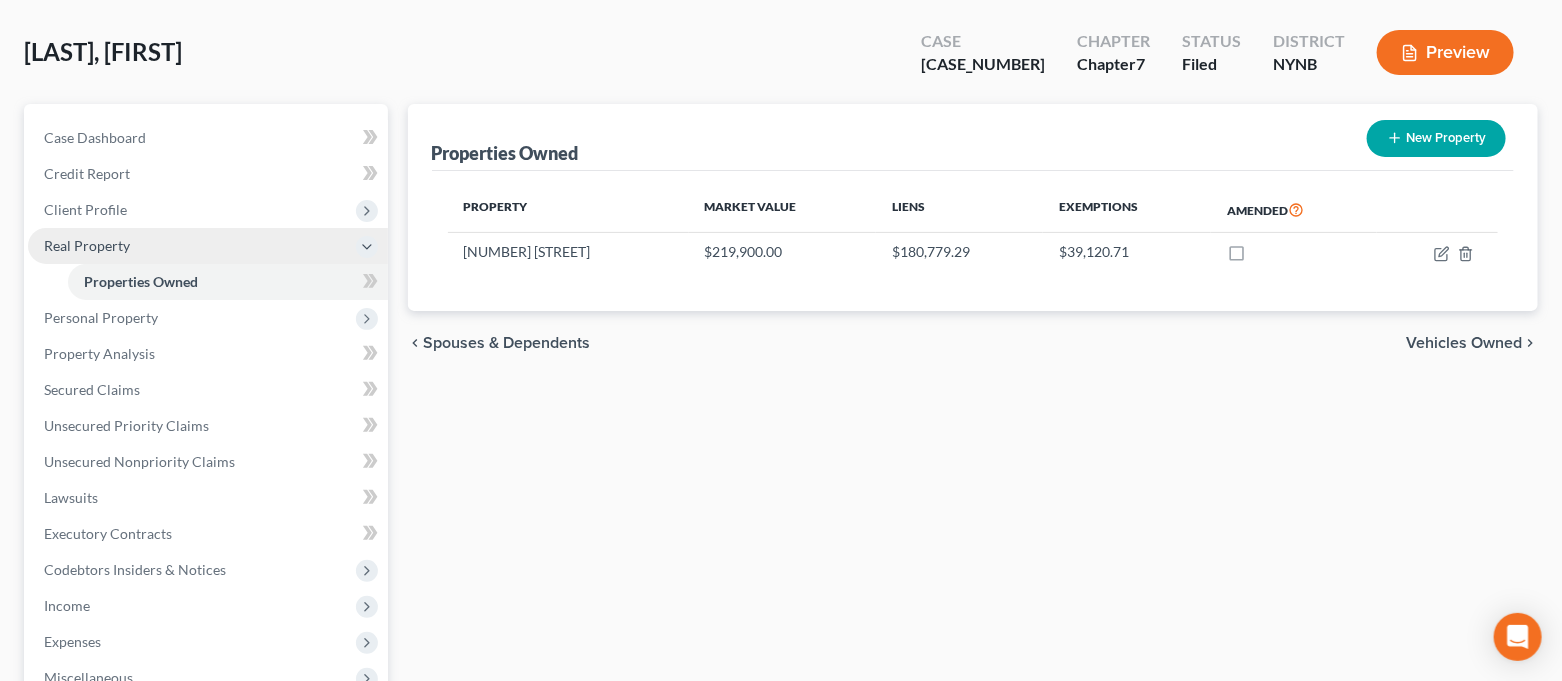scroll, scrollTop: 133, scrollLeft: 0, axis: vertical 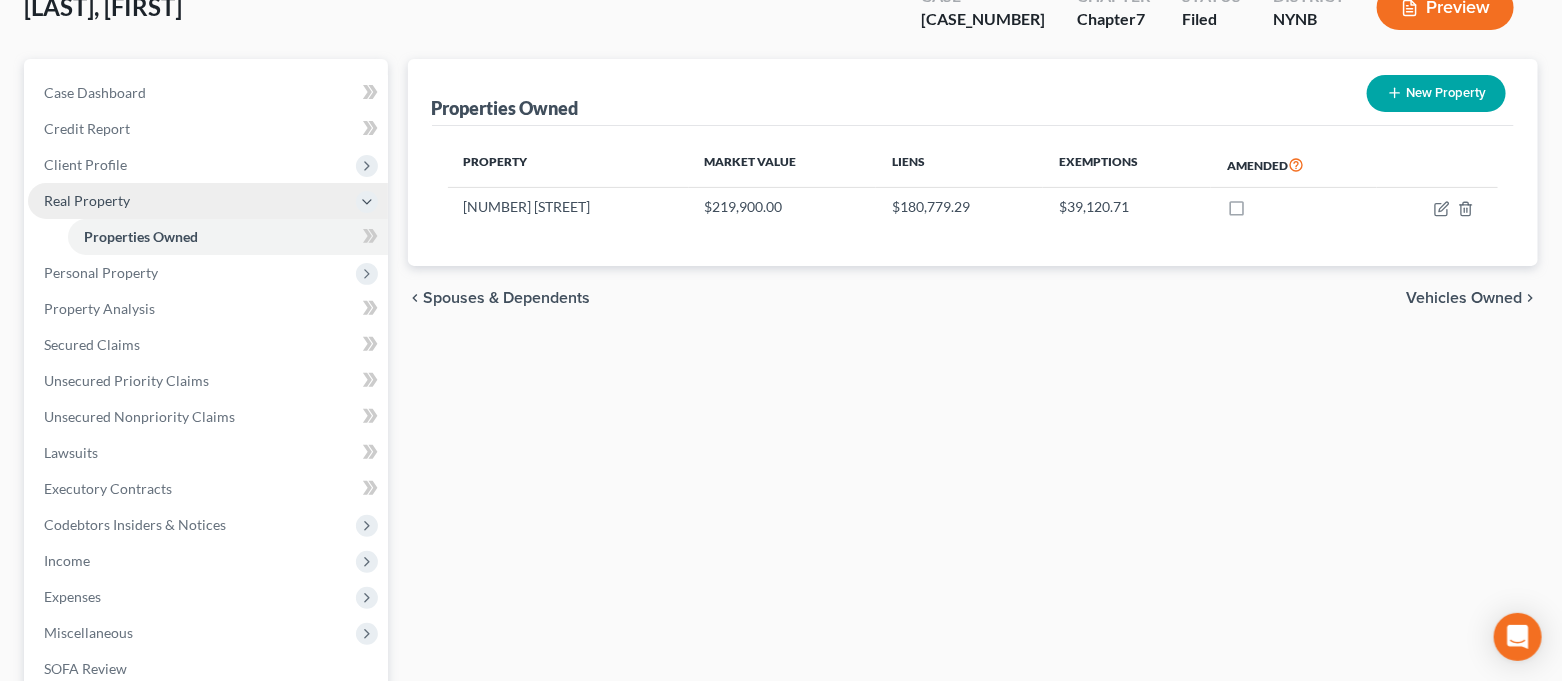 click on "Real Property" at bounding box center [87, 200] 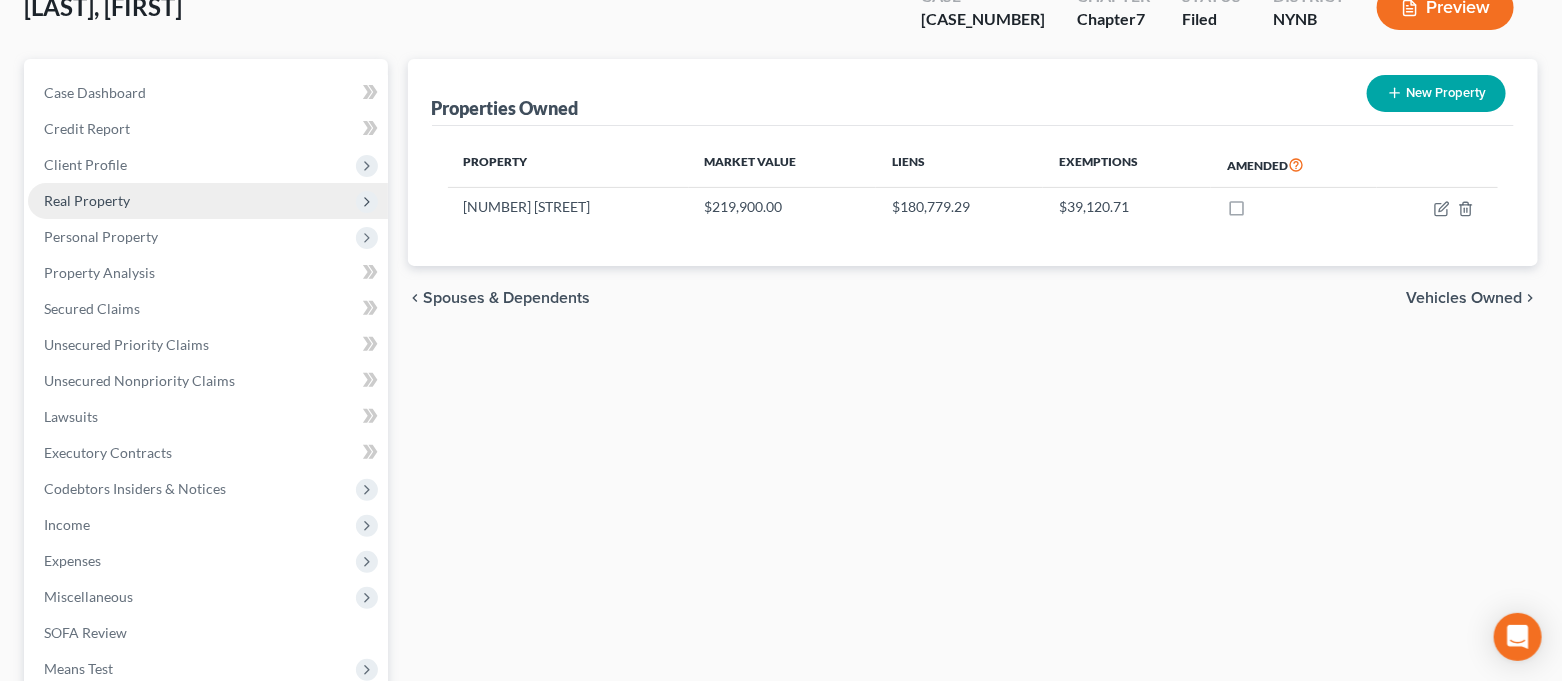 click on "Real Property" at bounding box center [87, 200] 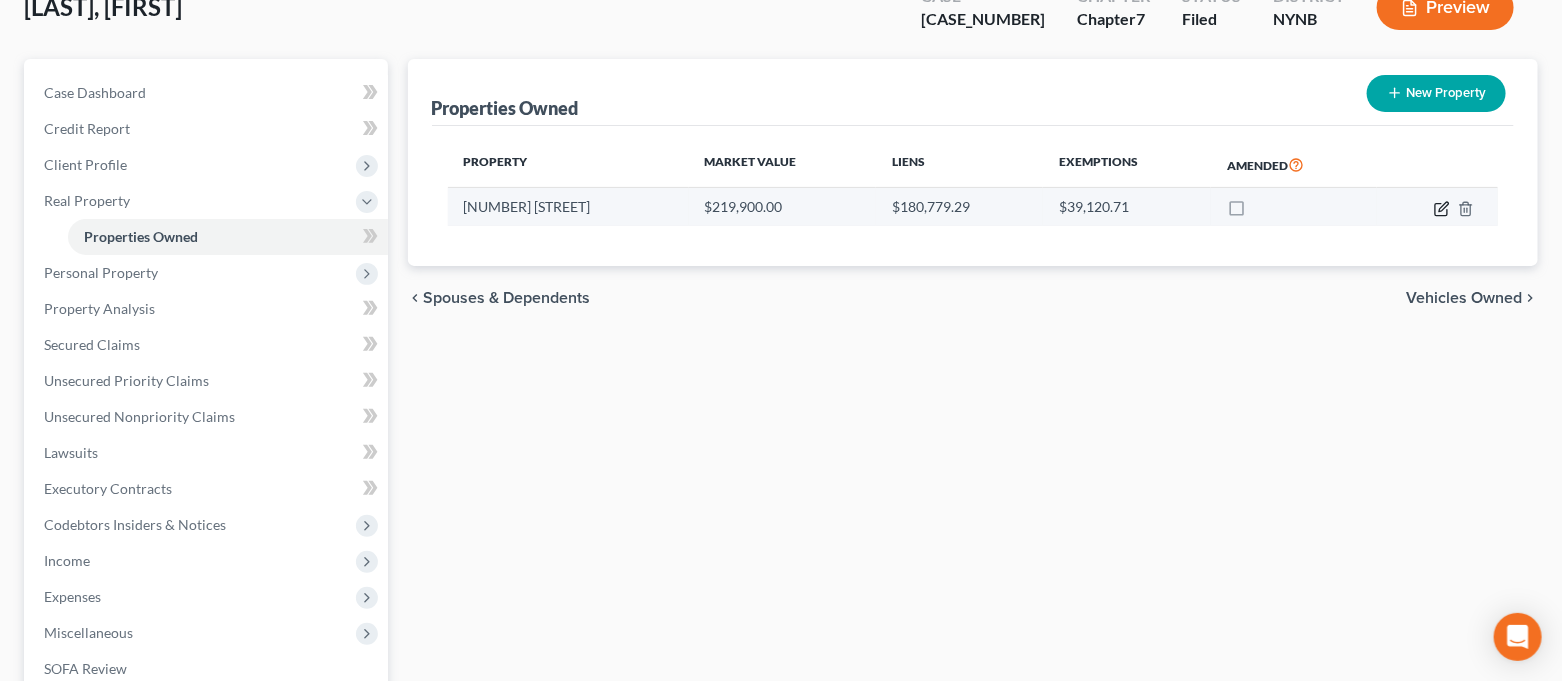 click 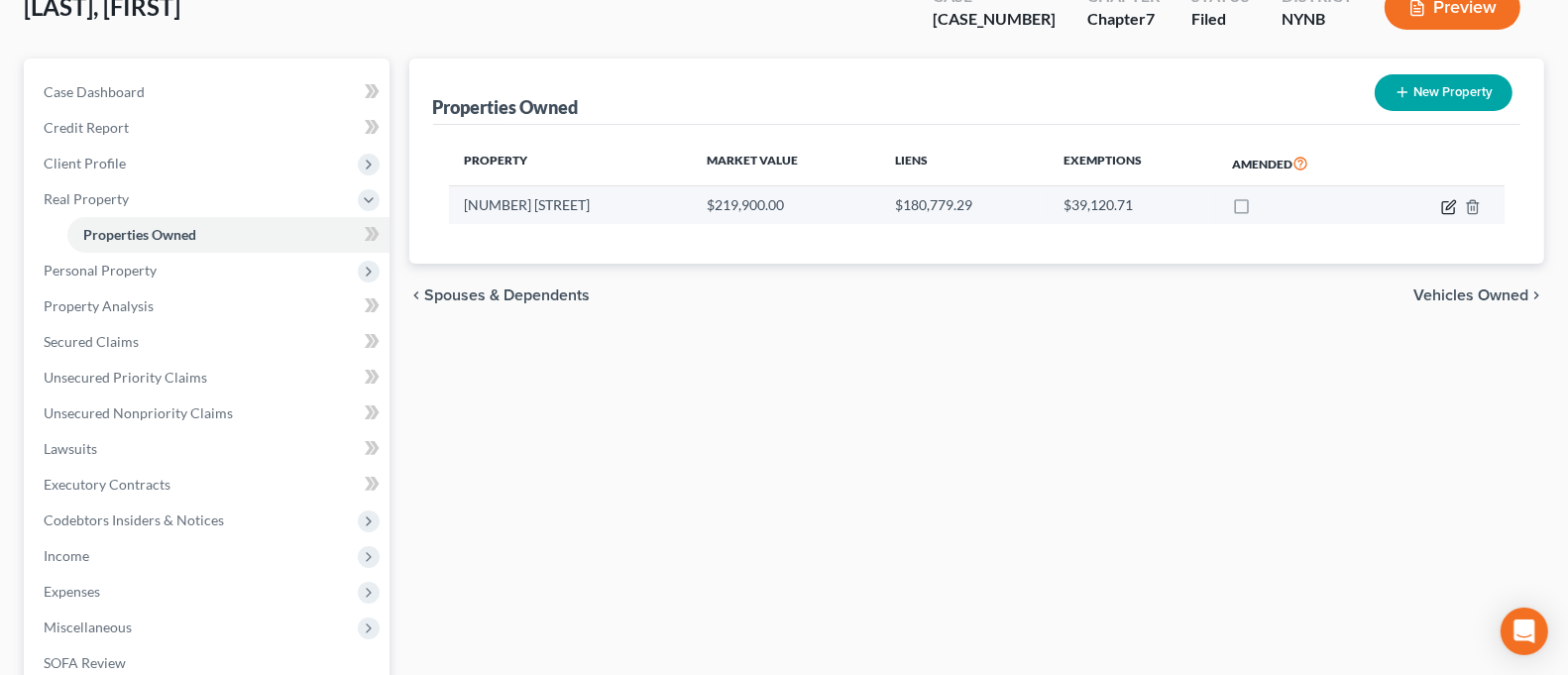 select on "35" 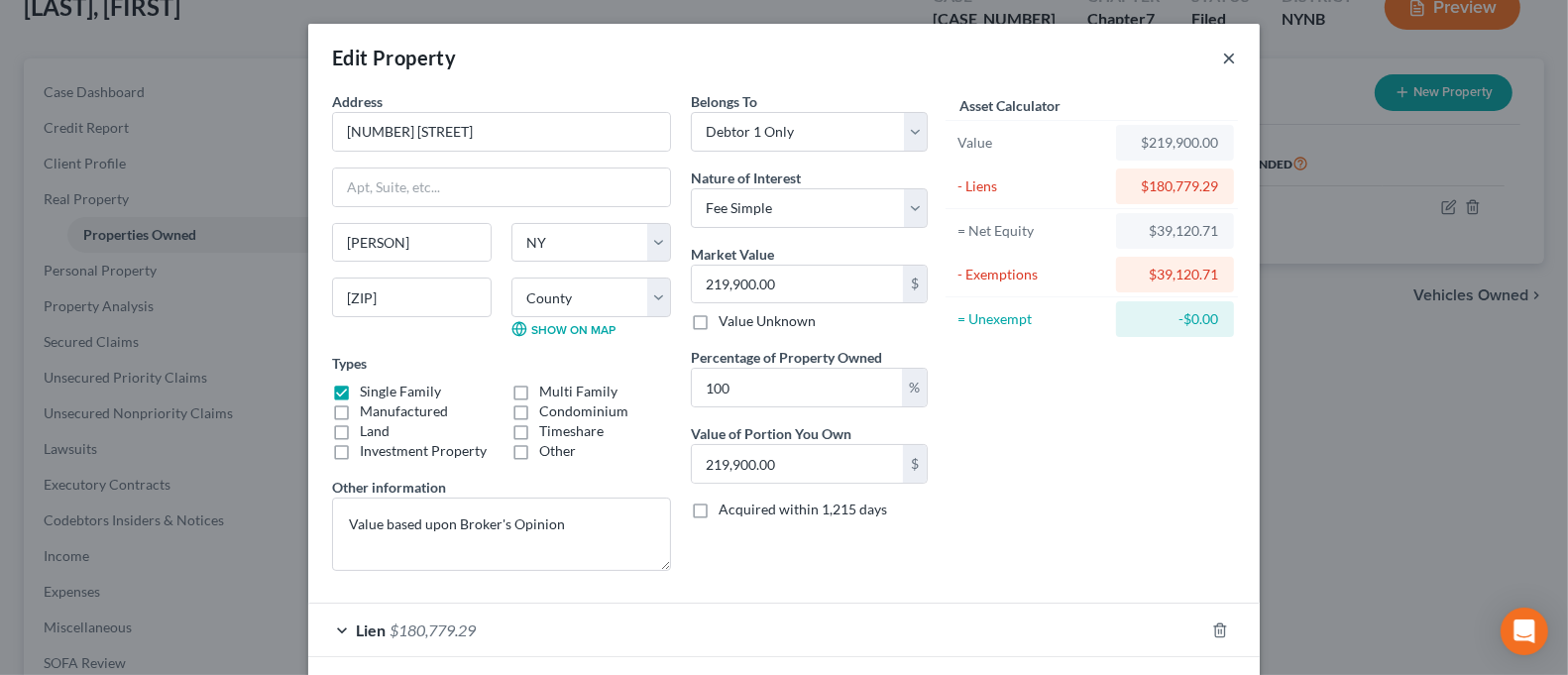 click on "×" at bounding box center [1229, 57] 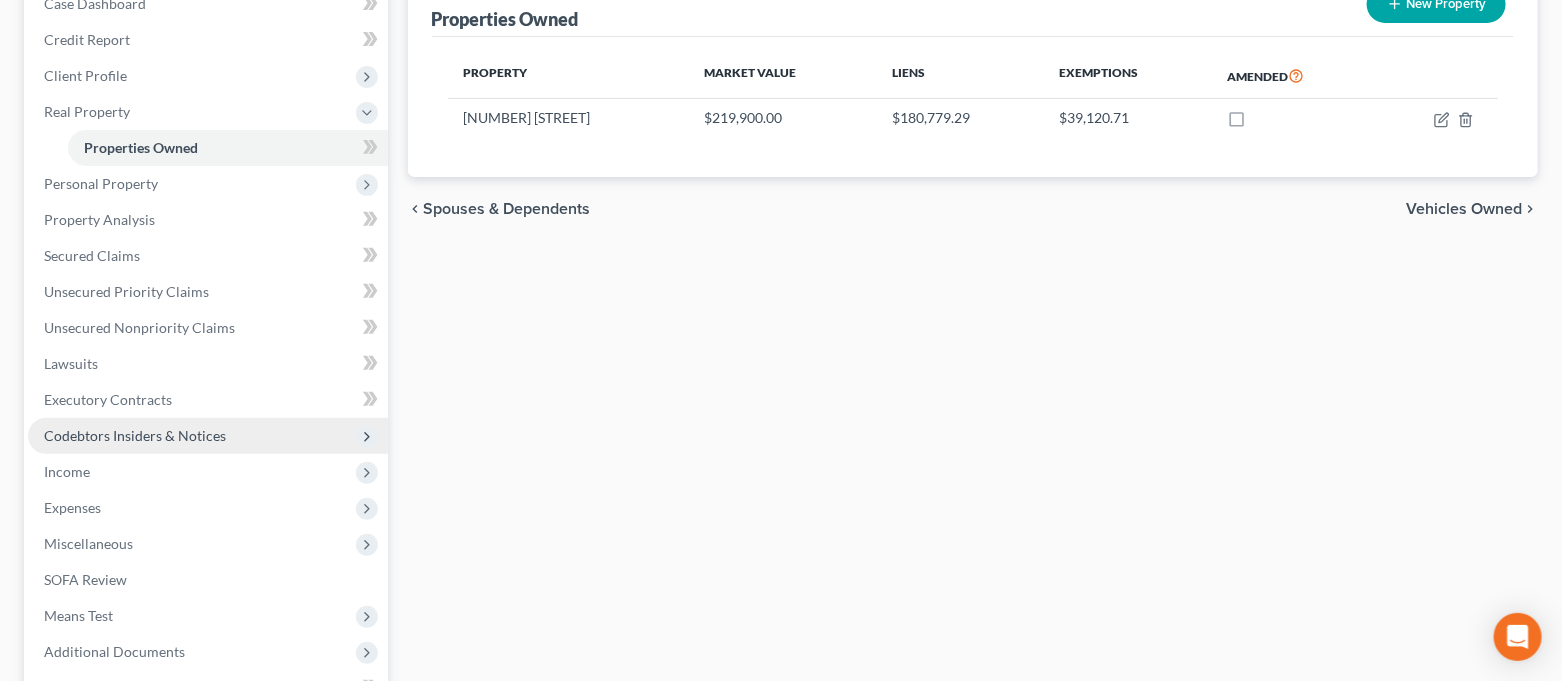 scroll, scrollTop: 266, scrollLeft: 0, axis: vertical 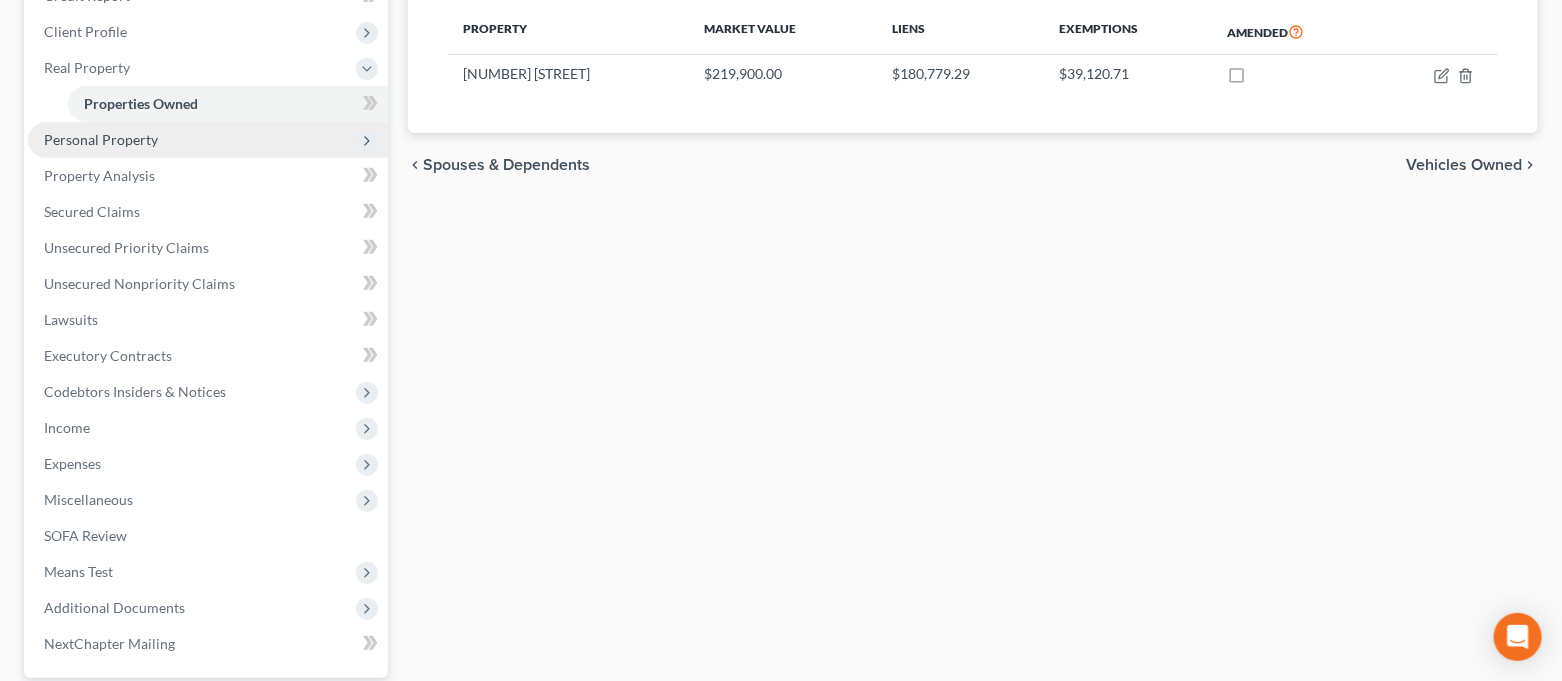 click on "Personal Property" at bounding box center [101, 139] 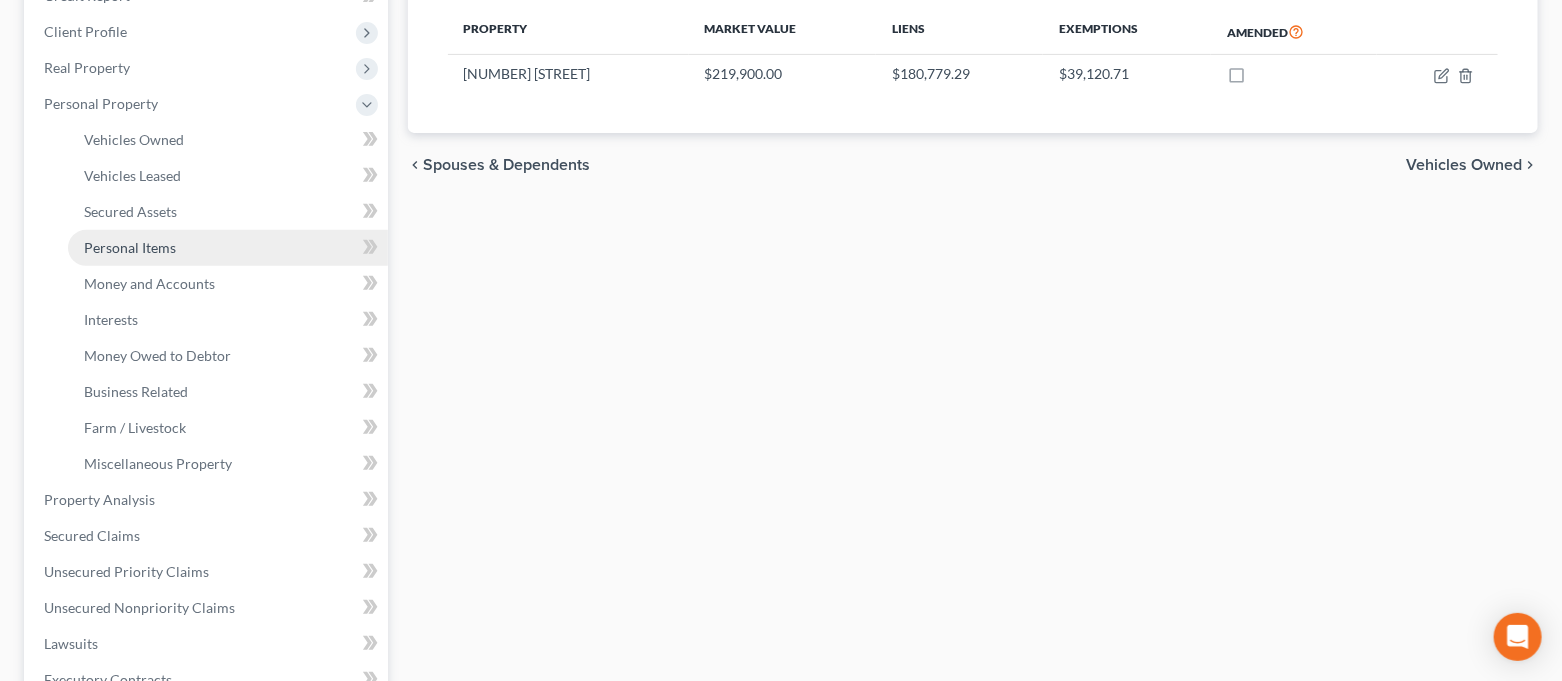 click on "Personal Items" at bounding box center [130, 247] 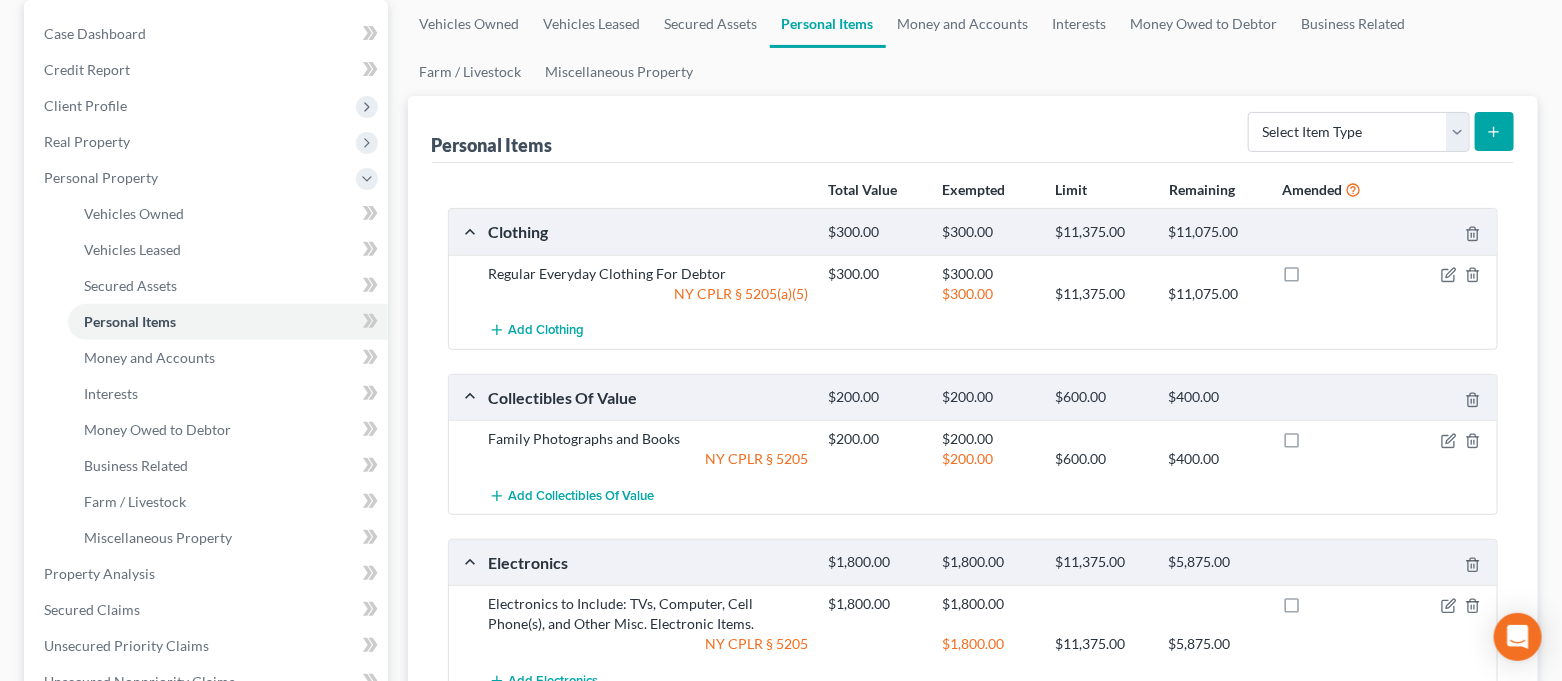 scroll, scrollTop: 133, scrollLeft: 0, axis: vertical 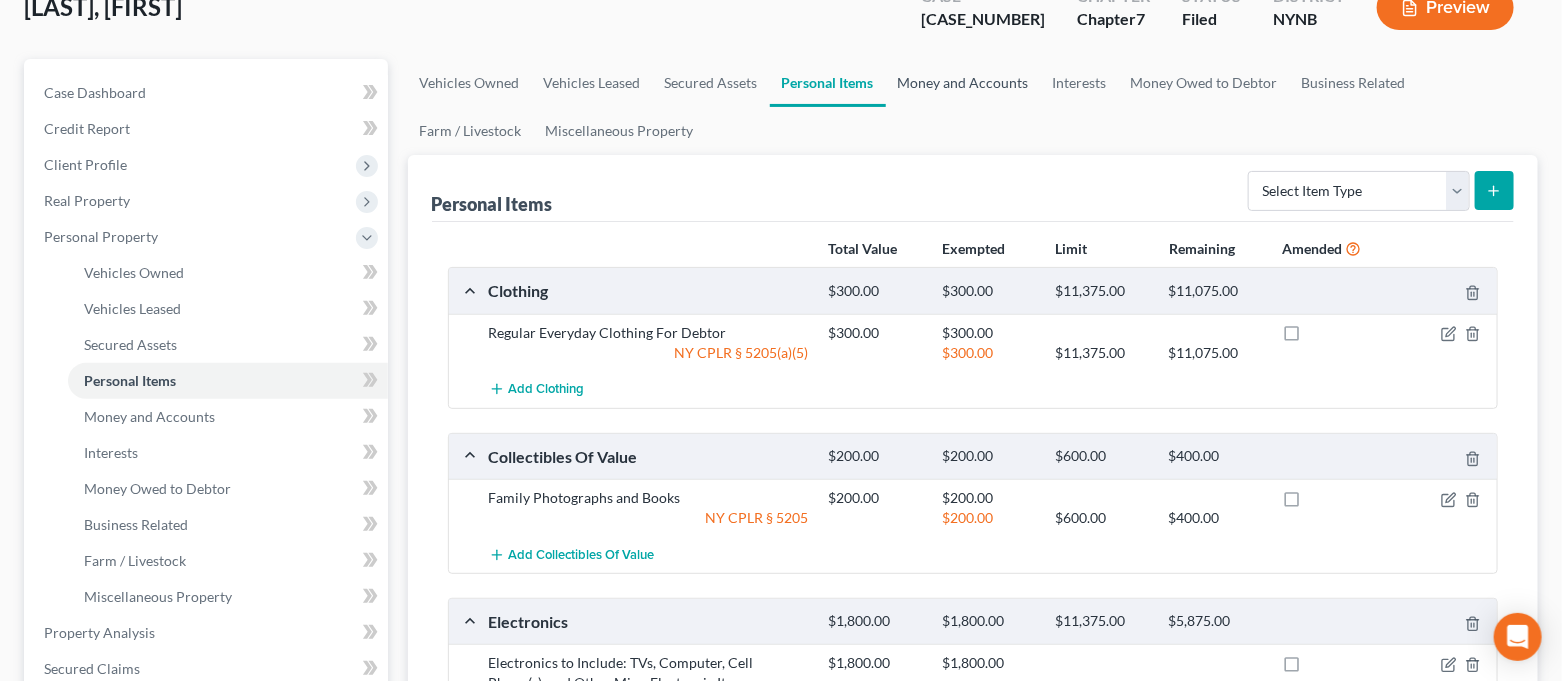 click on "Money and Accounts" at bounding box center (963, 83) 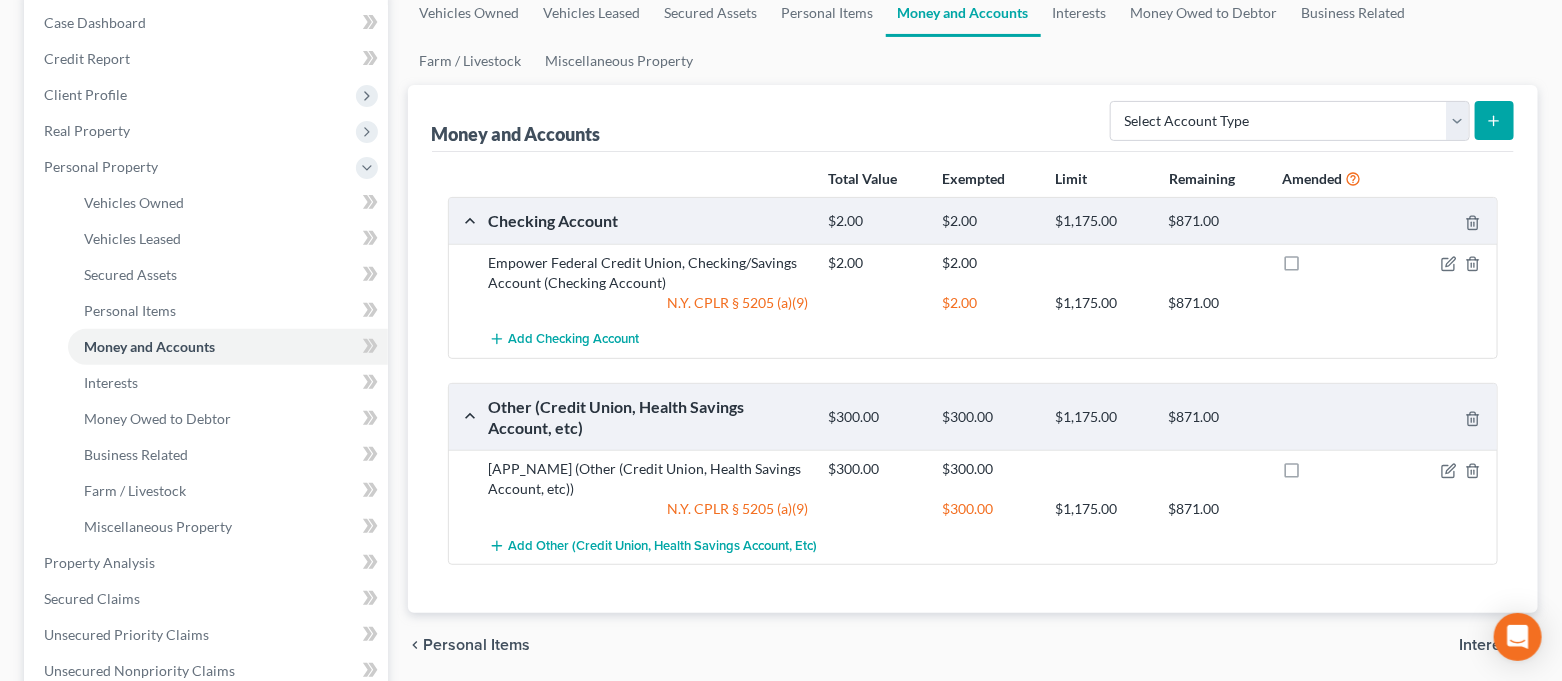 scroll, scrollTop: 266, scrollLeft: 0, axis: vertical 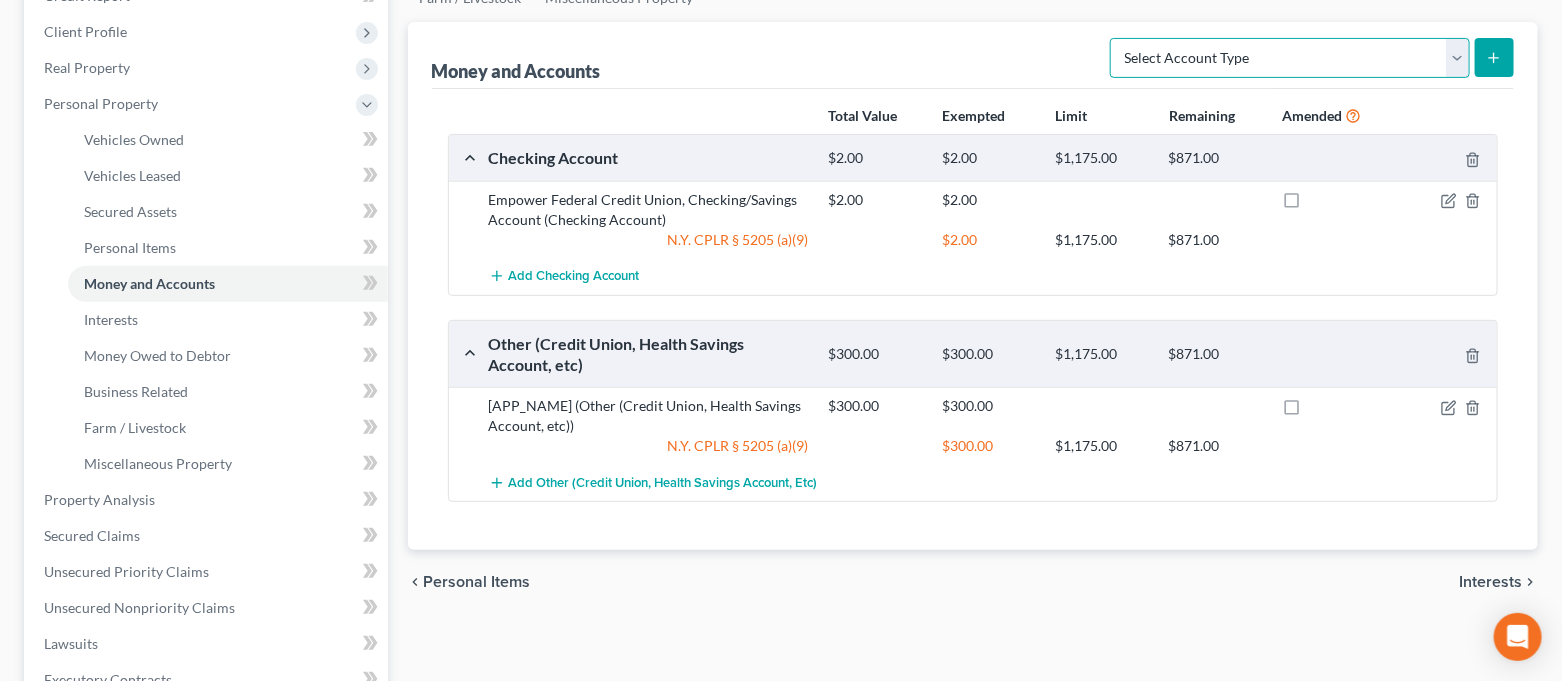 click on "Select Account Type Brokerage Cash on Hand Certificates of Deposit Checking Account Money Market Other (Credit Union, Health Savings Account, etc) Safe Deposit Box Savings Account Security Deposits or Prepayments" at bounding box center [1290, 58] 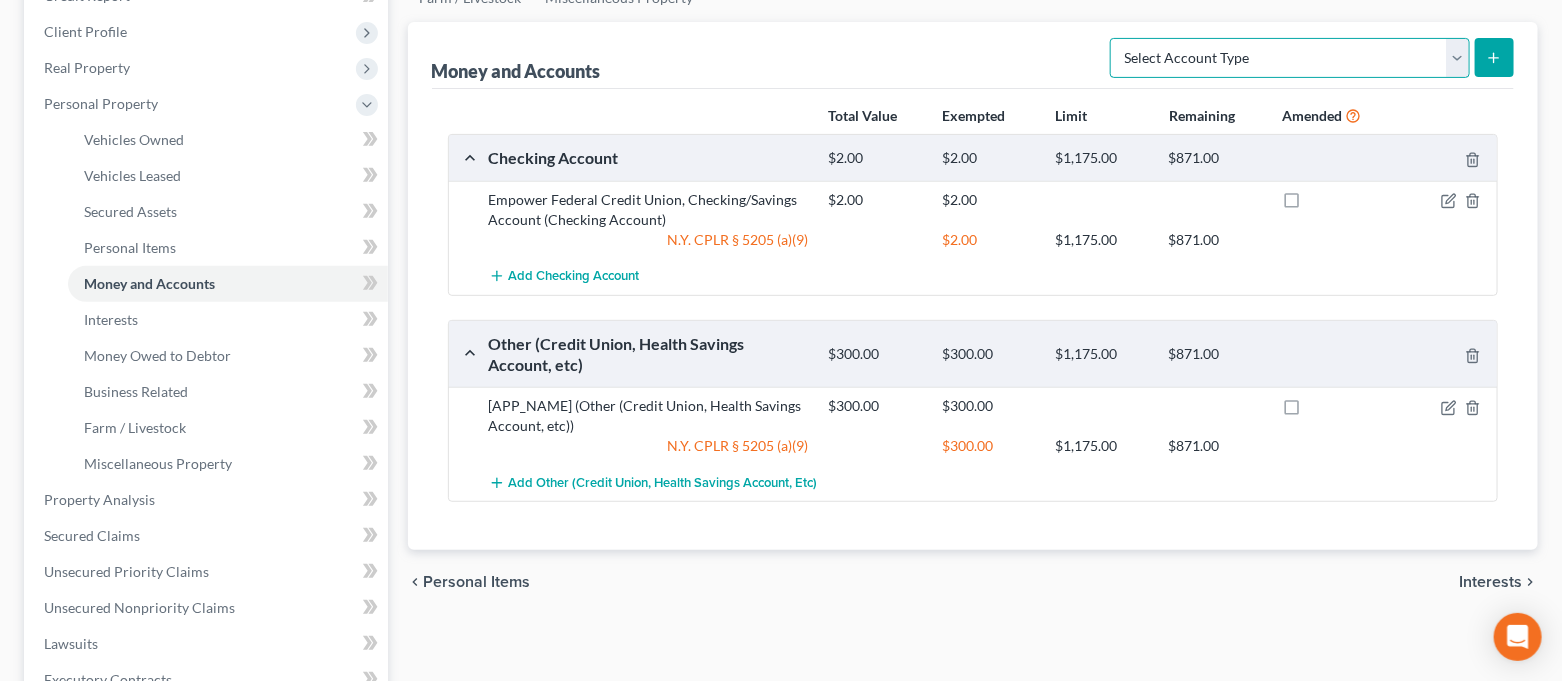 select on "other" 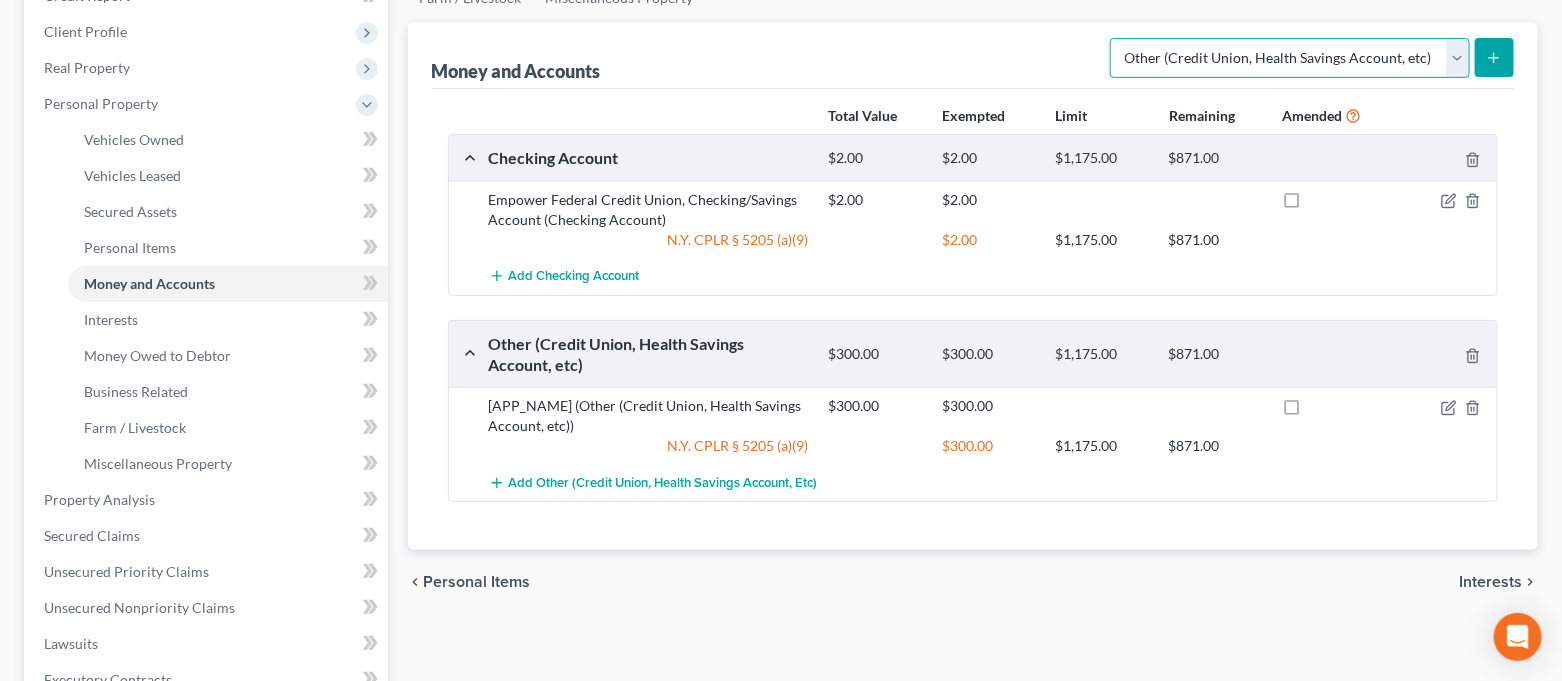 click on "Select Account Type Brokerage Cash on Hand Certificates of Deposit Checking Account Money Market Other (Credit Union, Health Savings Account, etc) Safe Deposit Box Savings Account Security Deposits or Prepayments" at bounding box center (1290, 58) 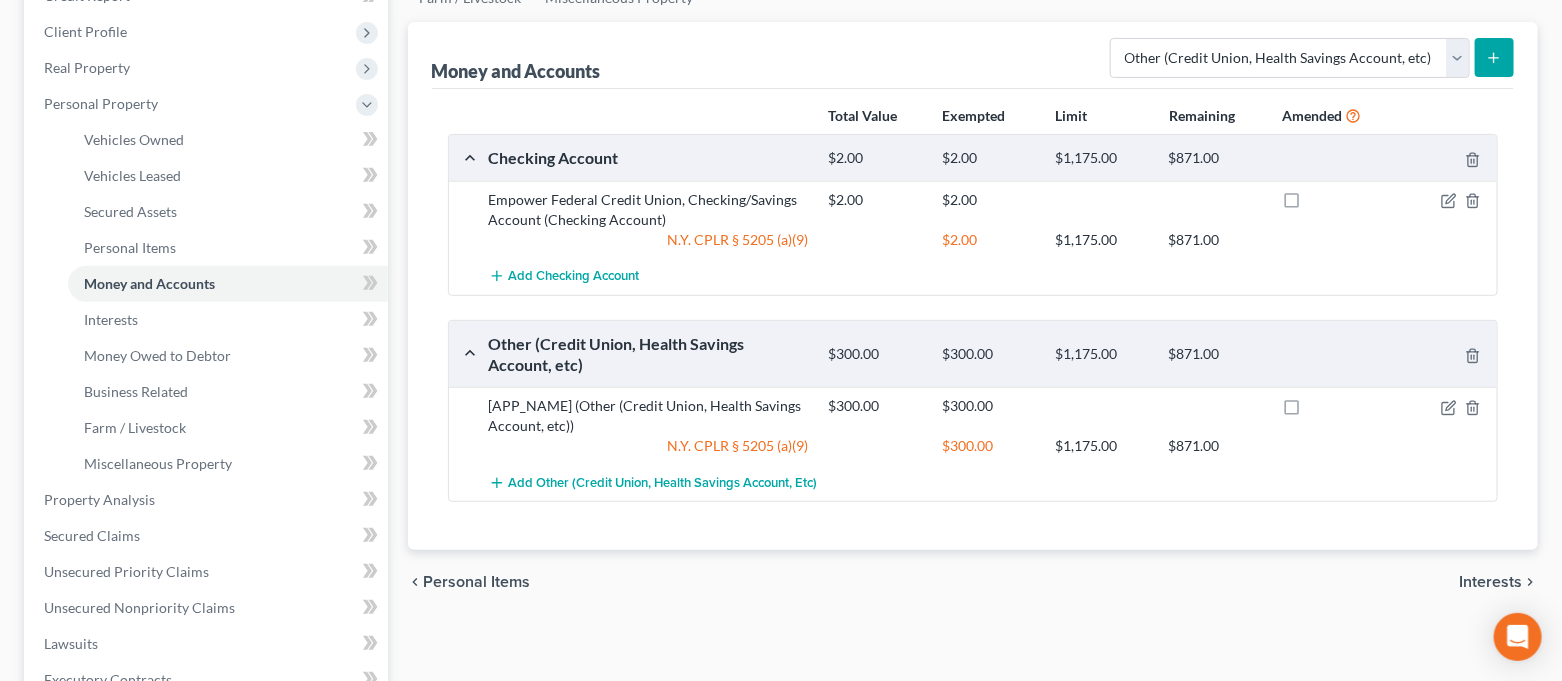 click 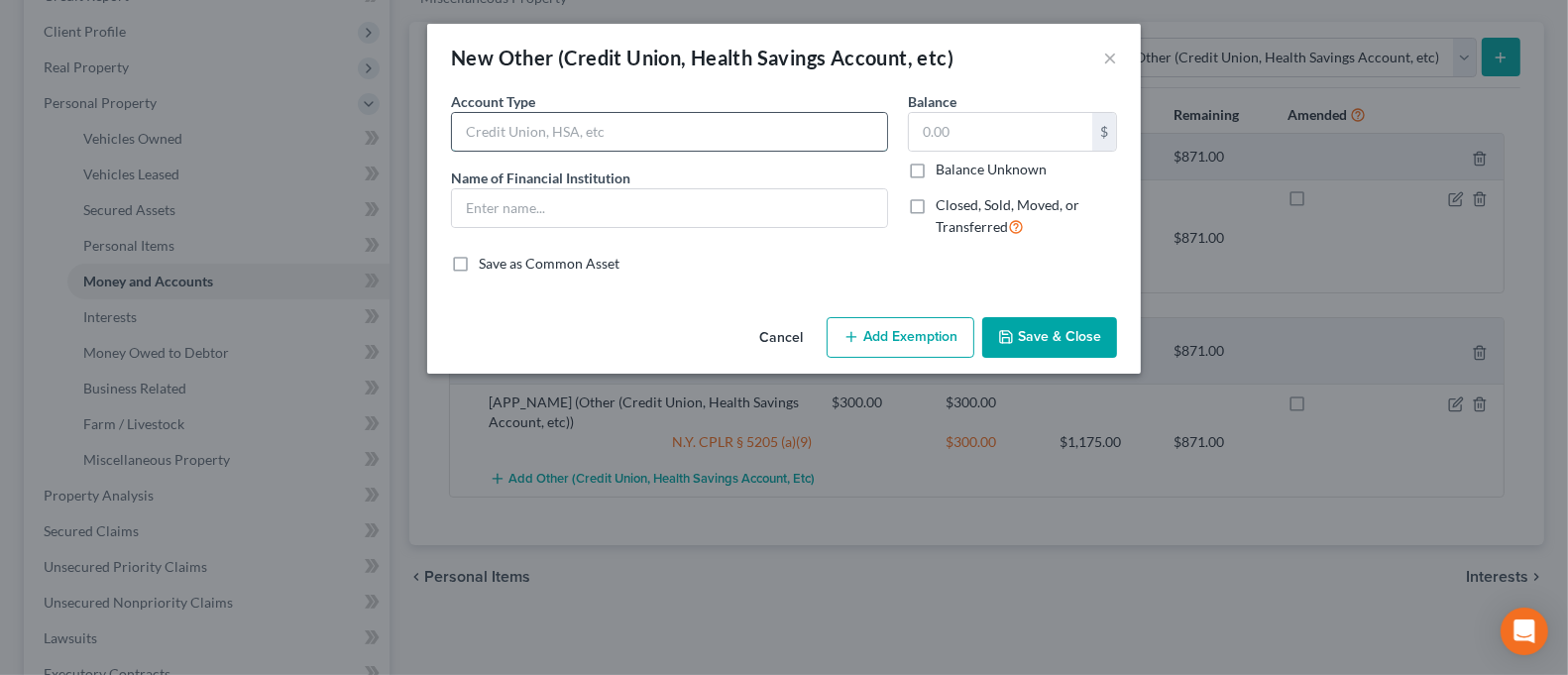 click at bounding box center [669, 132] 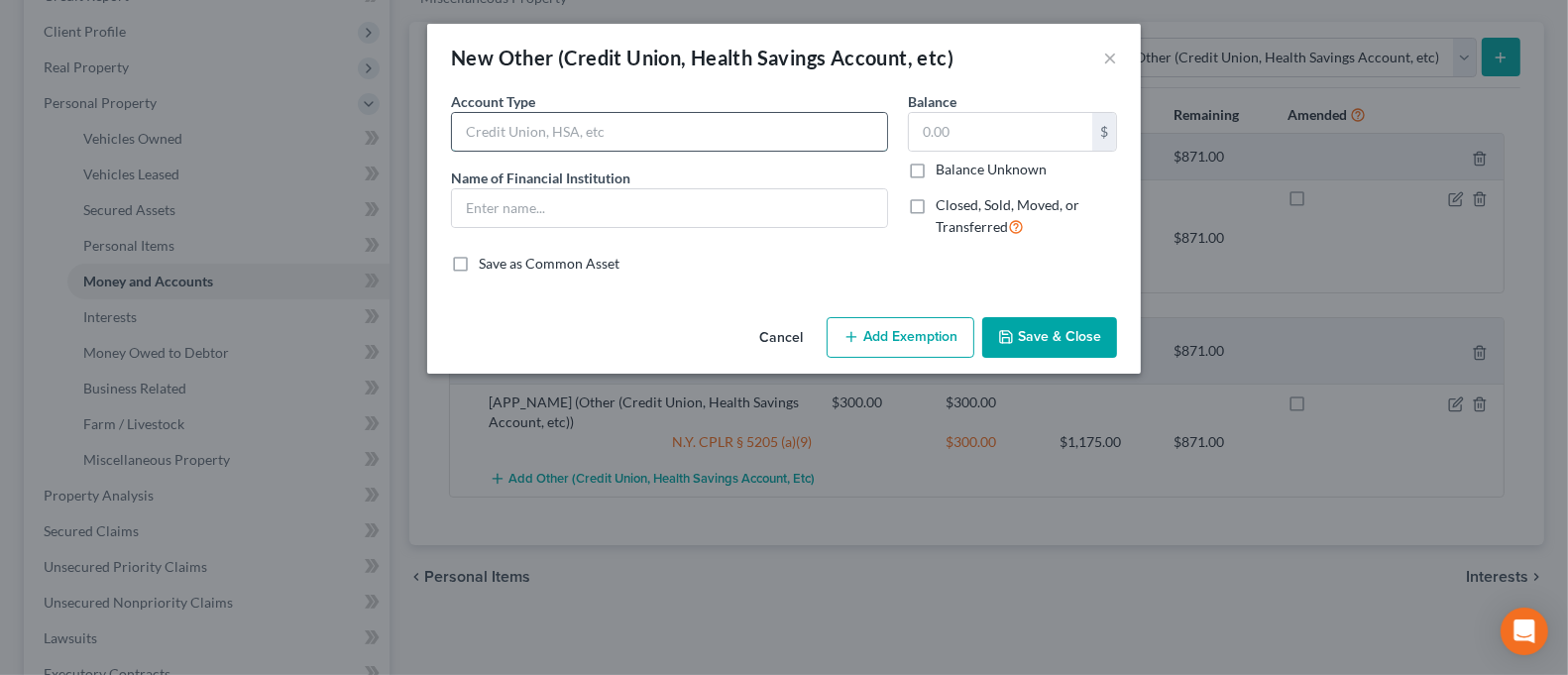 type on "e" 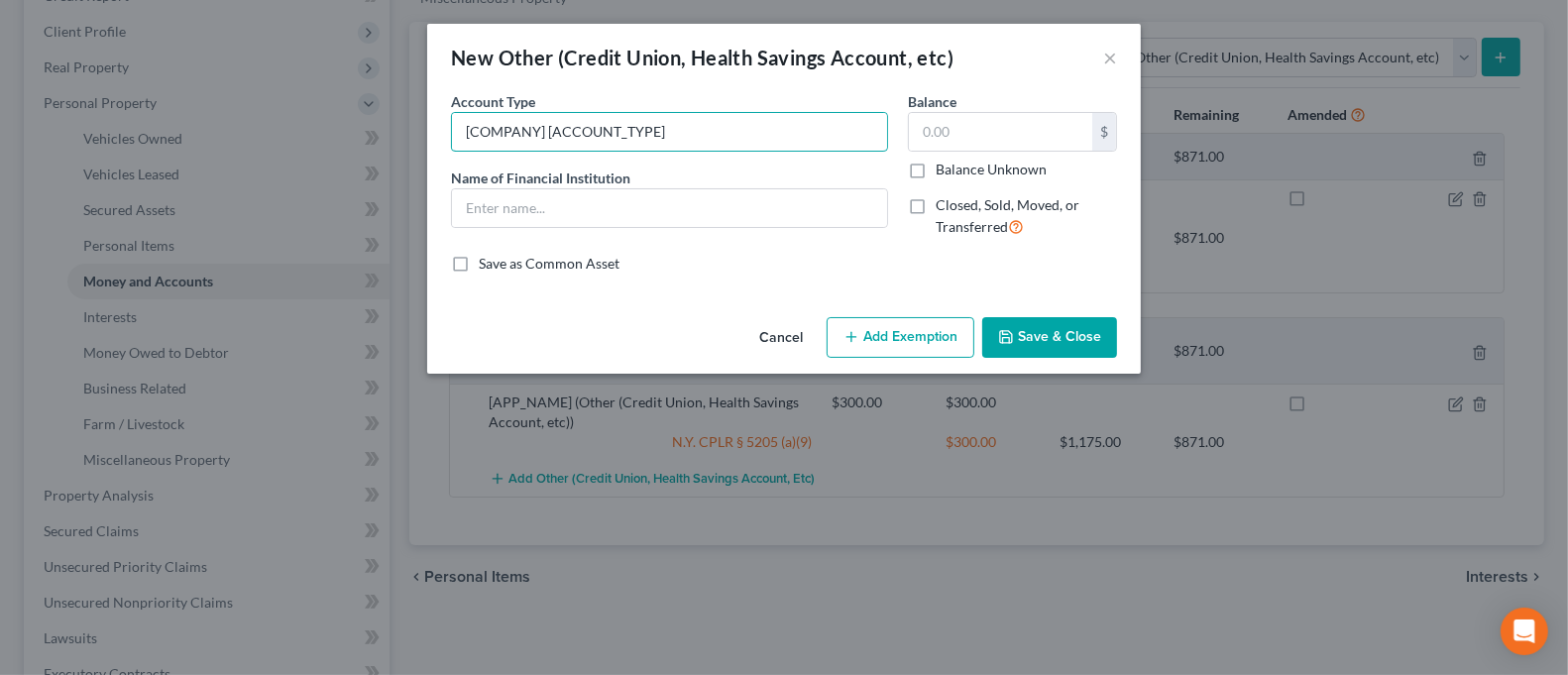drag, startPoint x: 713, startPoint y: 123, endPoint x: 432, endPoint y: 131, distance: 281.11386 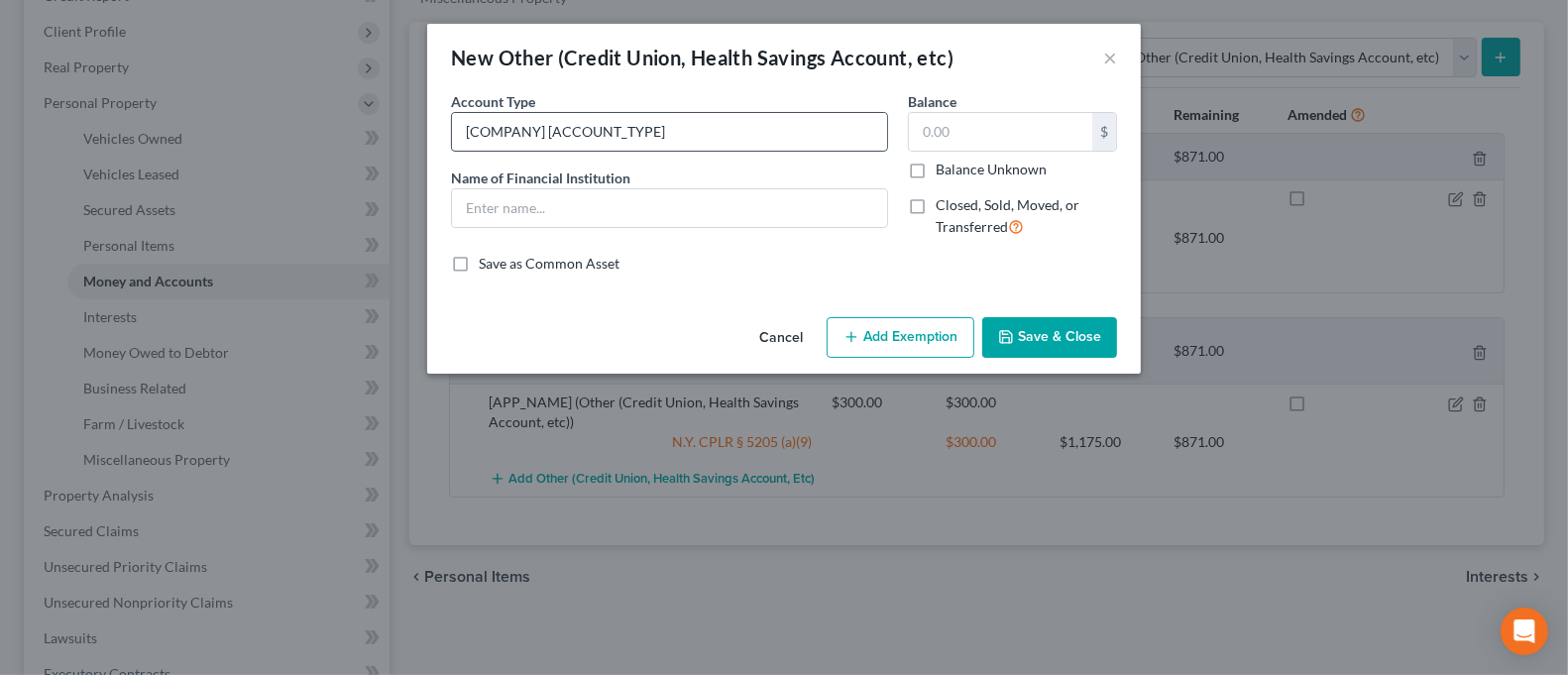 click on "[COMPANY] [ACCOUNT_TYPE]" at bounding box center (669, 132) 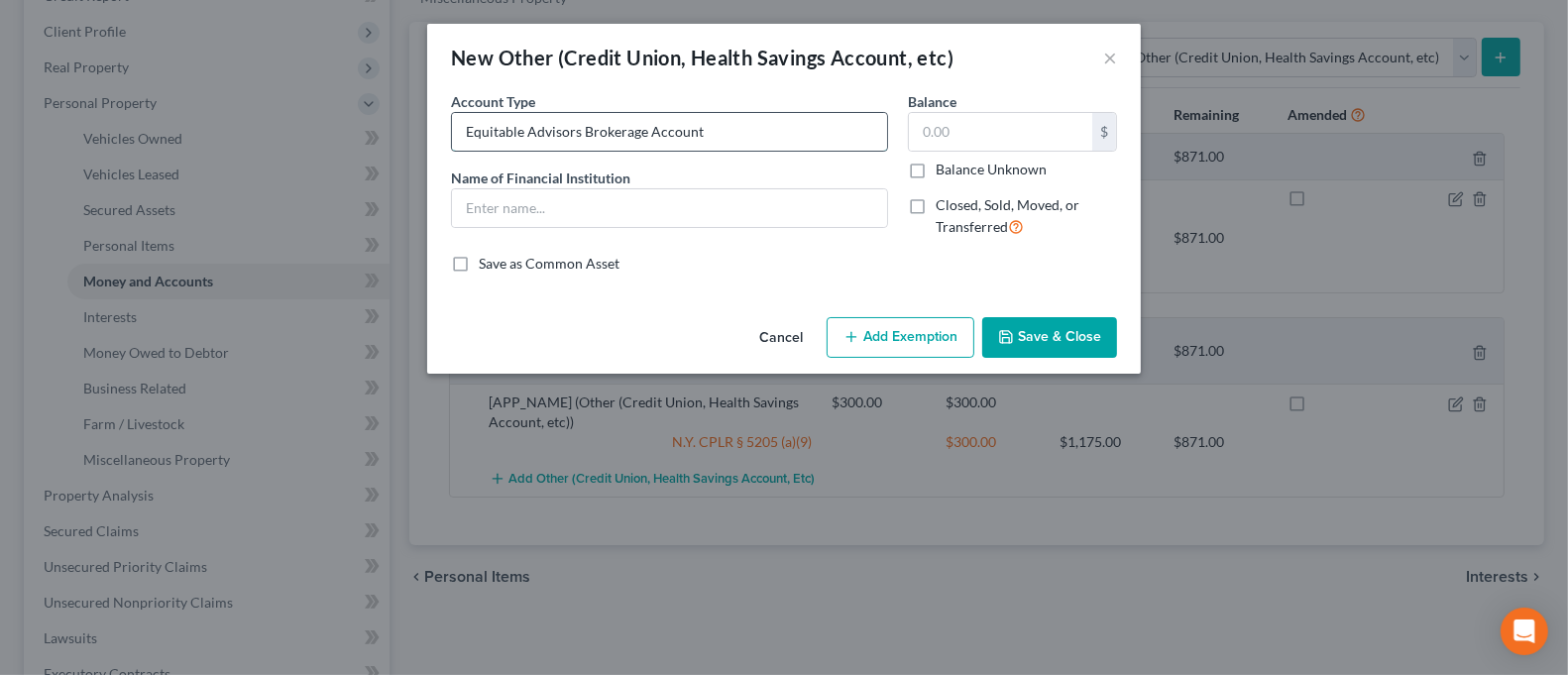 drag, startPoint x: 708, startPoint y: 142, endPoint x: 468, endPoint y: 146, distance: 240.03333 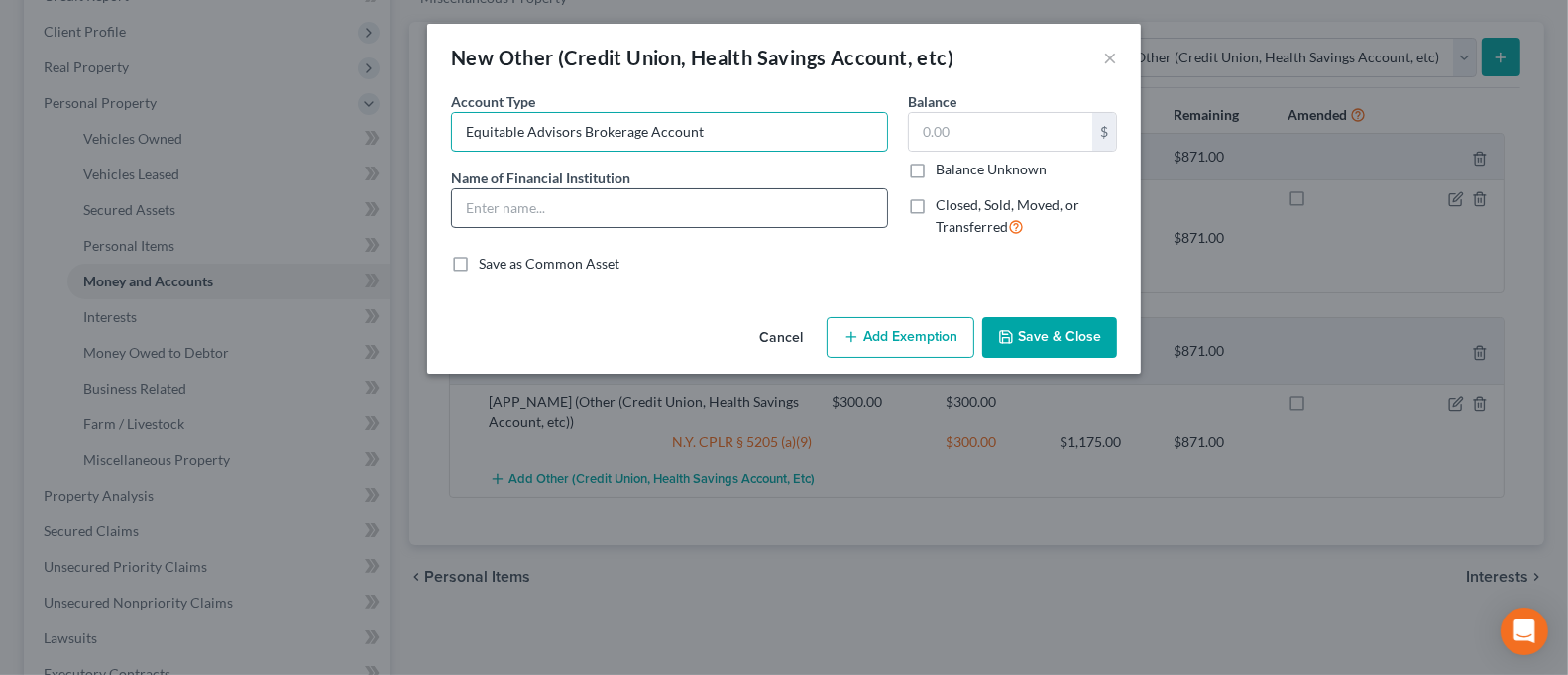 type on "Equitable Advisors Brokerage Account" 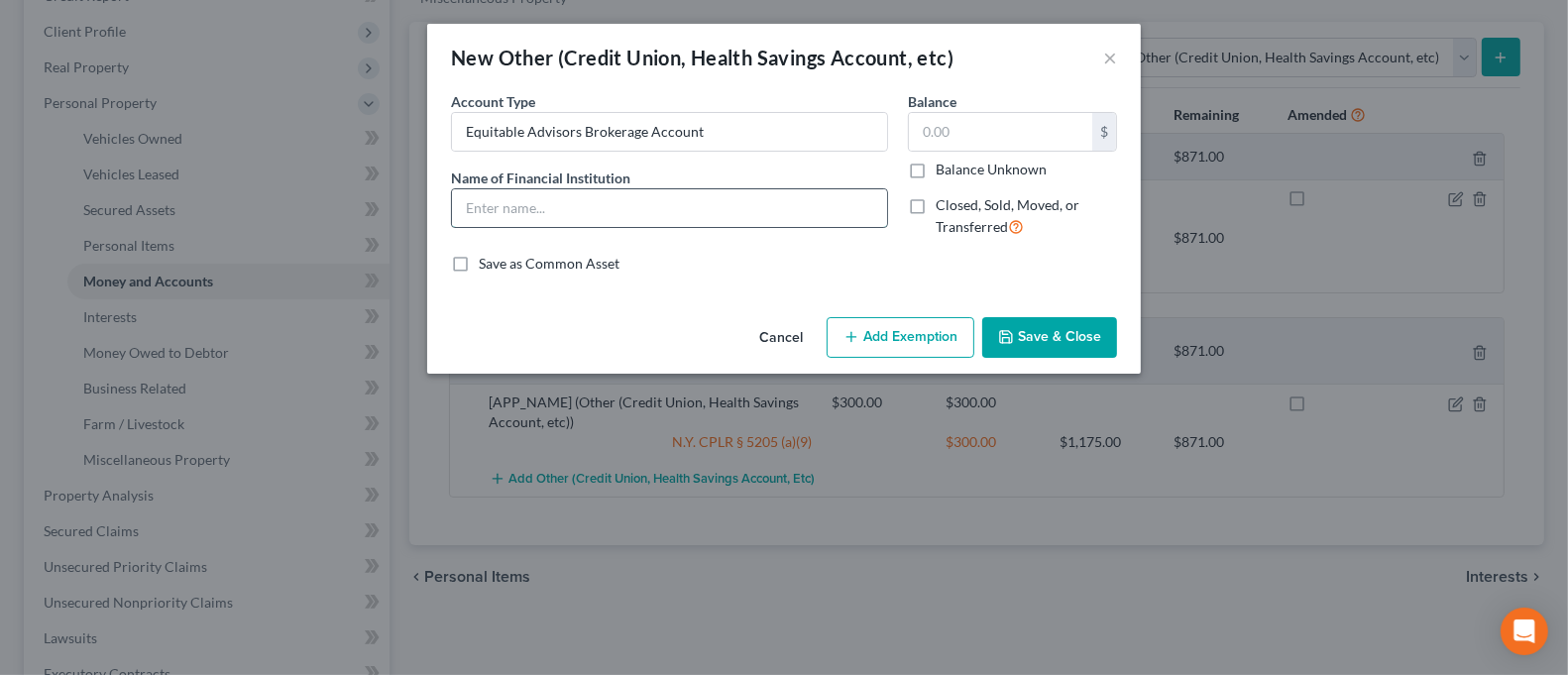 paste on "Equitable Advisors Brokerage Account" 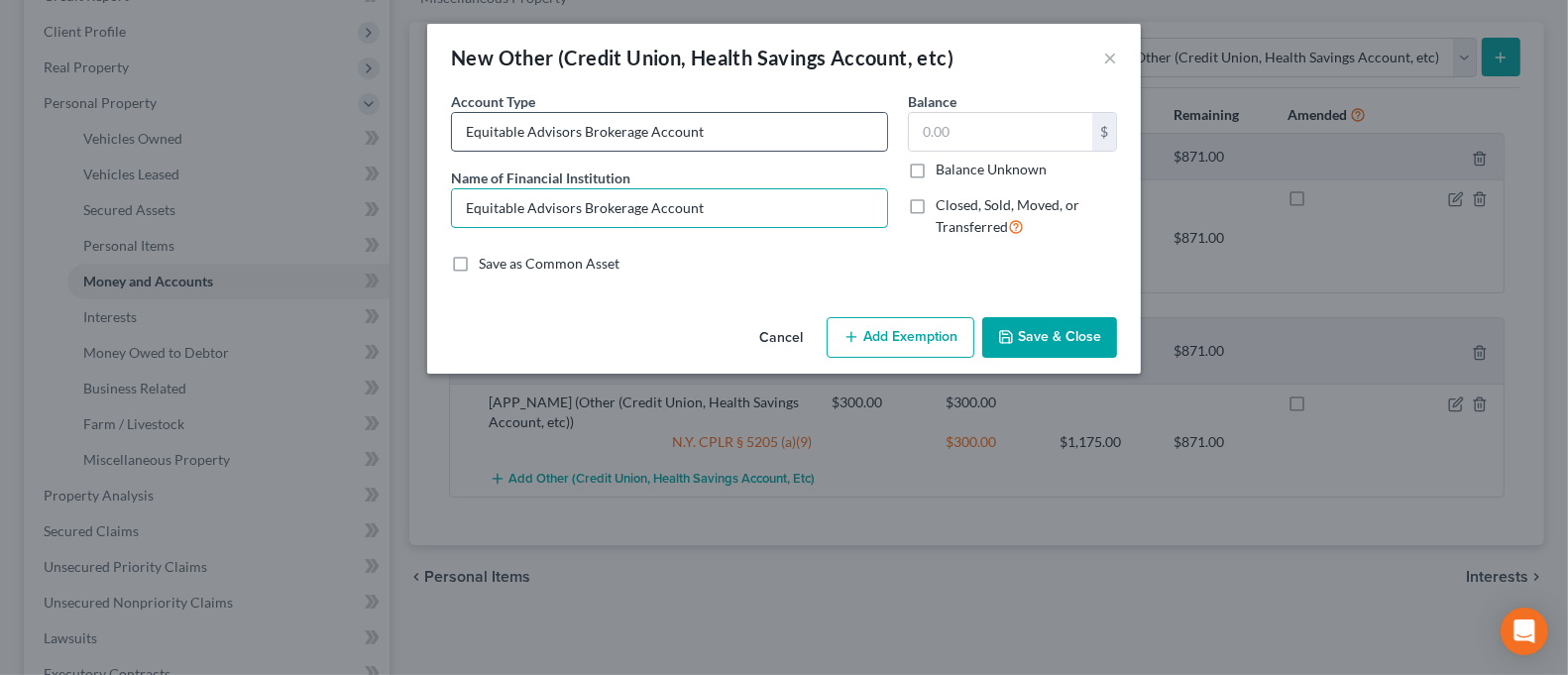 type on "Equitable Advisors Brokerage Account" 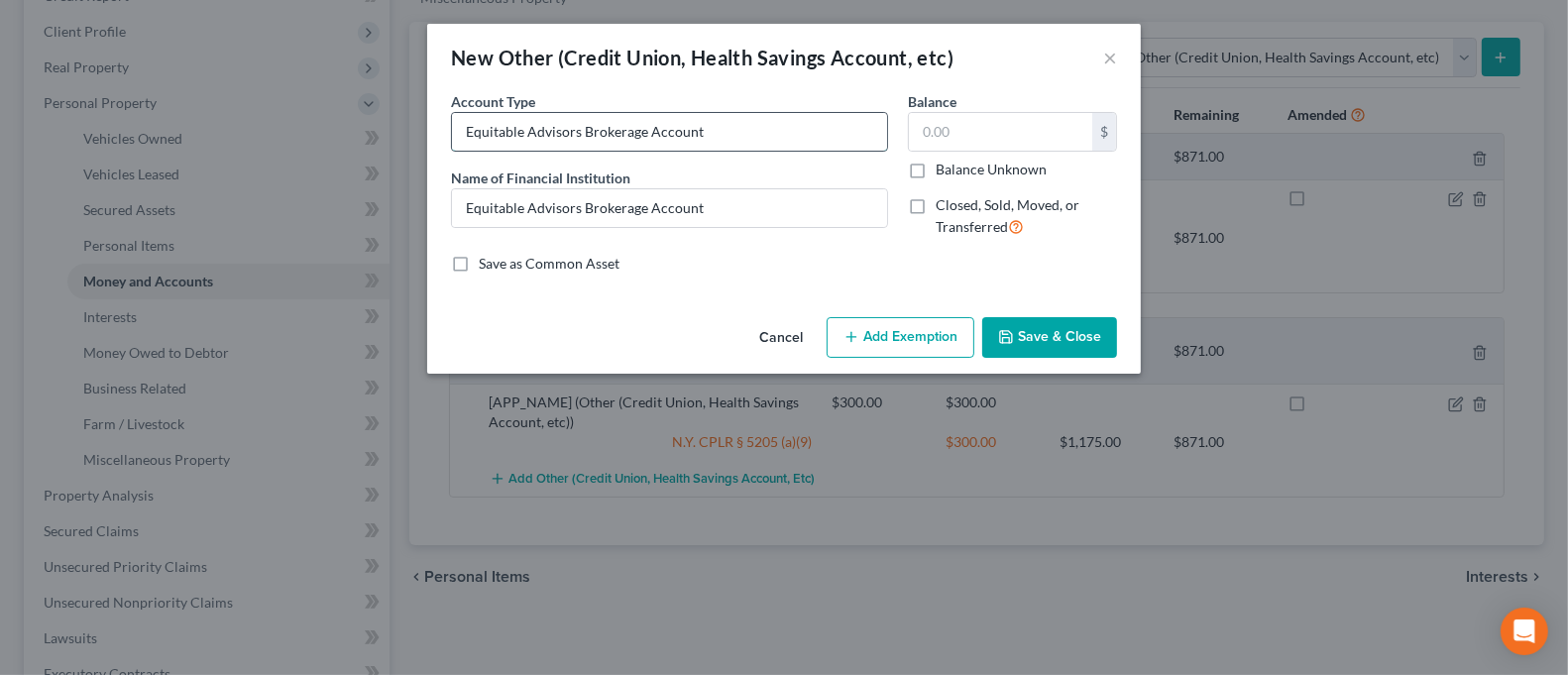 drag, startPoint x: 581, startPoint y: 131, endPoint x: 458, endPoint y: 143, distance: 123.58398 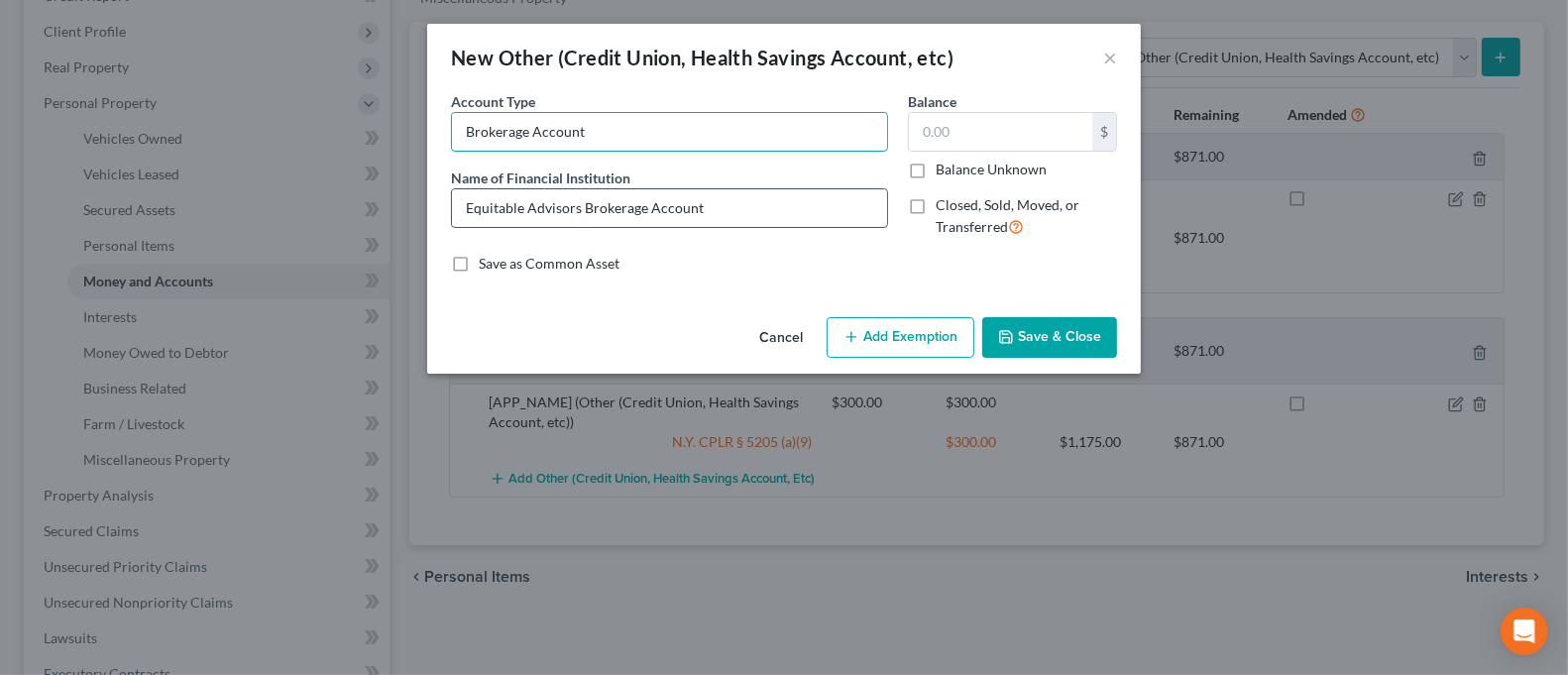 type on "Brokerage Account" 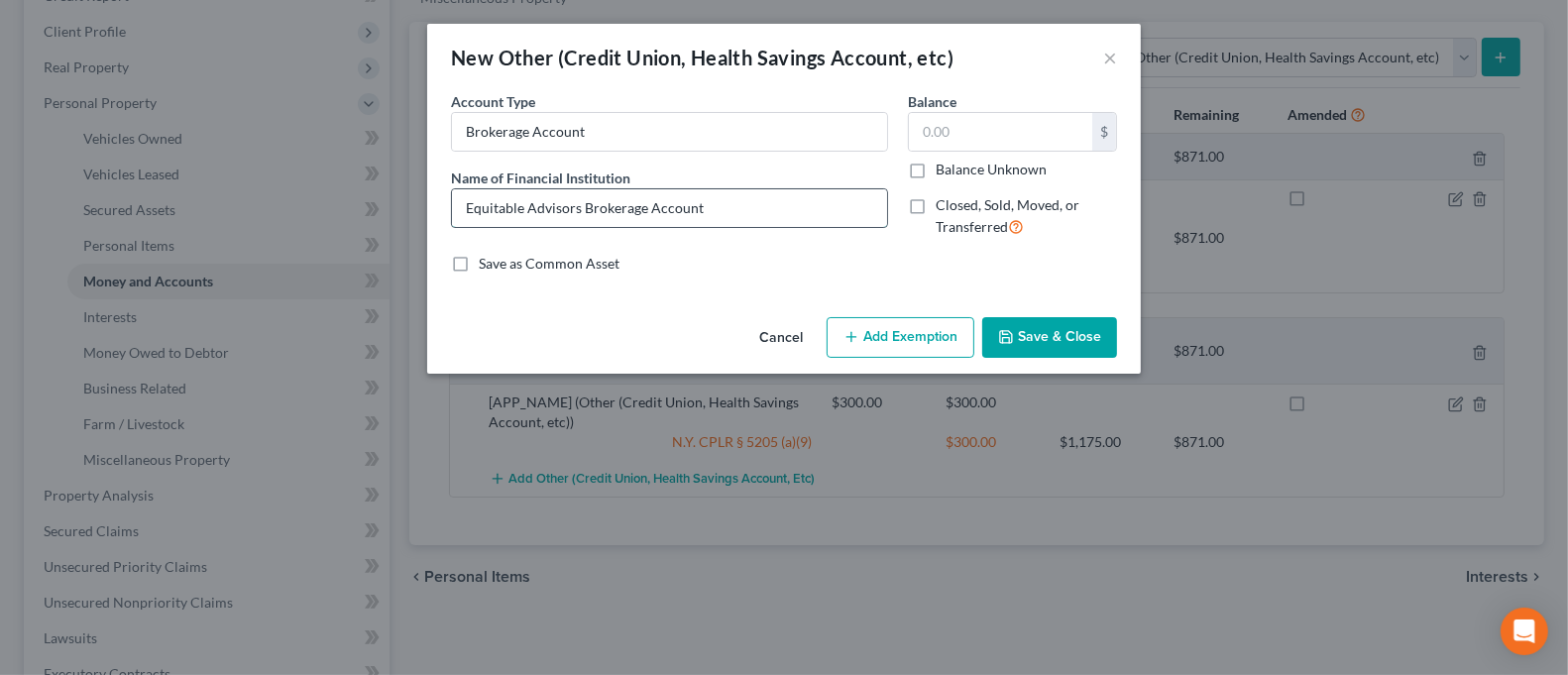 drag, startPoint x: 582, startPoint y: 208, endPoint x: 747, endPoint y: 222, distance: 165.5929 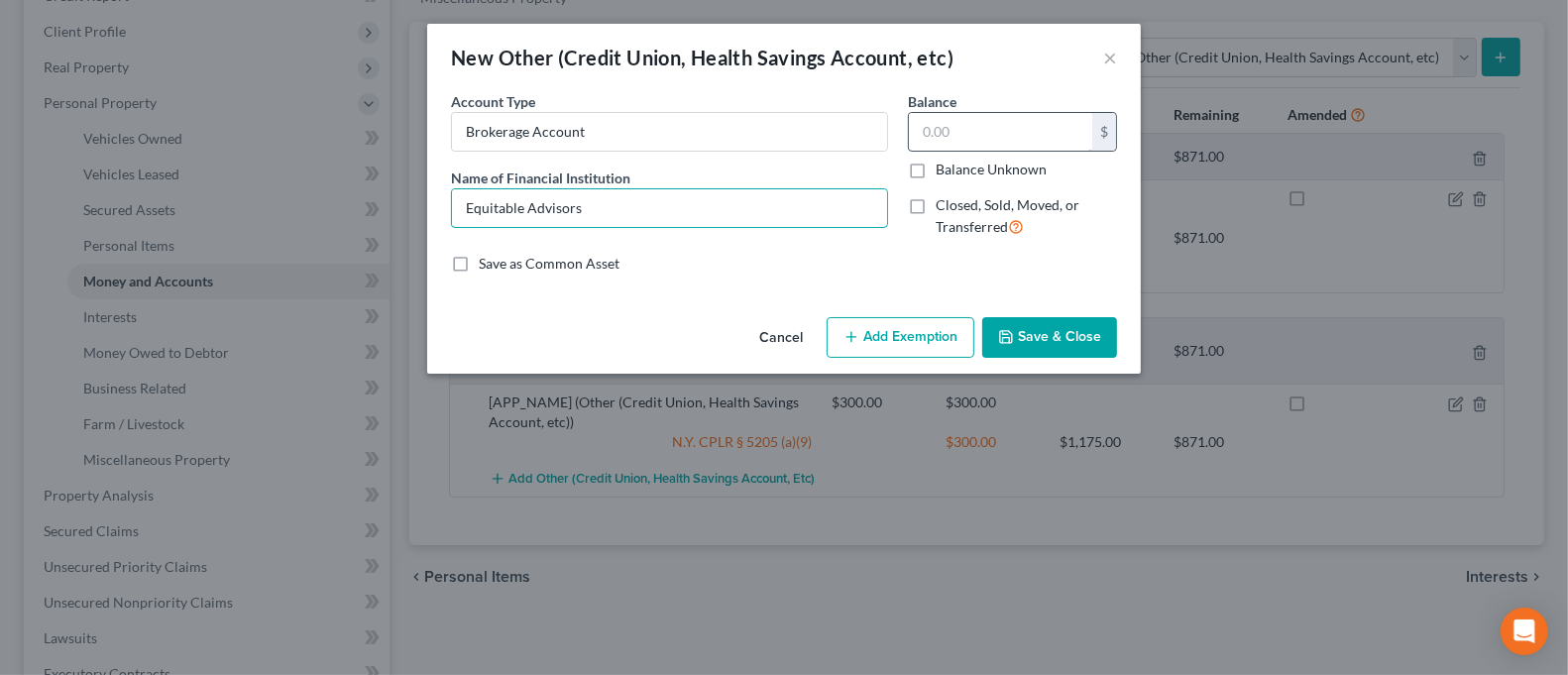 type on "Equitable Advisors" 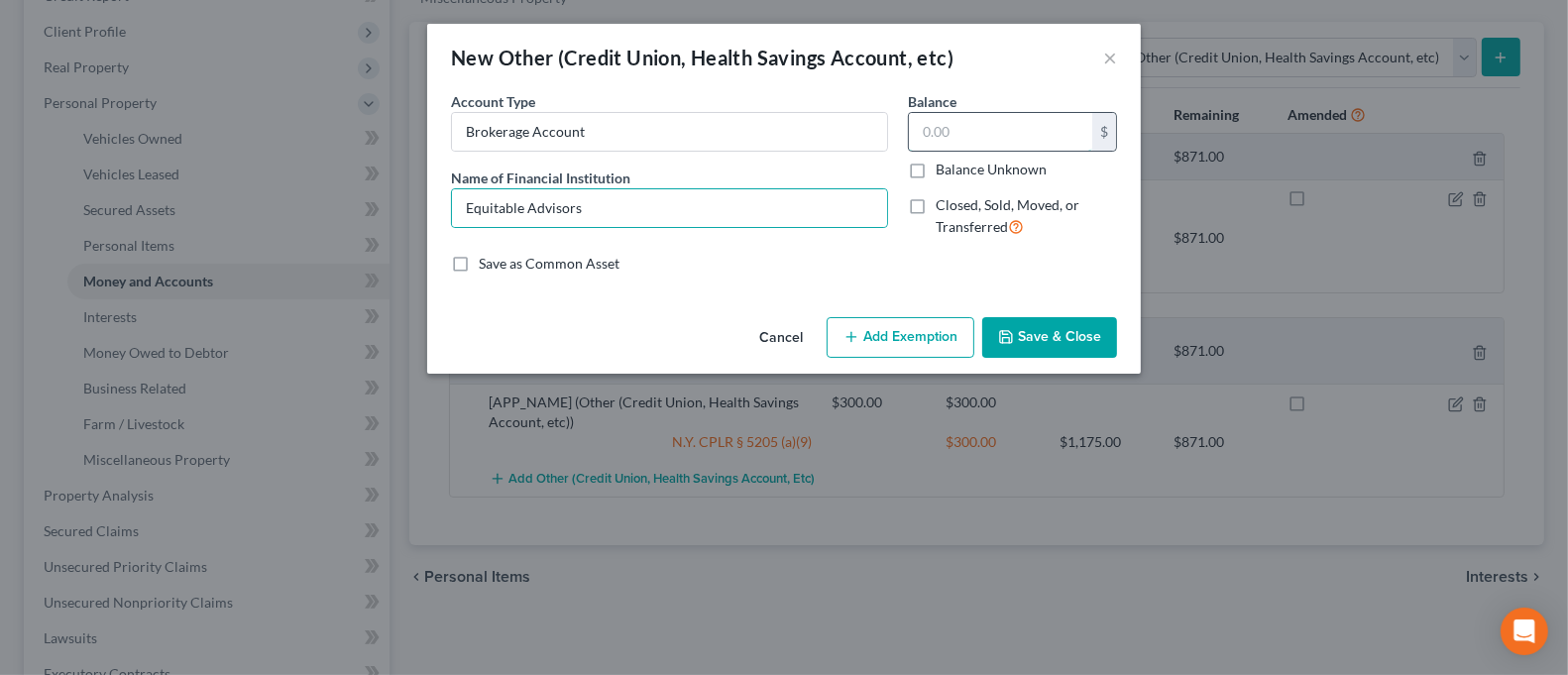 click at bounding box center [1000, 132] 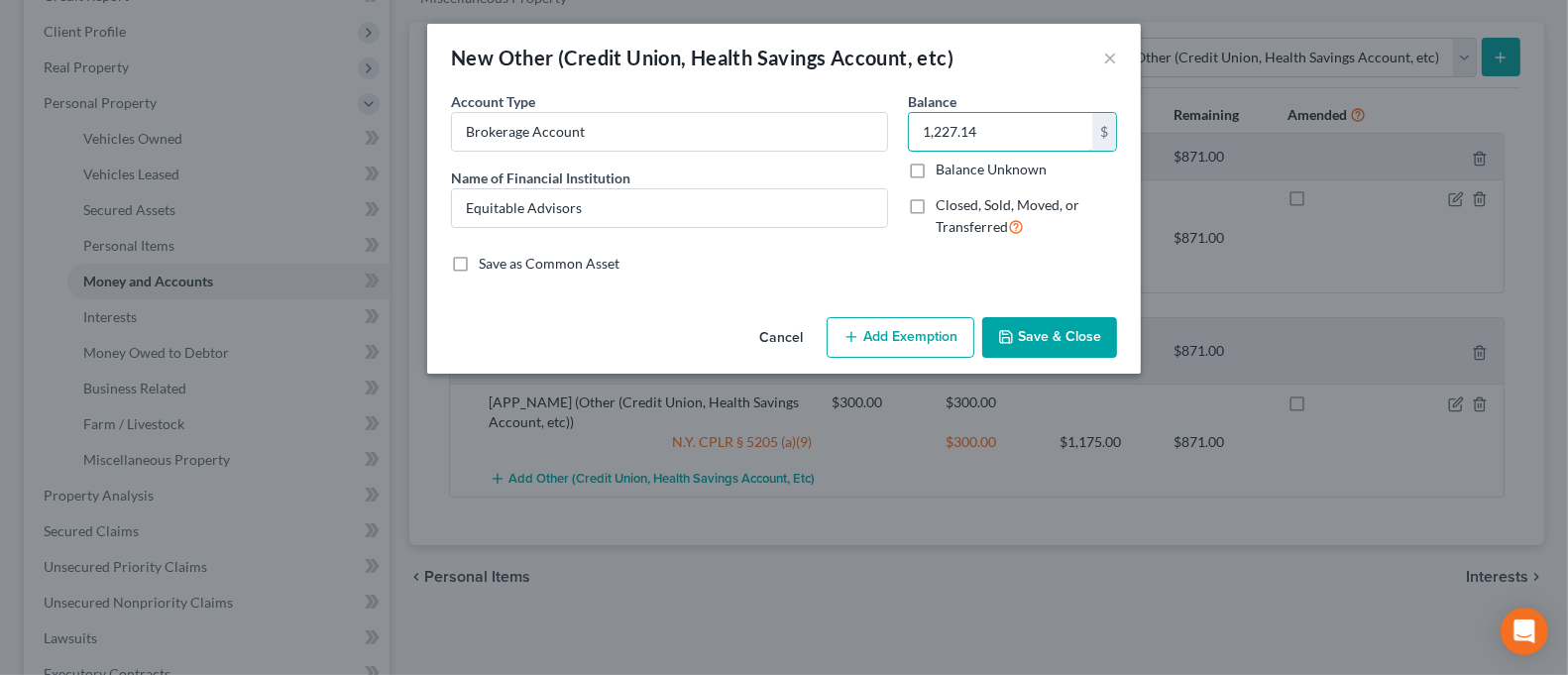 type on "1,227.14" 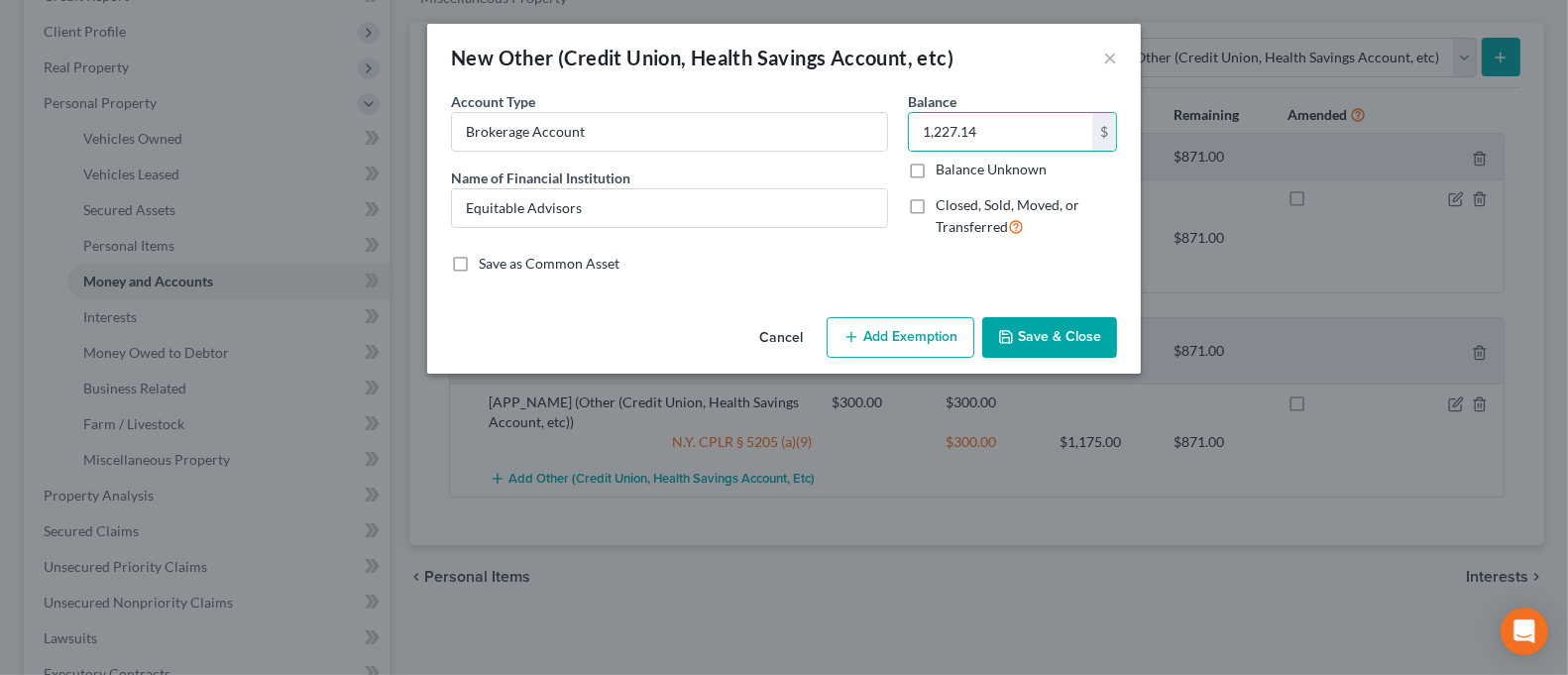 click on "Save & Close" at bounding box center [1050, 338] 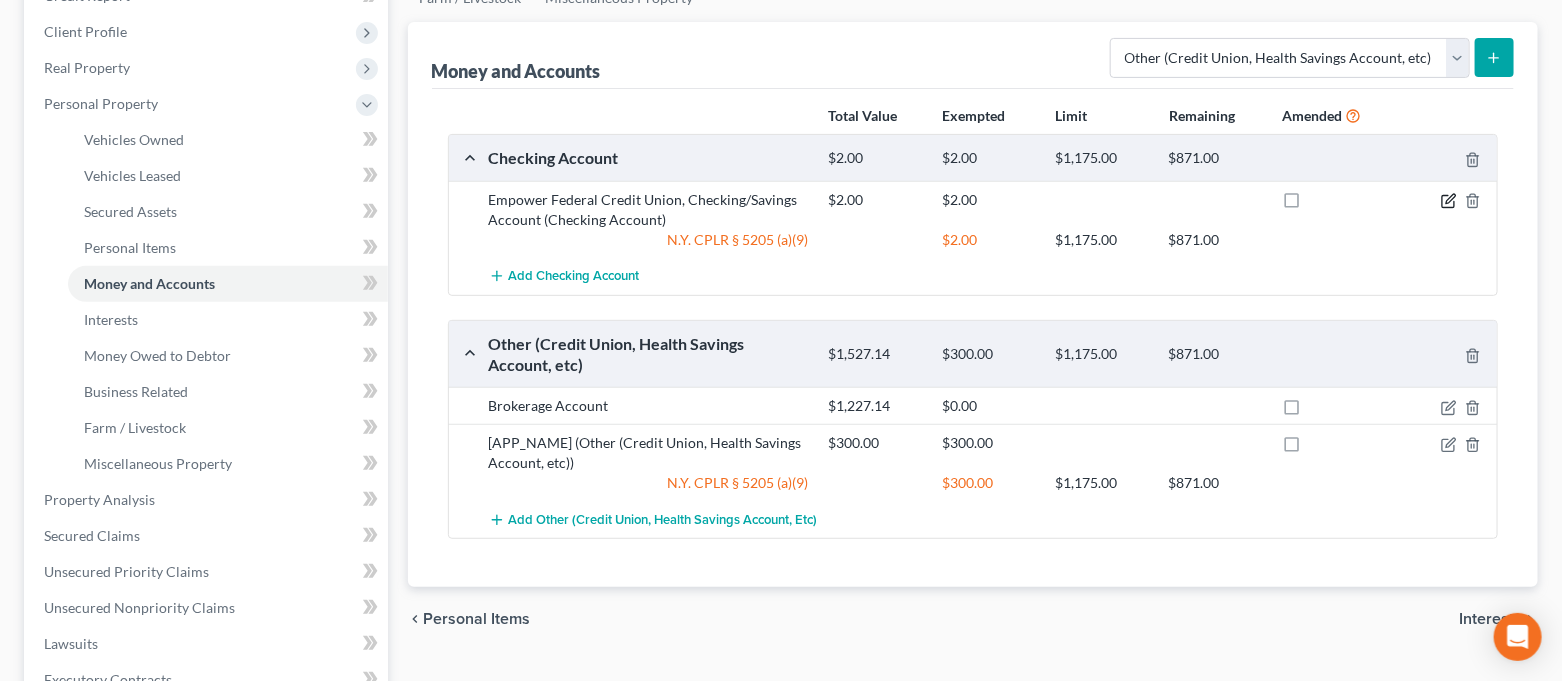 click 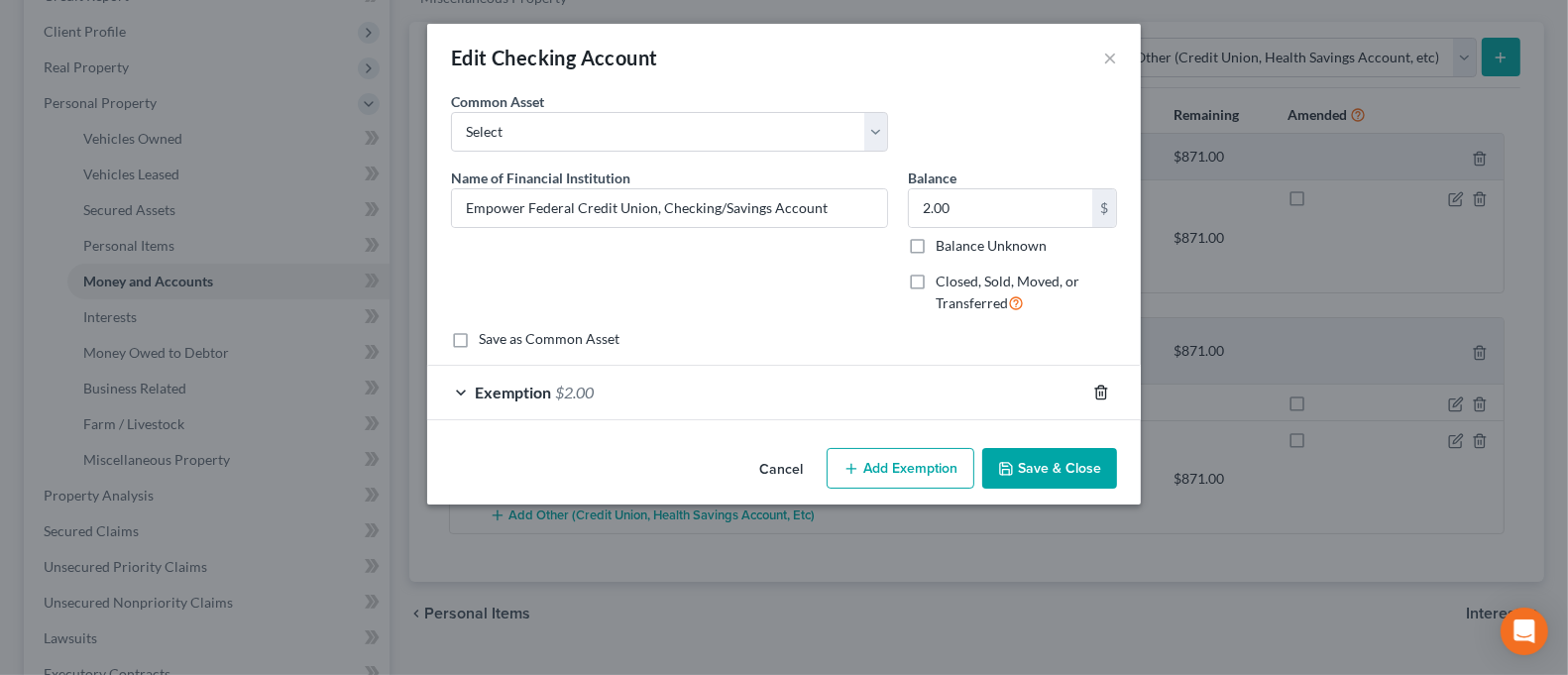 click 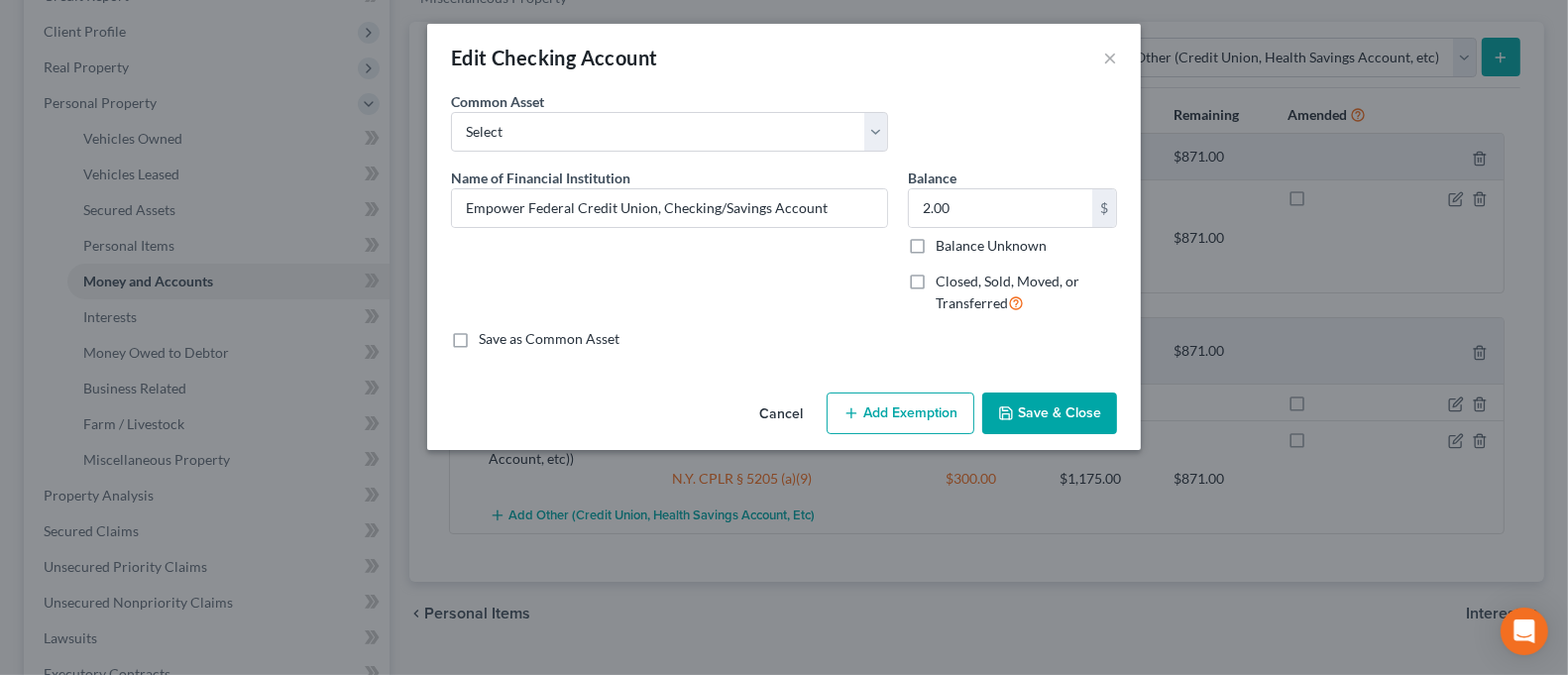 click on "Save & Close" at bounding box center [1050, 413] 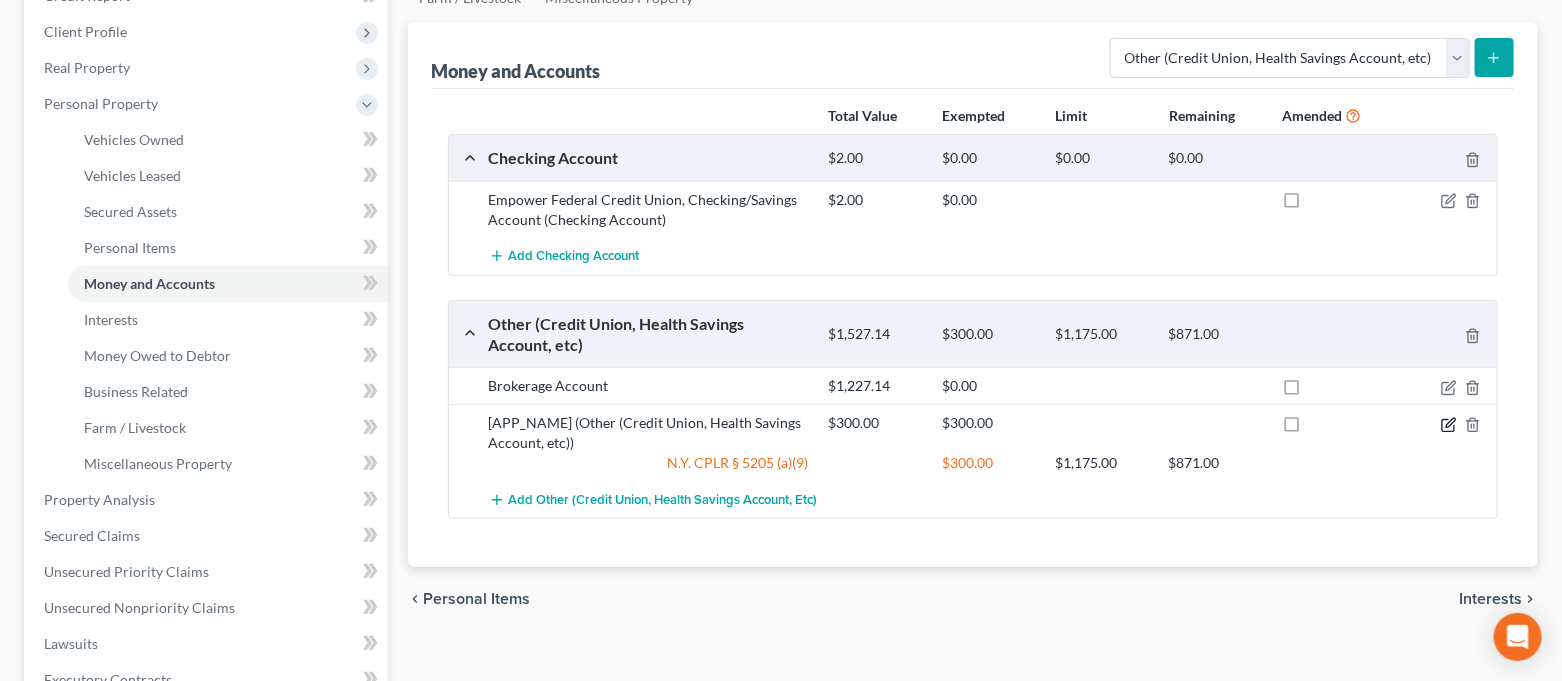 click 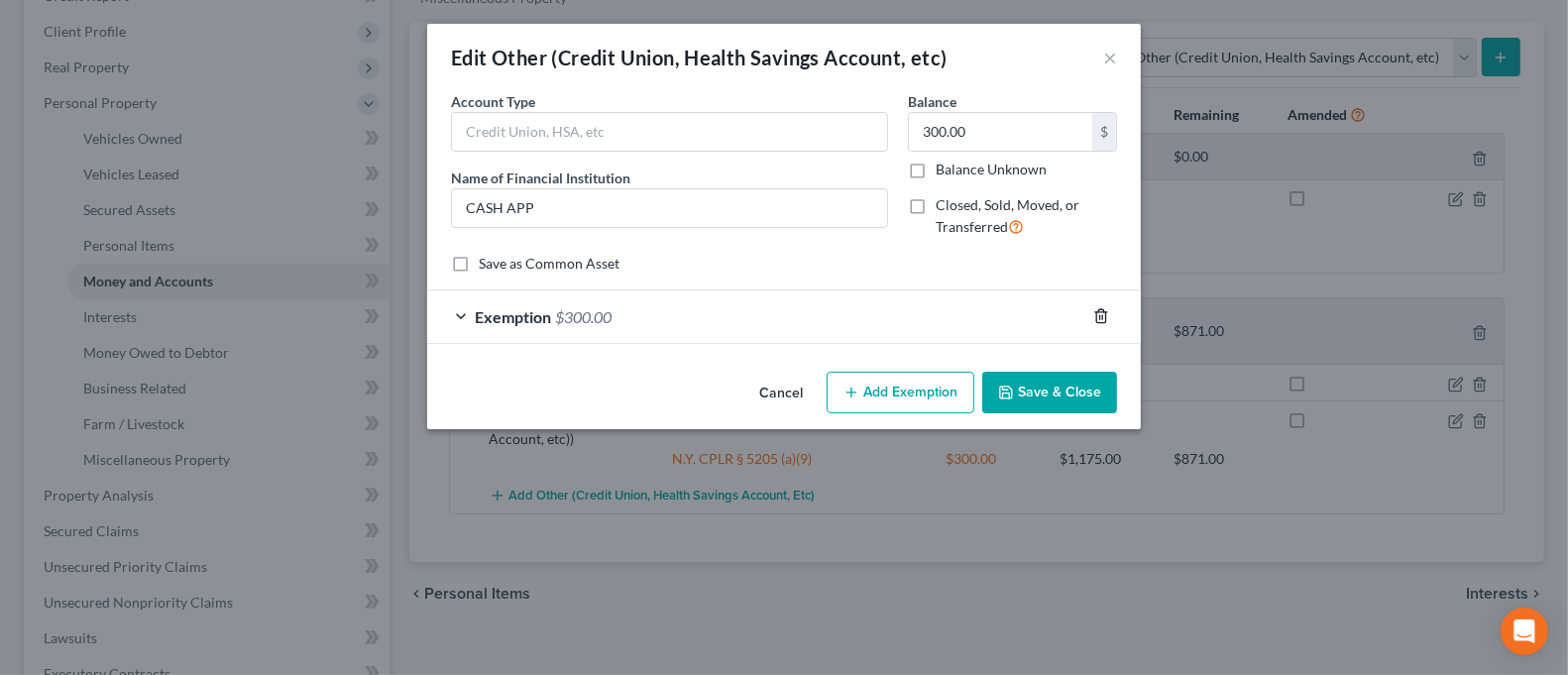 click 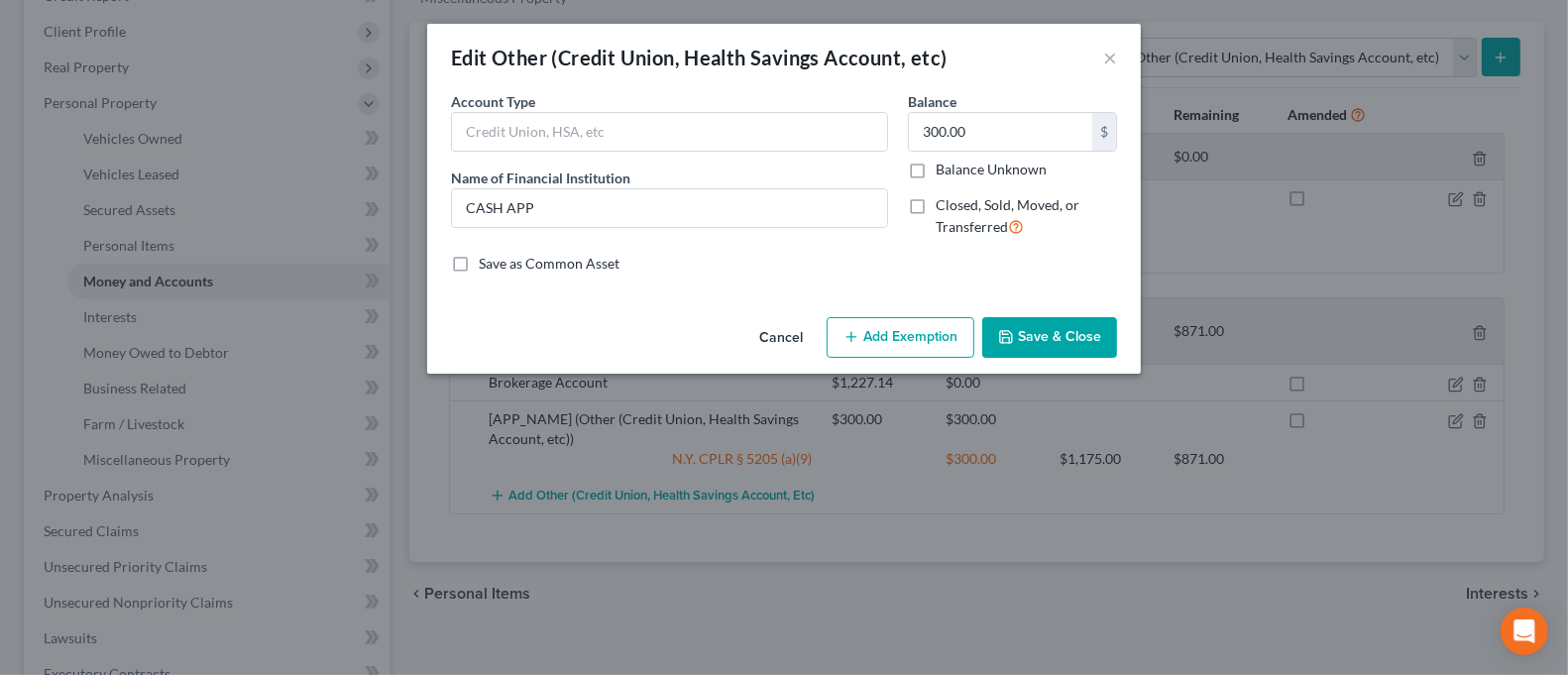 click on "Save & Close" at bounding box center (1050, 338) 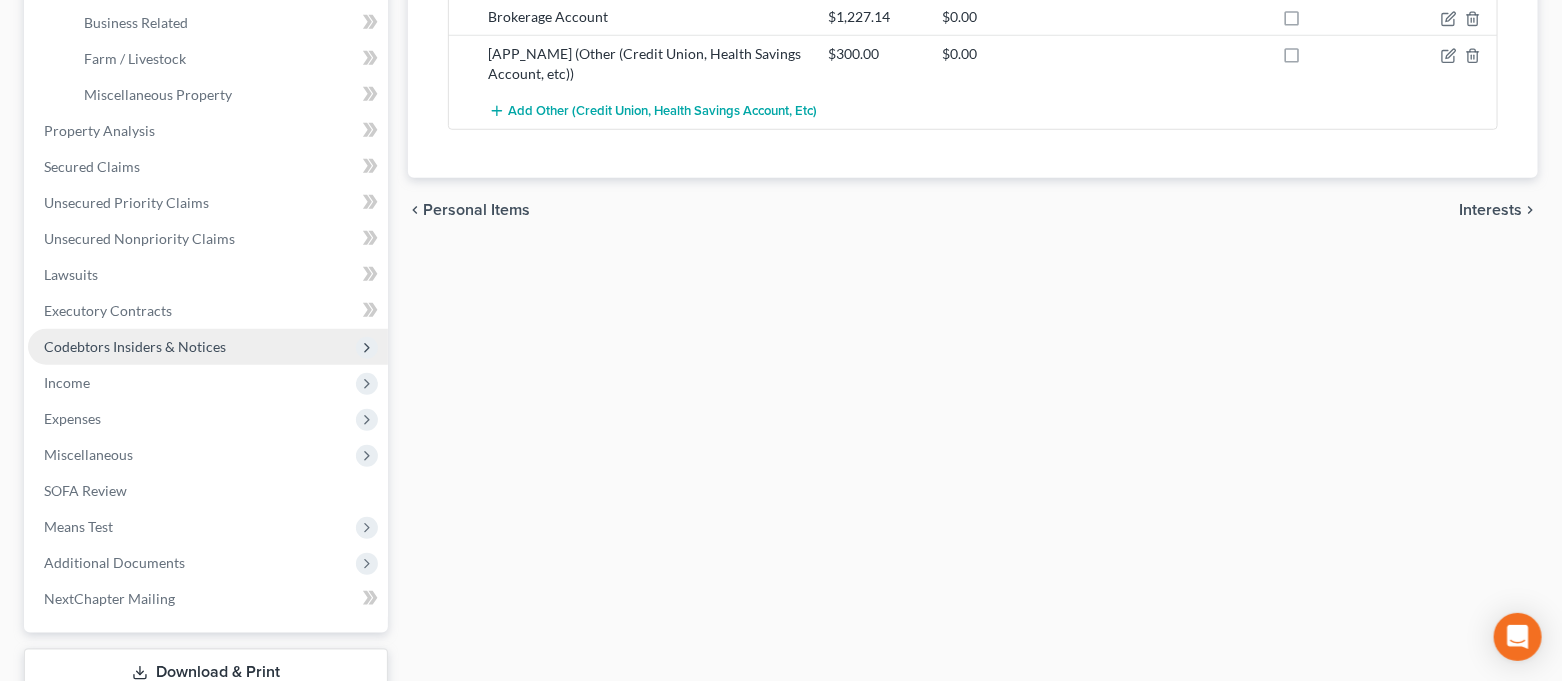 scroll, scrollTop: 723, scrollLeft: 0, axis: vertical 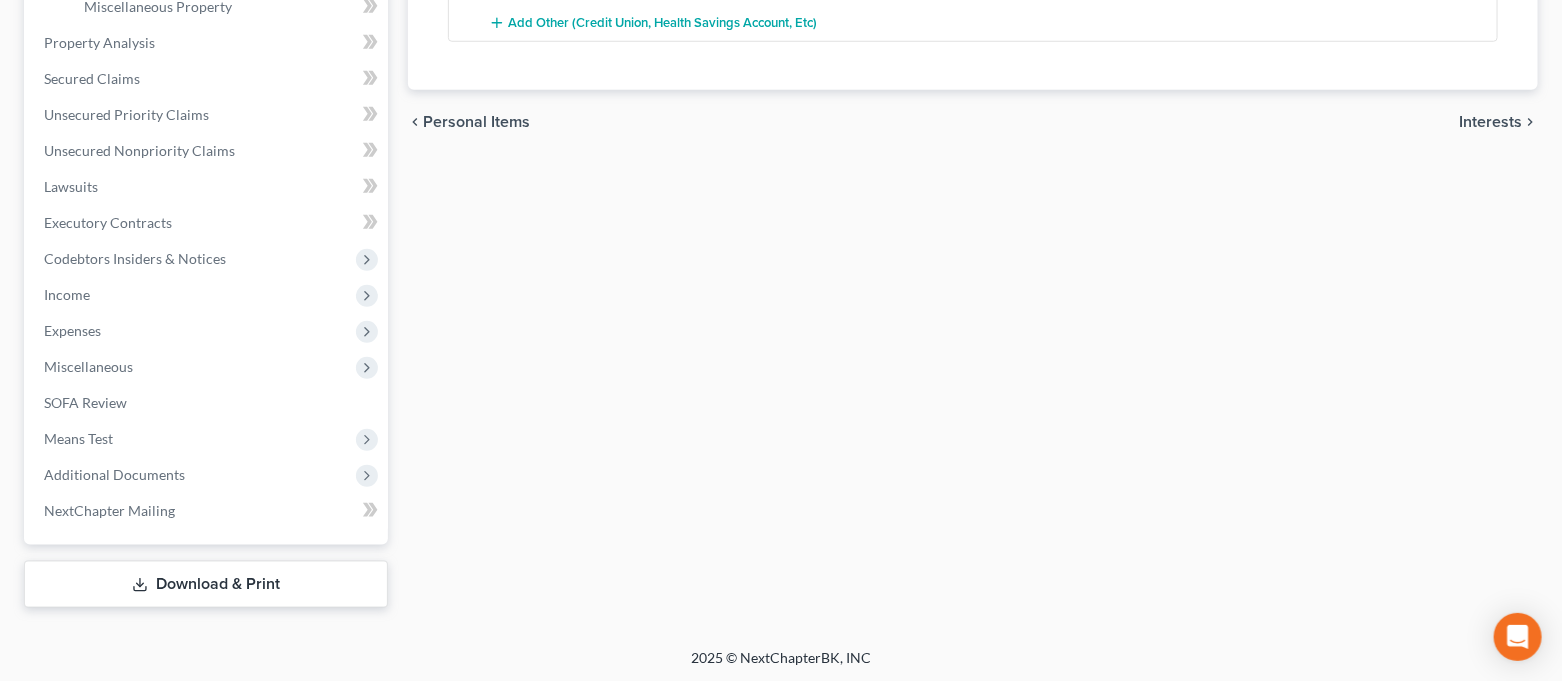 click on "Download & Print" at bounding box center (206, 584) 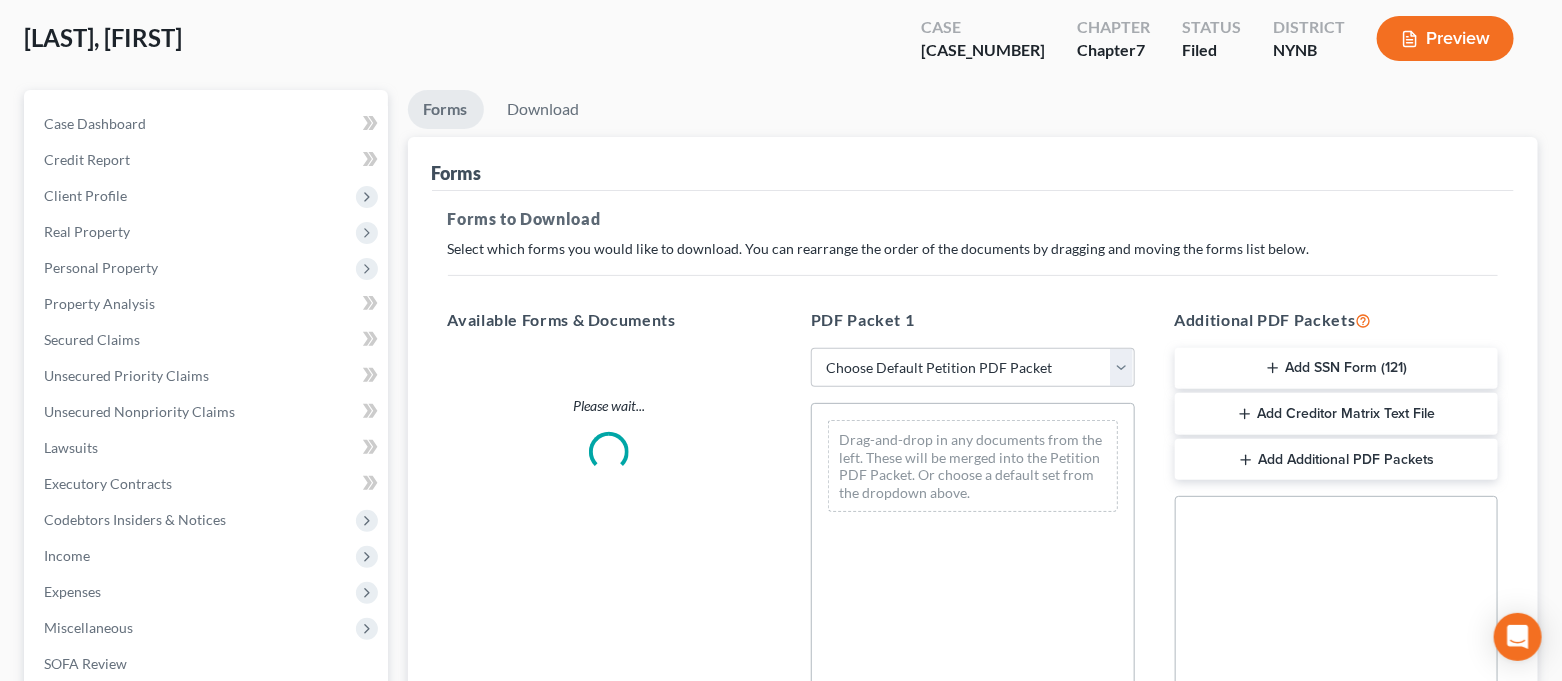 scroll, scrollTop: 0, scrollLeft: 0, axis: both 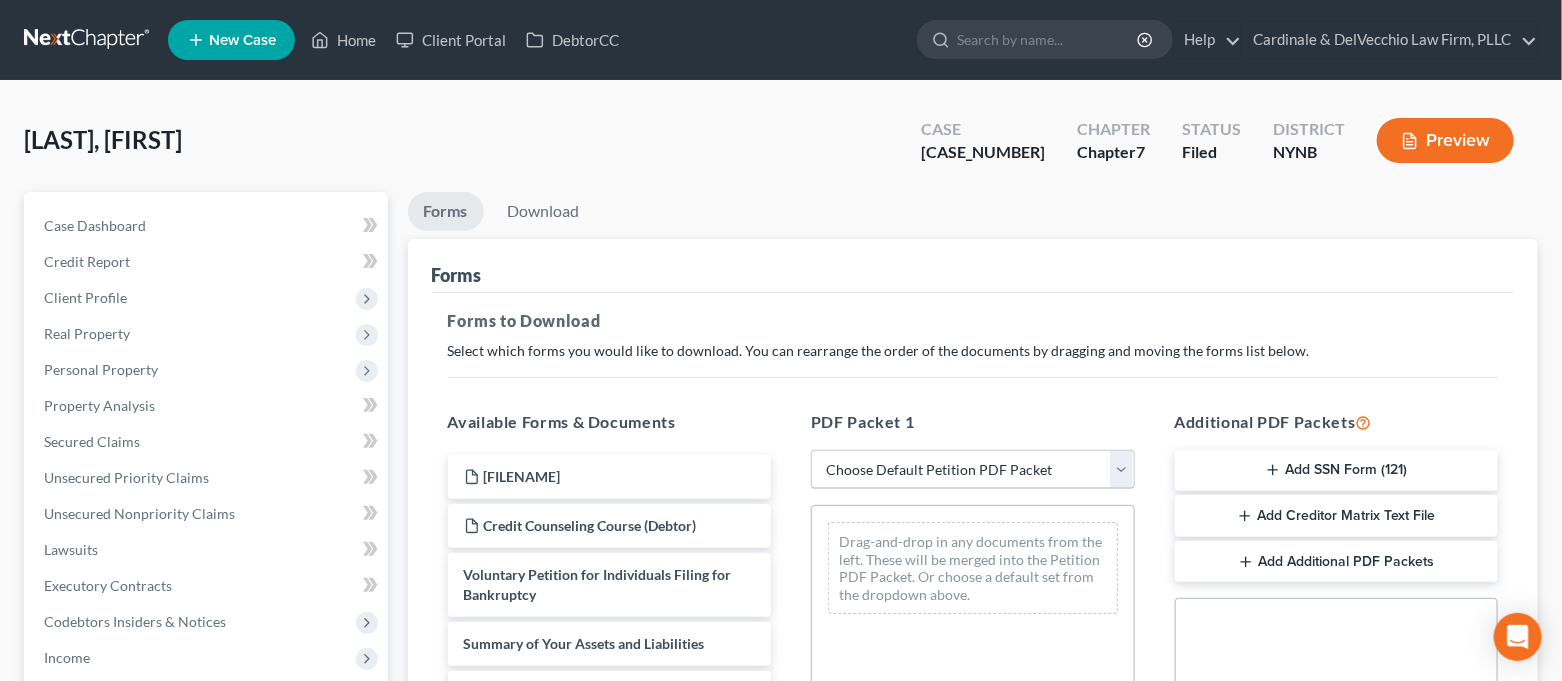 click on "Choose Default Petition PDF Packet Complete Bankruptcy Petition (all forms and schedules) Emergency Filing Forms (Petition and Creditor List Only) Amended Forms Signature Pages Only" at bounding box center (973, 470) 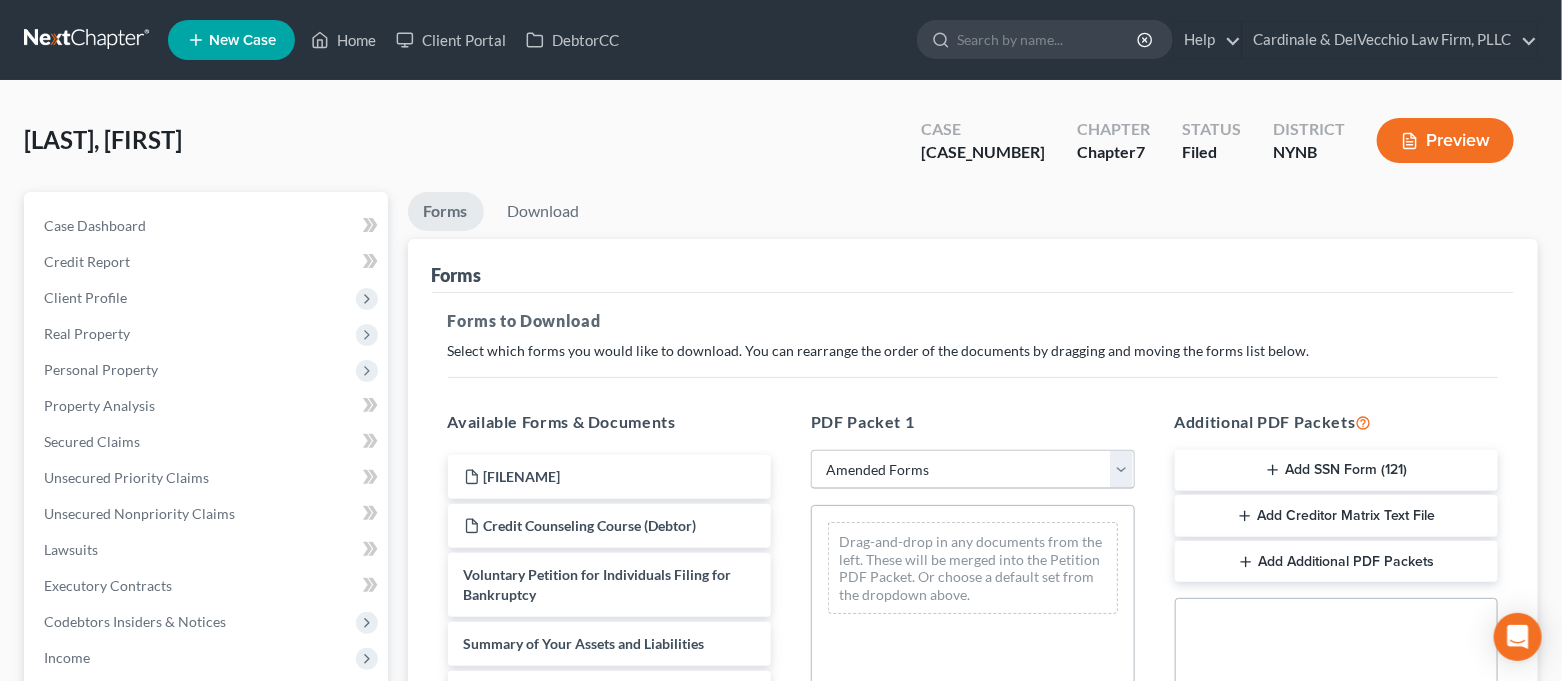 click on "Choose Default Petition PDF Packet Complete Bankruptcy Petition (all forms and schedules) Emergency Filing Forms (Petition and Creditor List Only) Amended Forms Signature Pages Only" at bounding box center (973, 470) 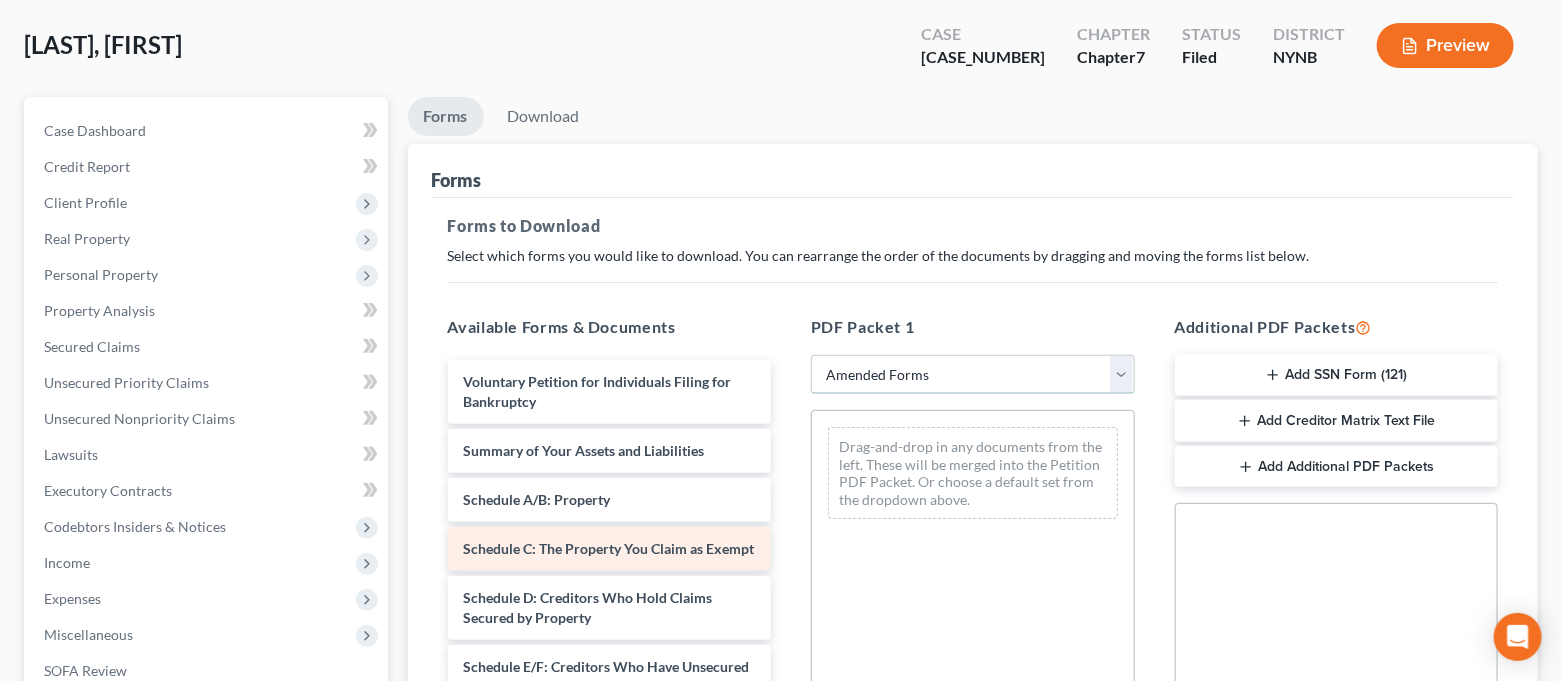 scroll, scrollTop: 266, scrollLeft: 0, axis: vertical 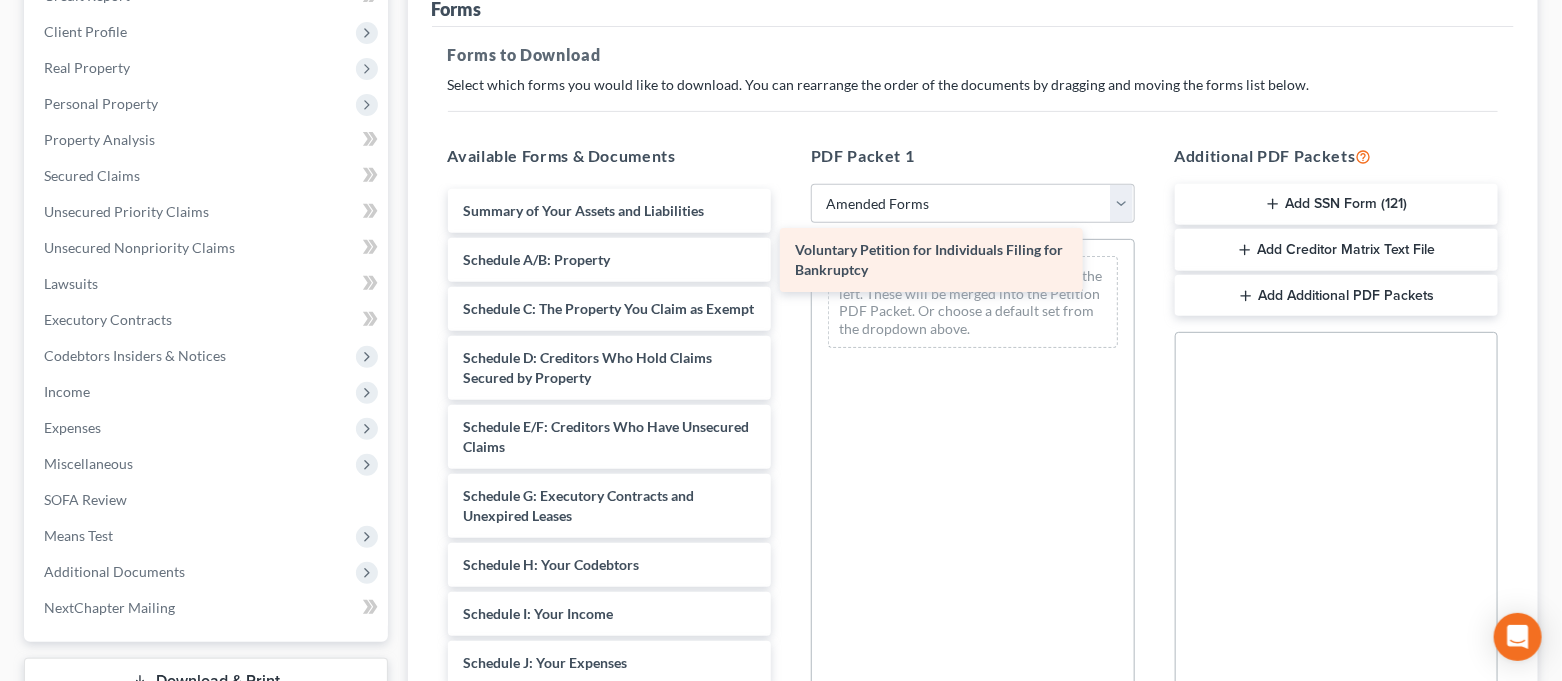 drag, startPoint x: 611, startPoint y: 217, endPoint x: 943, endPoint y: 257, distance: 334.40097 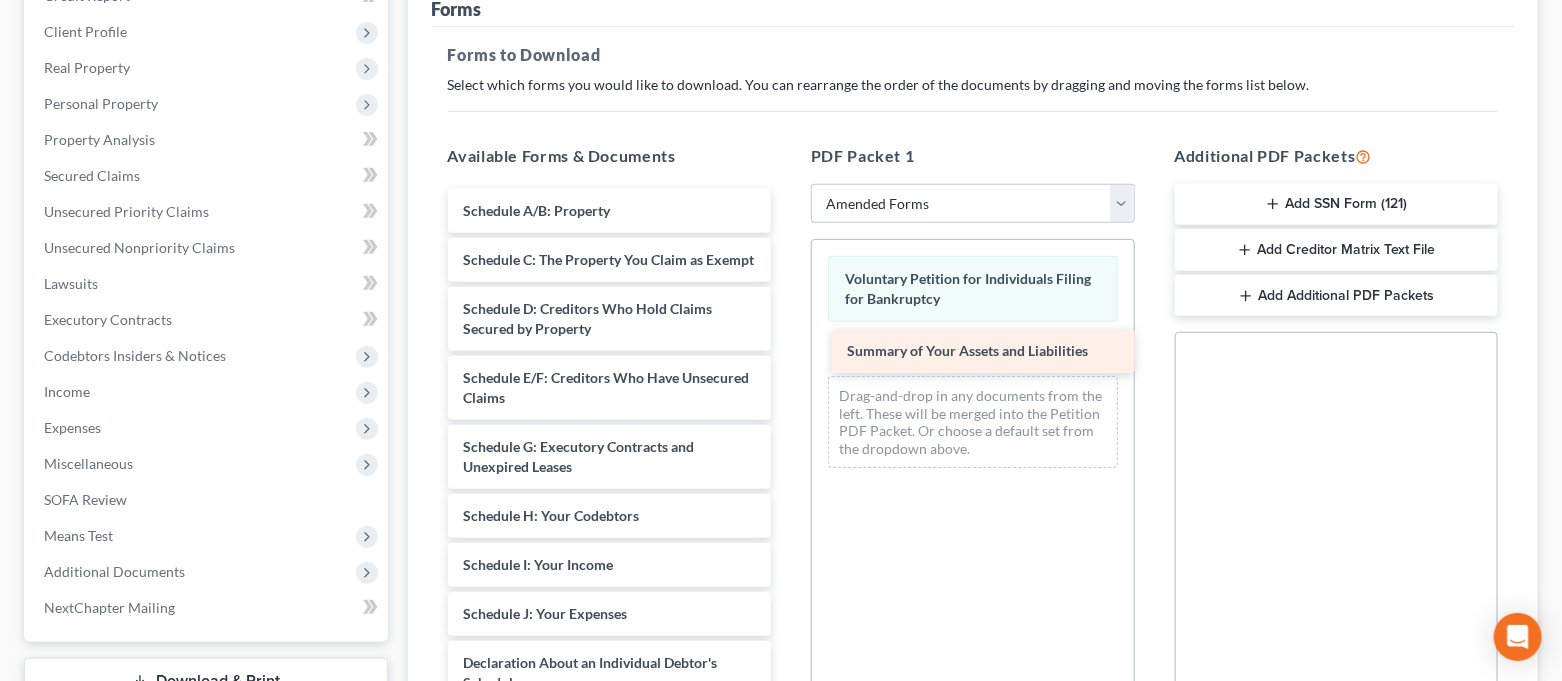 drag, startPoint x: 556, startPoint y: 204, endPoint x: 904, endPoint y: 350, distance: 377.38574 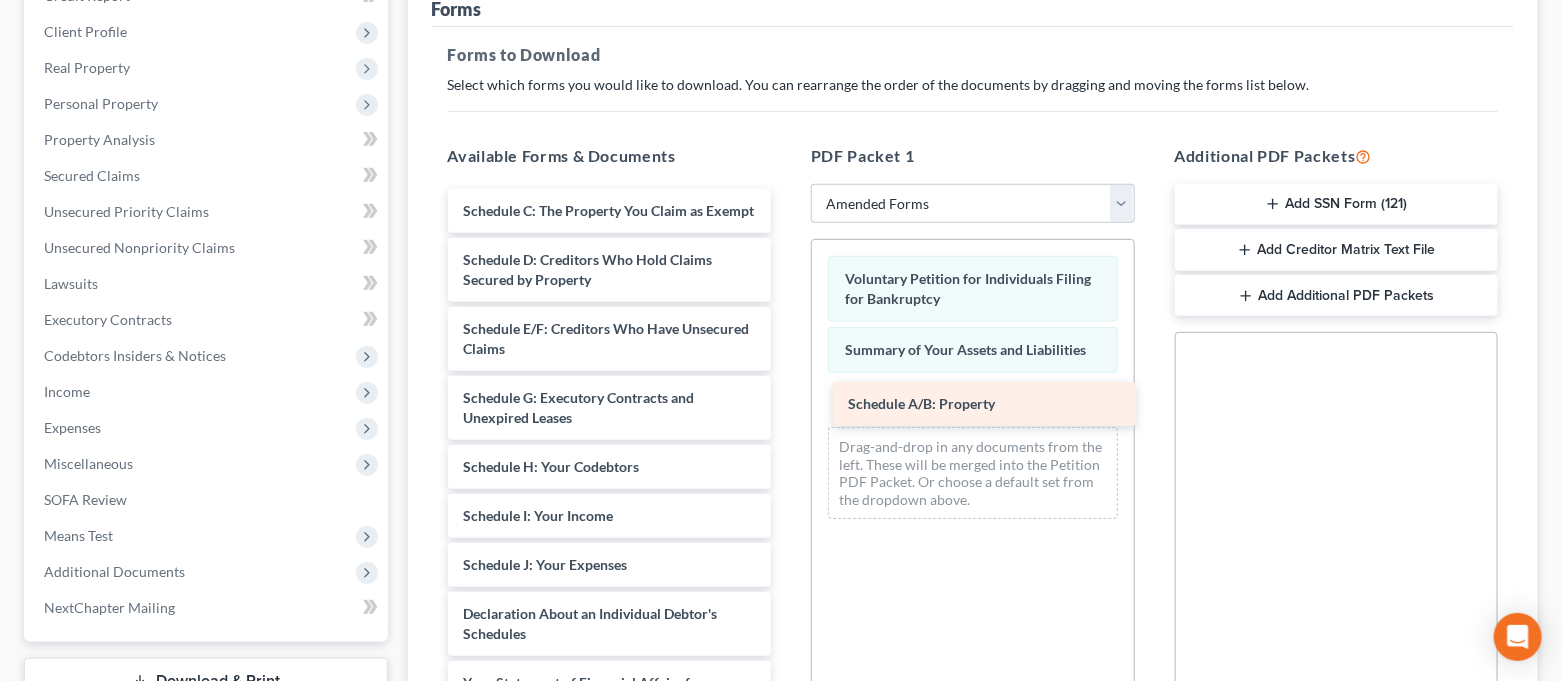 drag, startPoint x: 613, startPoint y: 212, endPoint x: 998, endPoint y: 406, distance: 431.116 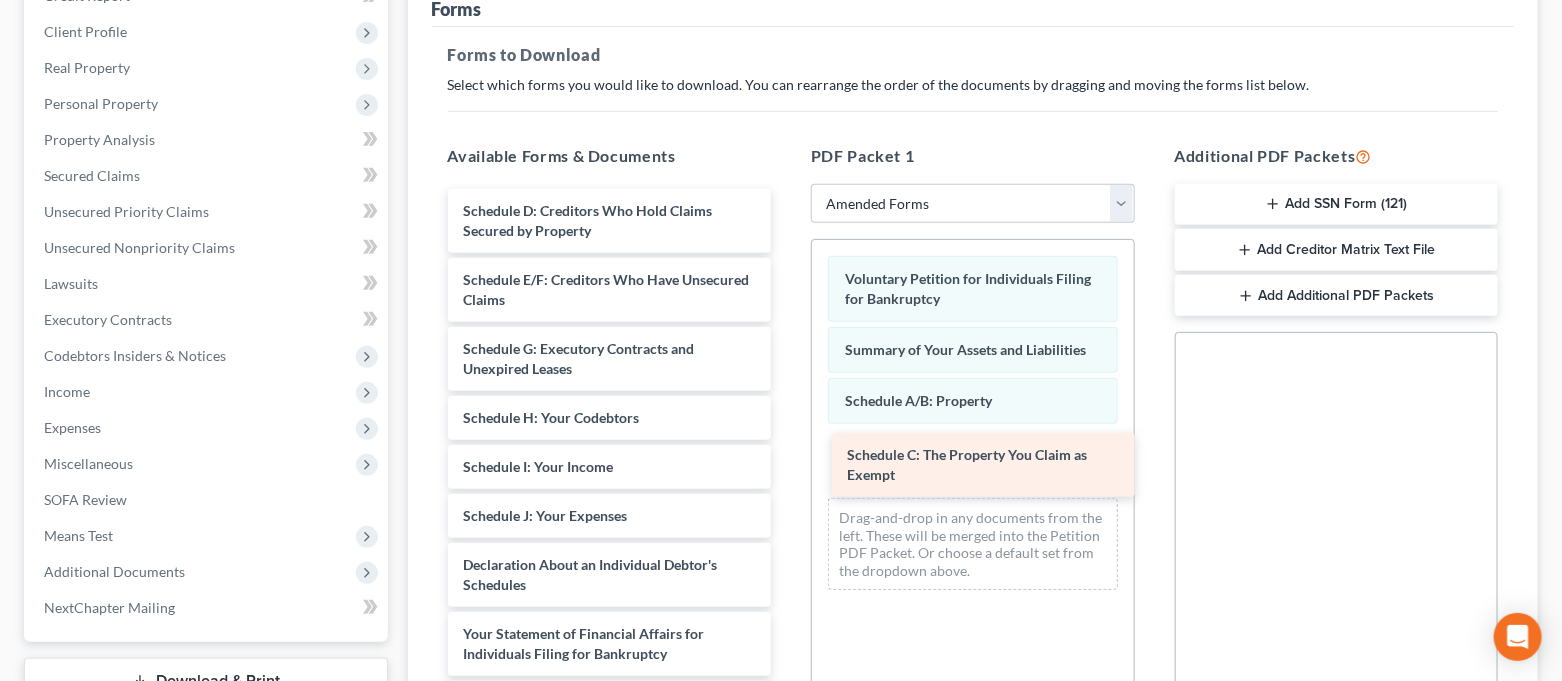 drag, startPoint x: 615, startPoint y: 223, endPoint x: 999, endPoint y: 467, distance: 454.96375 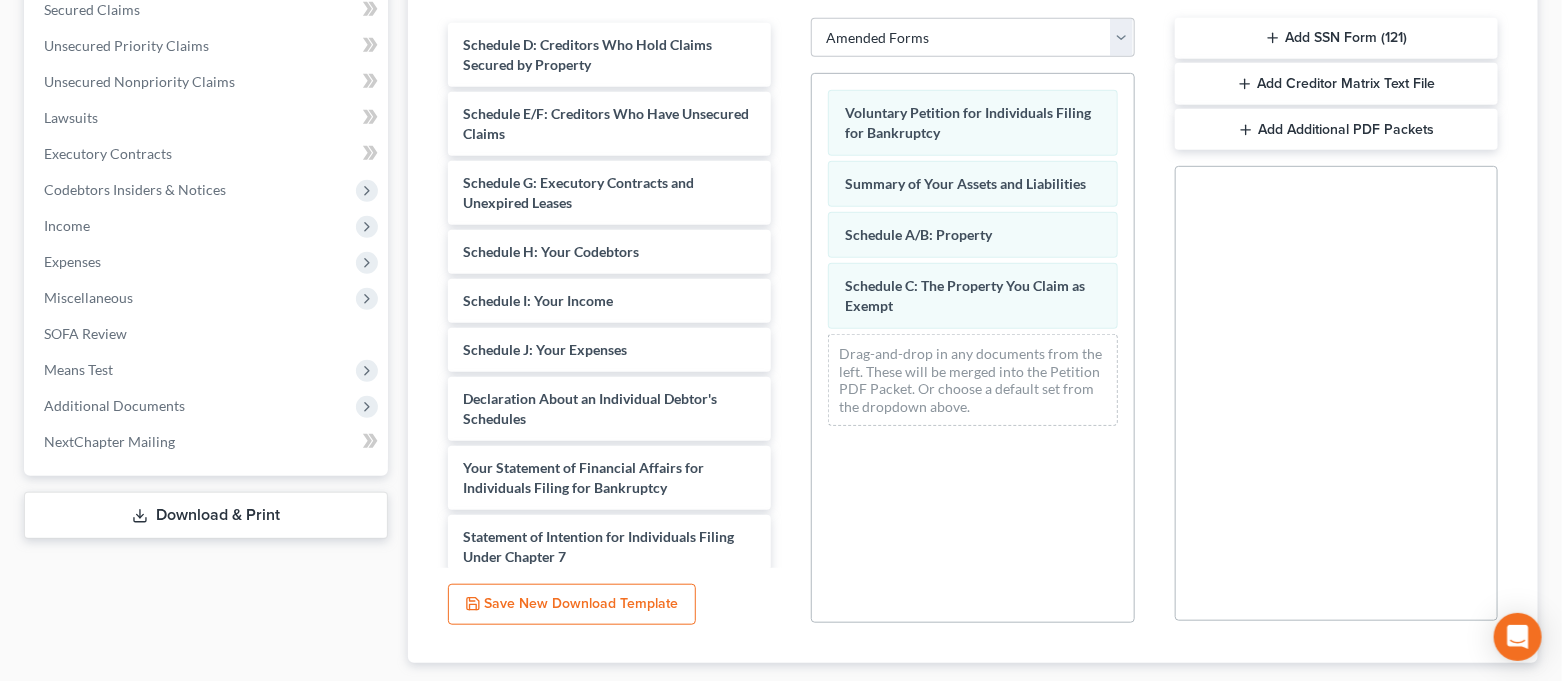 scroll, scrollTop: 553, scrollLeft: 0, axis: vertical 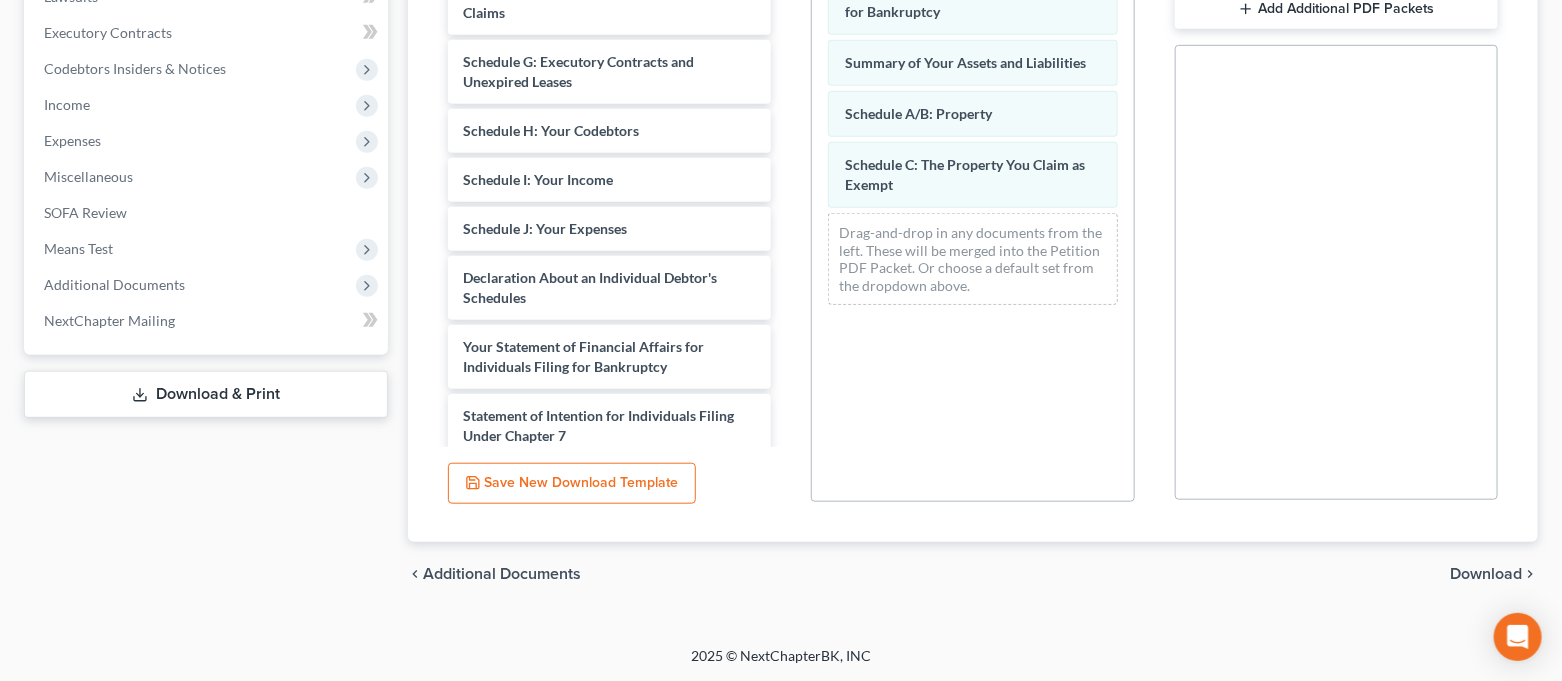 click on "Download" at bounding box center (1486, 574) 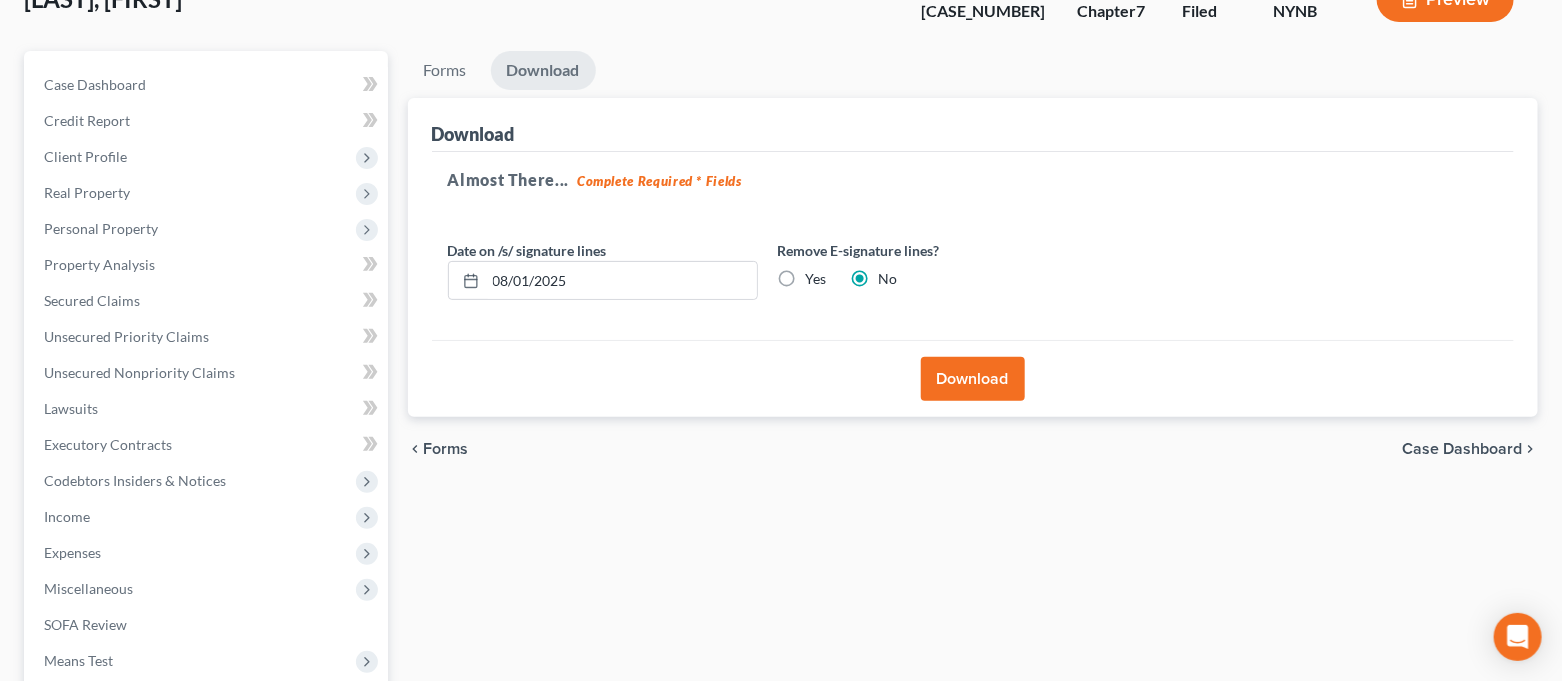 scroll, scrollTop: 0, scrollLeft: 0, axis: both 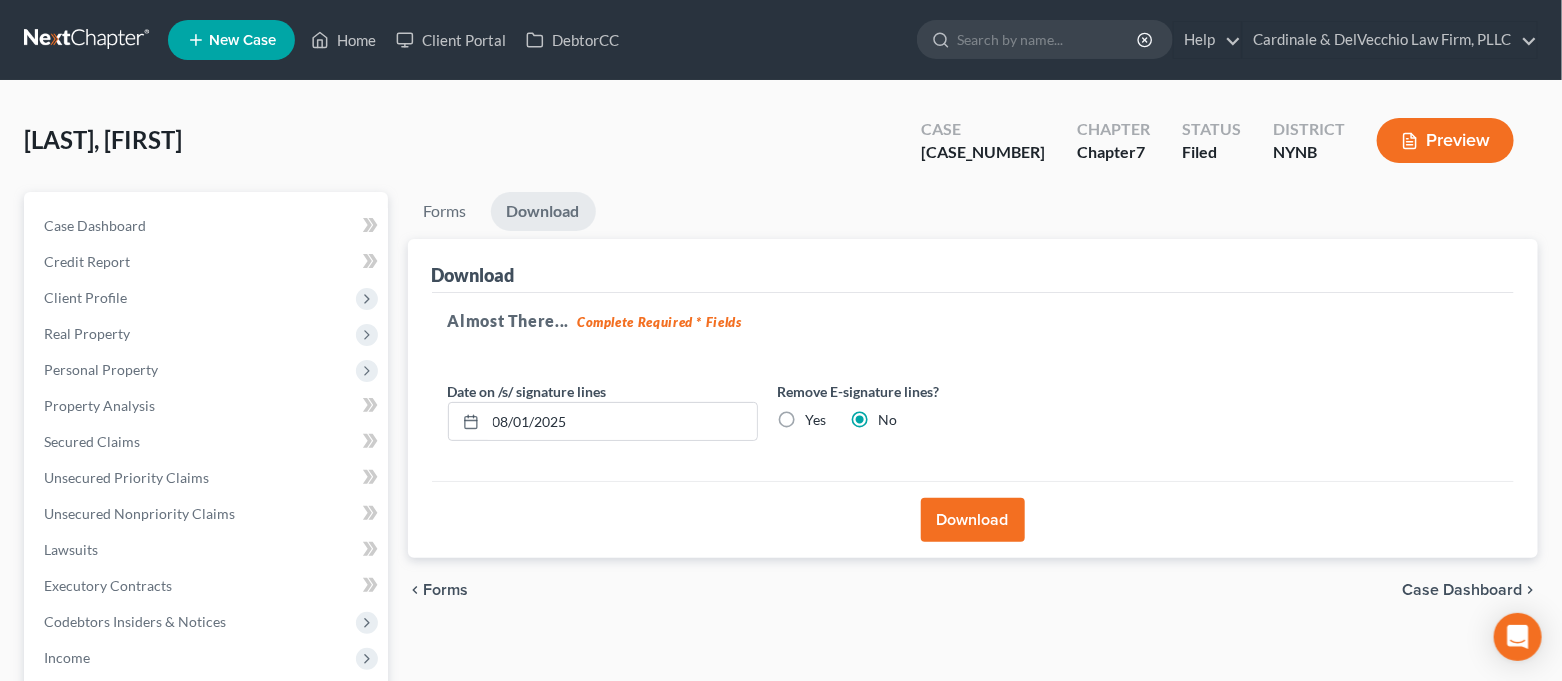 click on "Download" at bounding box center (973, 520) 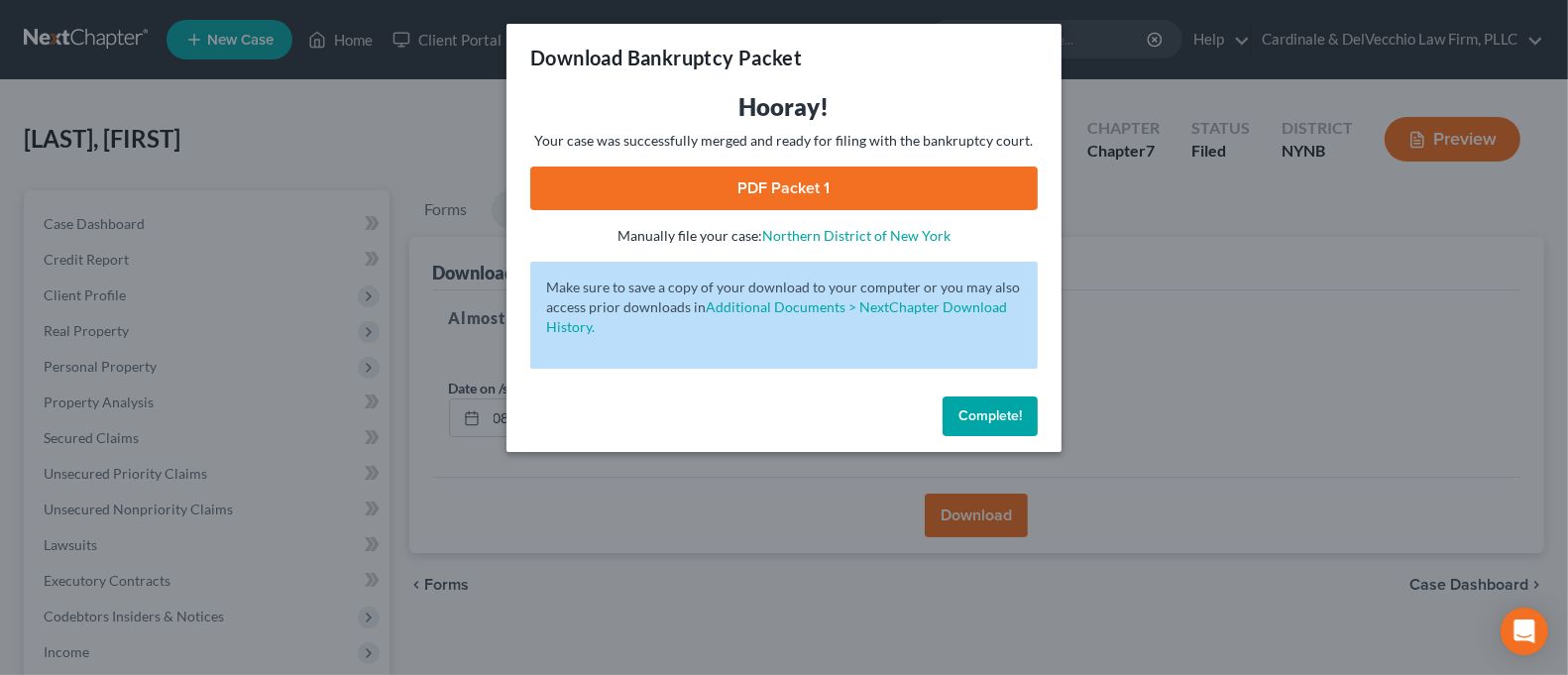 click on "PDF Packet 1" at bounding box center (784, 188) 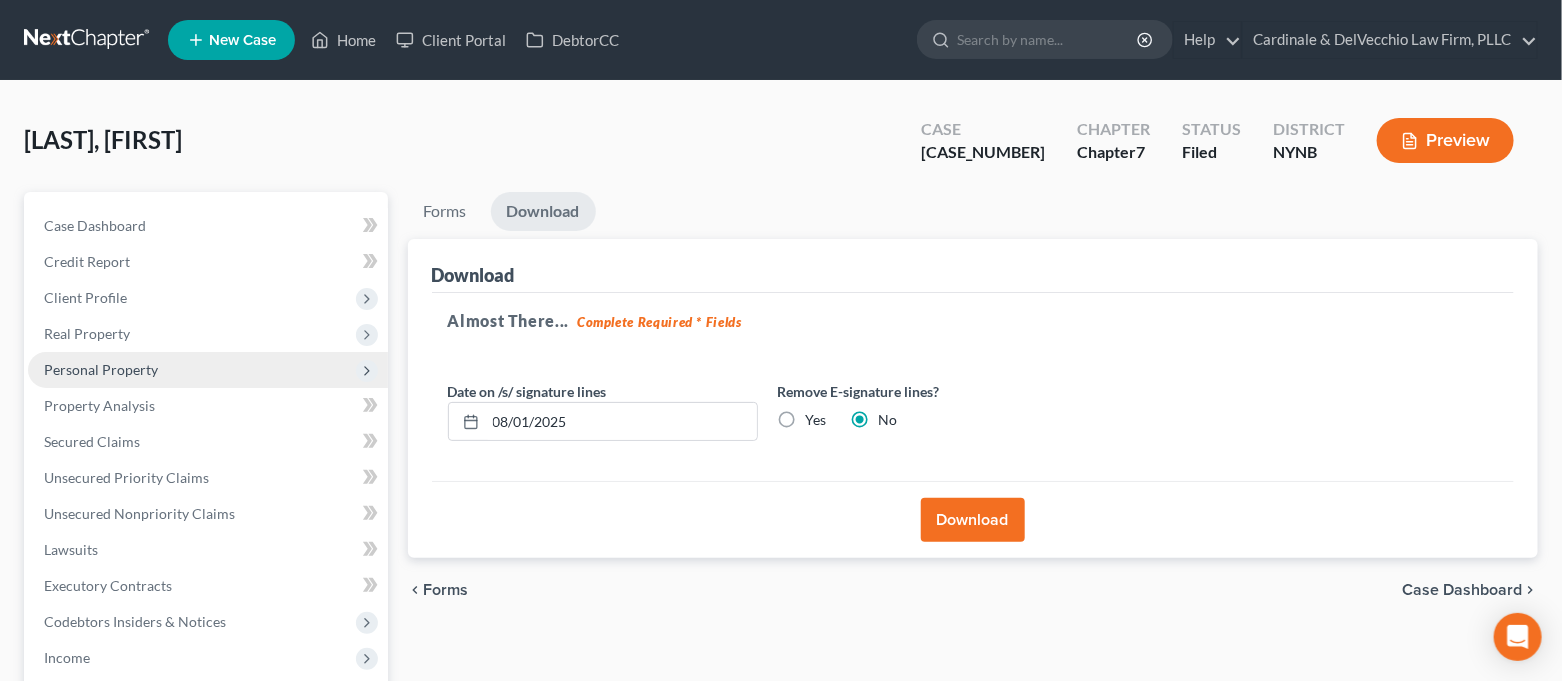 click on "Personal Property" at bounding box center [101, 369] 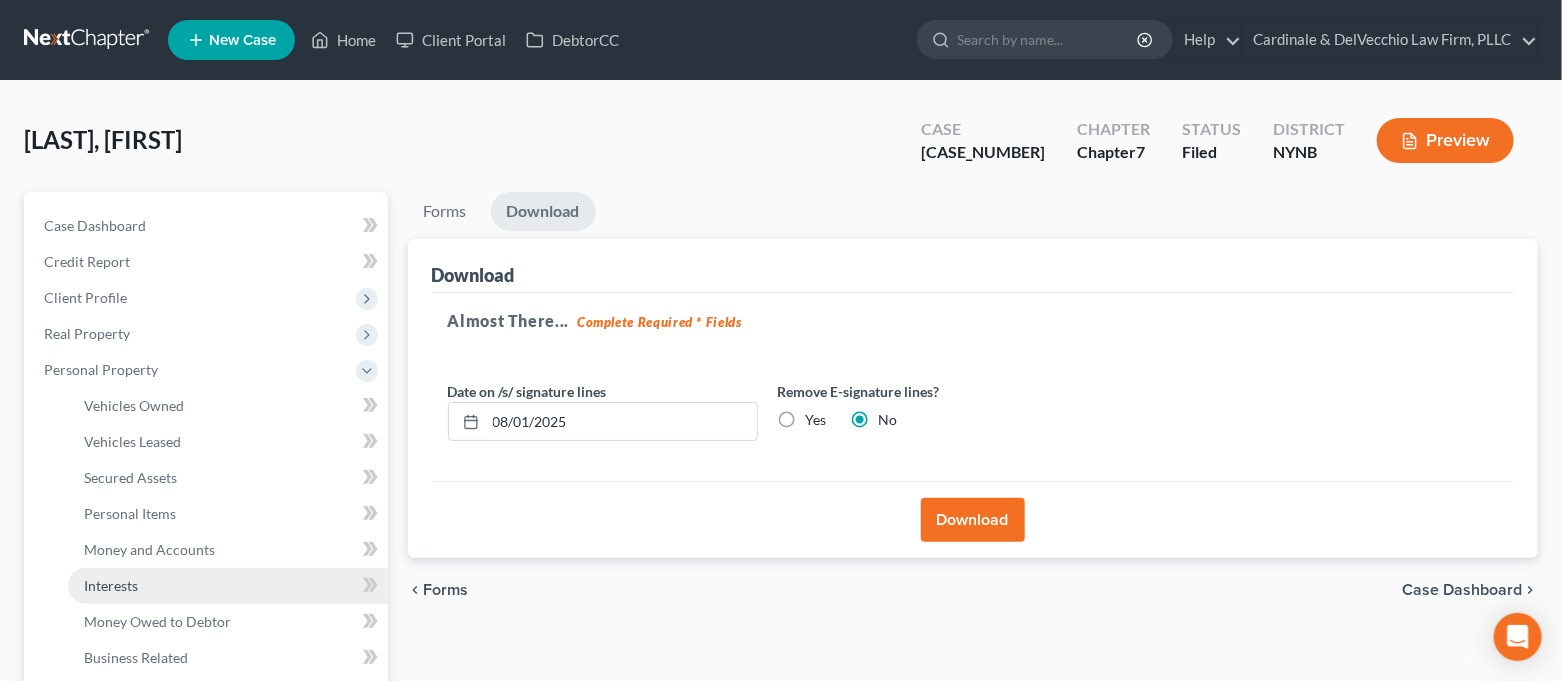 click on "Interests" at bounding box center (111, 585) 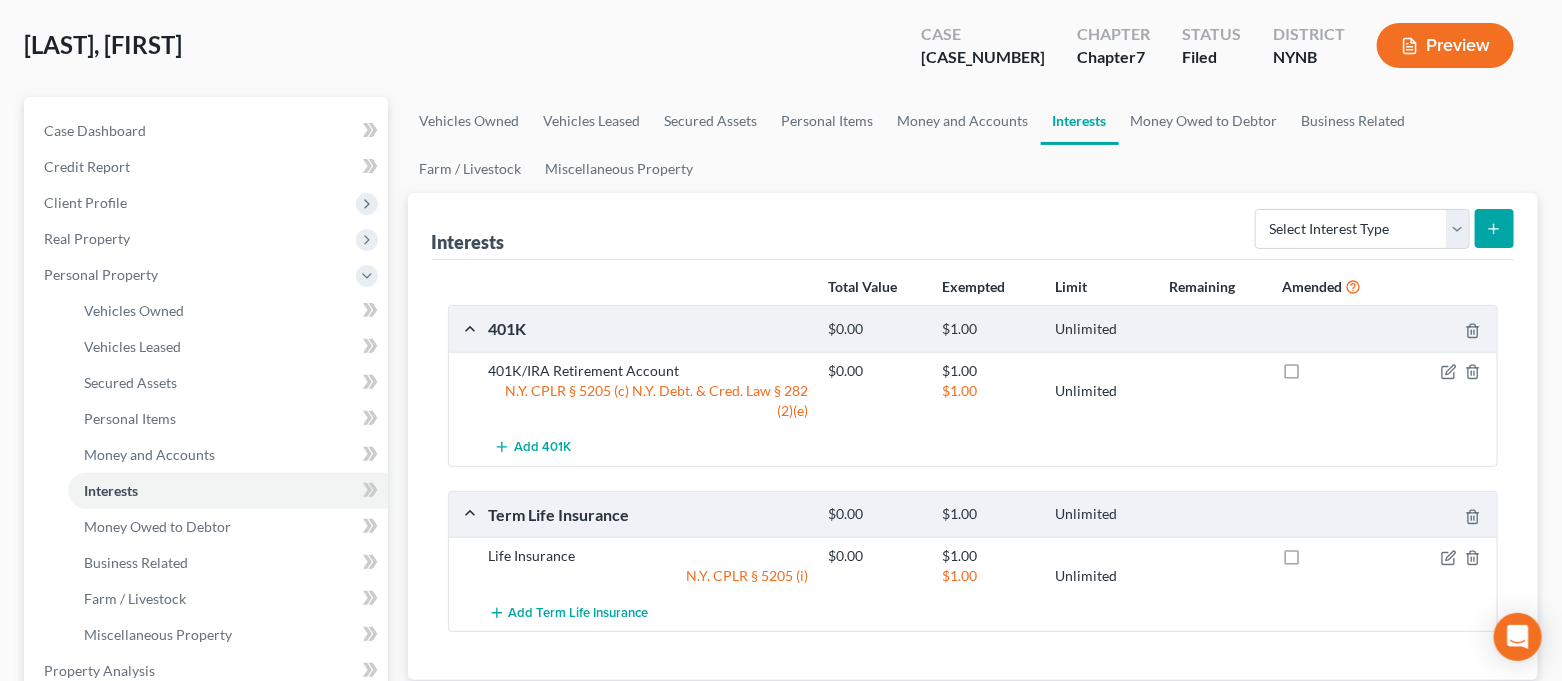 scroll, scrollTop: 266, scrollLeft: 0, axis: vertical 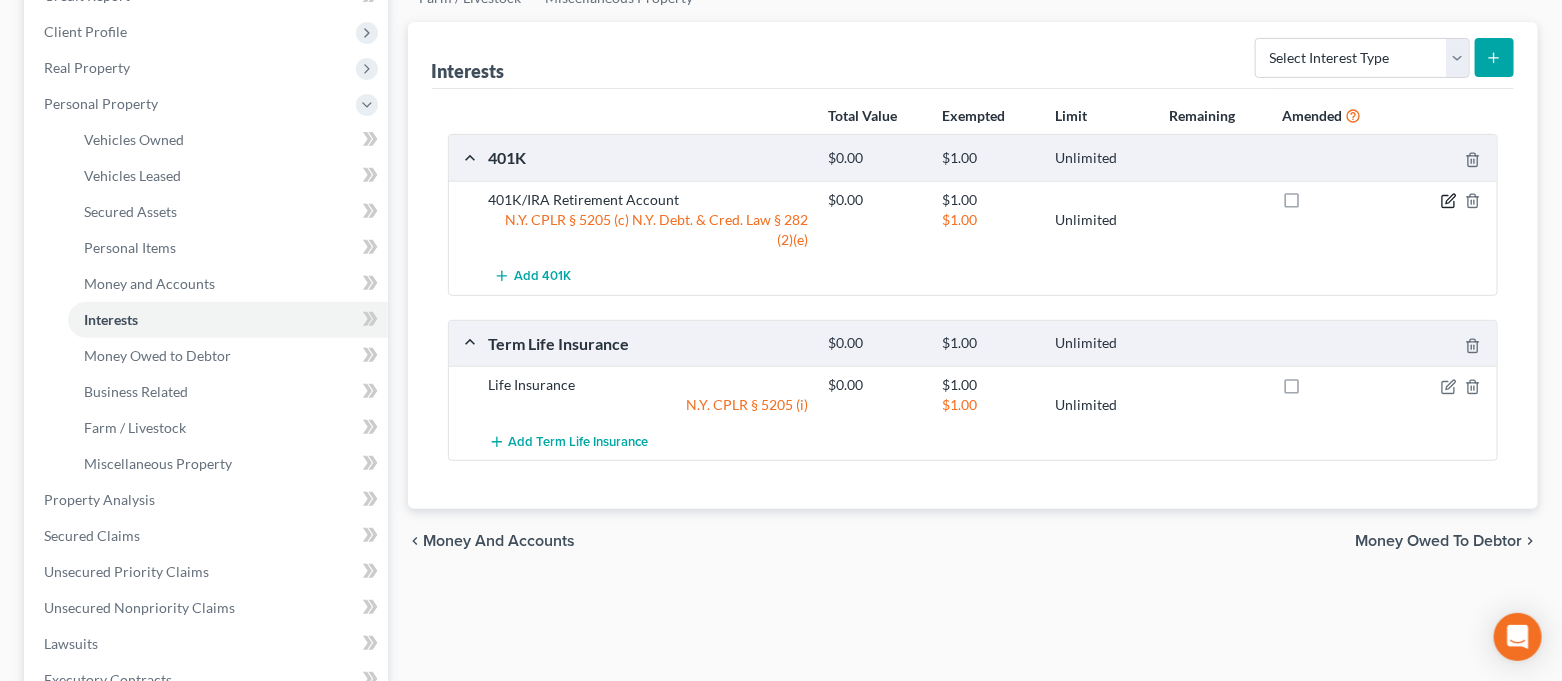click 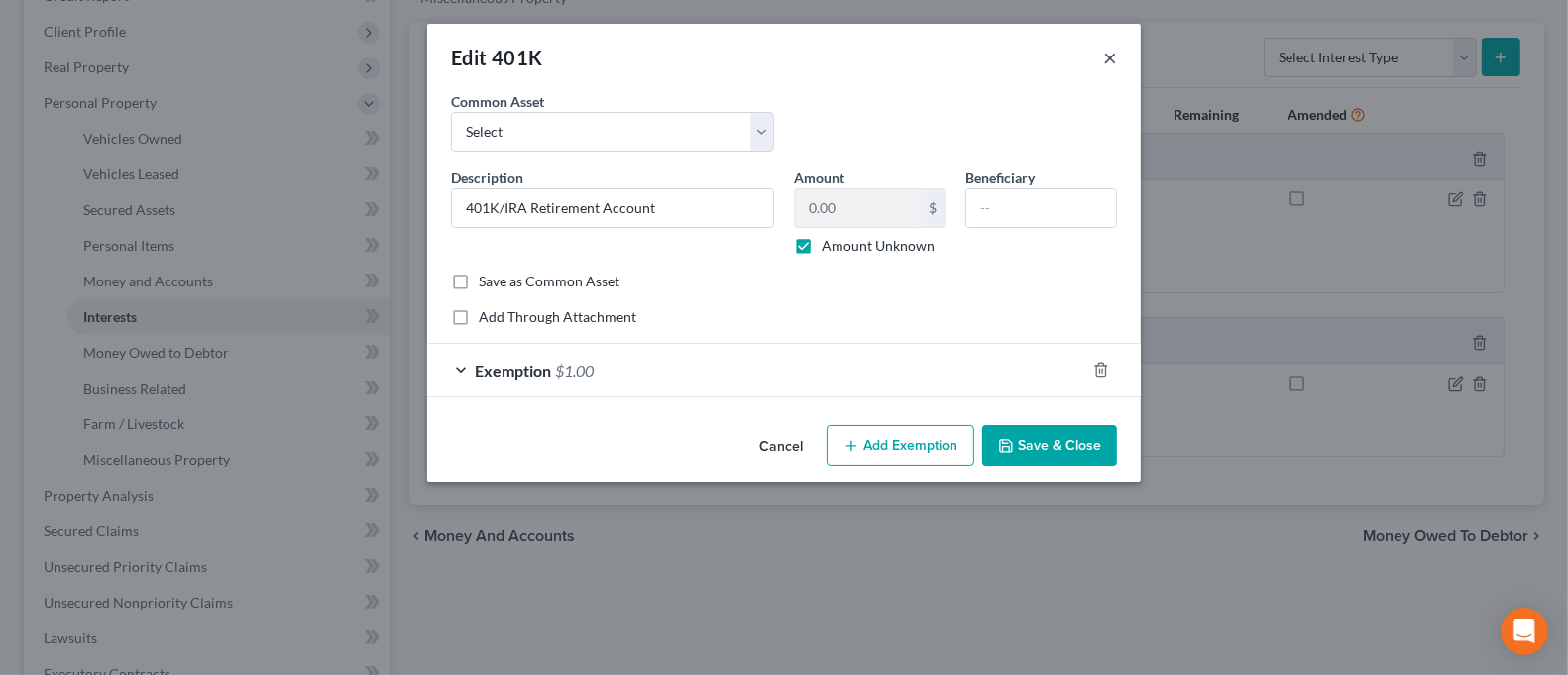 click on "×" at bounding box center (1110, 57) 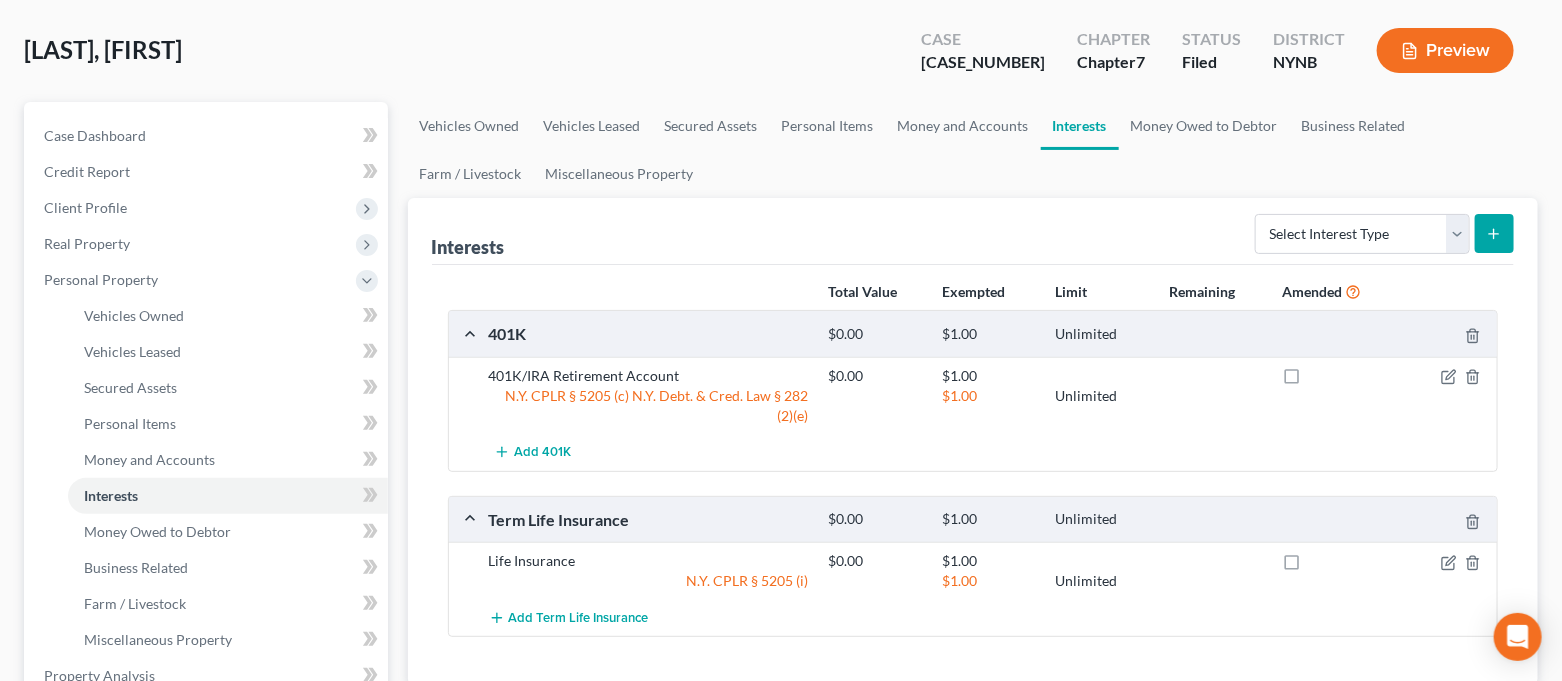 scroll, scrollTop: 0, scrollLeft: 0, axis: both 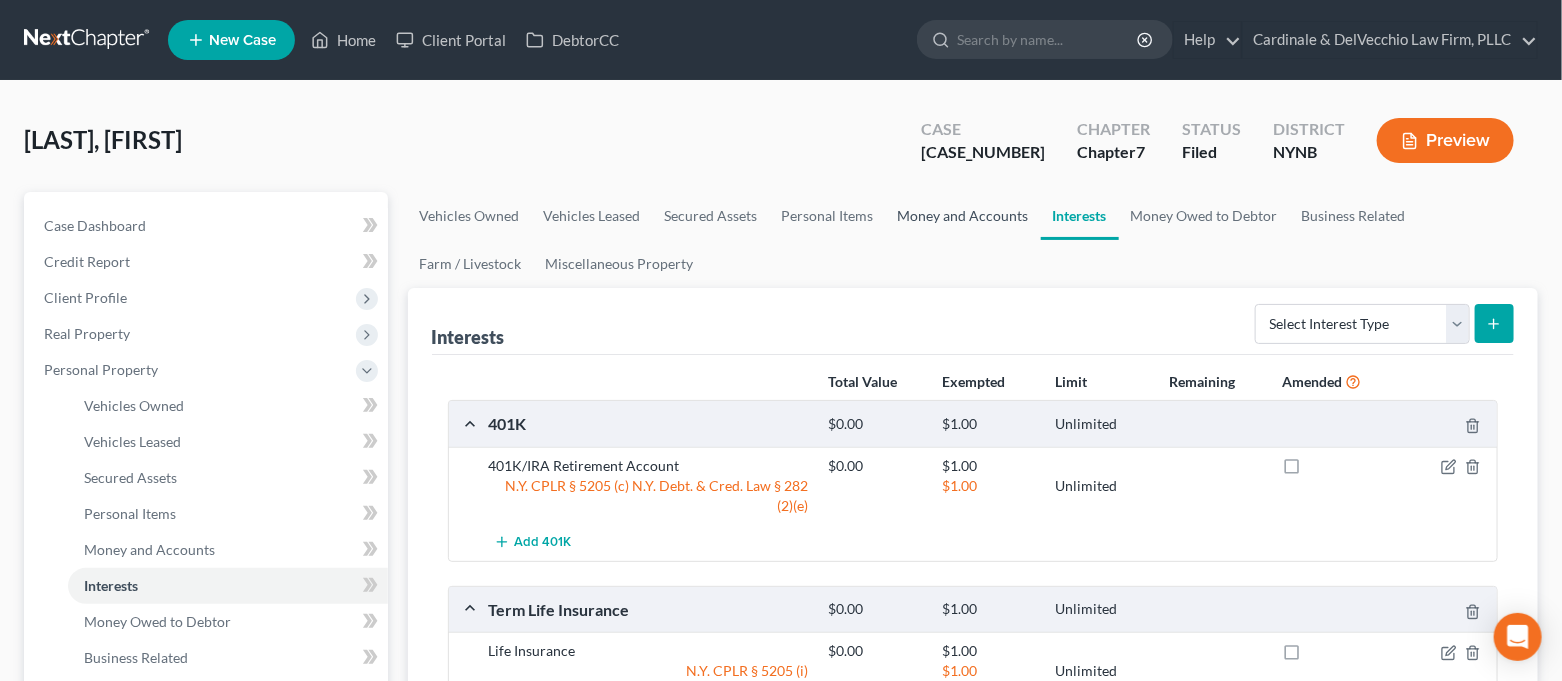 click on "Money and Accounts" at bounding box center [963, 216] 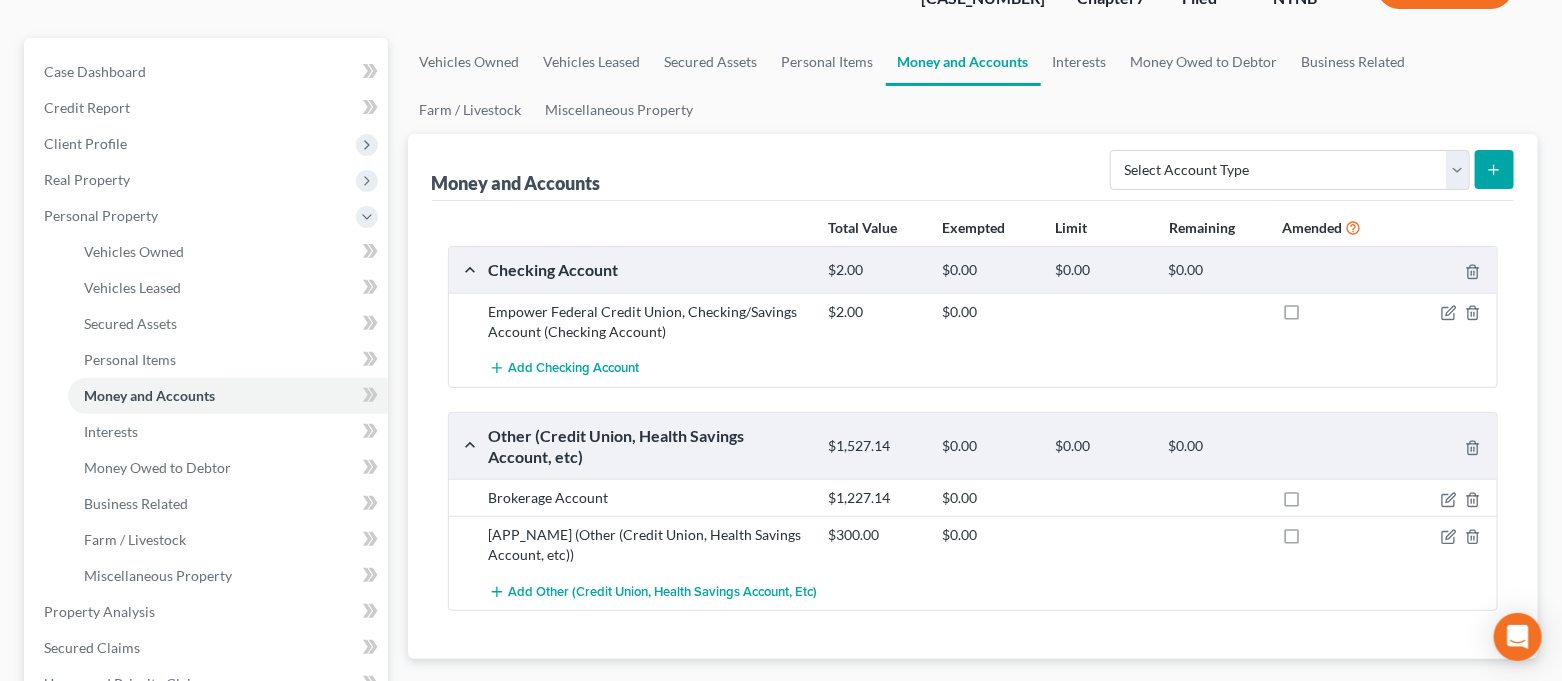 scroll, scrollTop: 0, scrollLeft: 0, axis: both 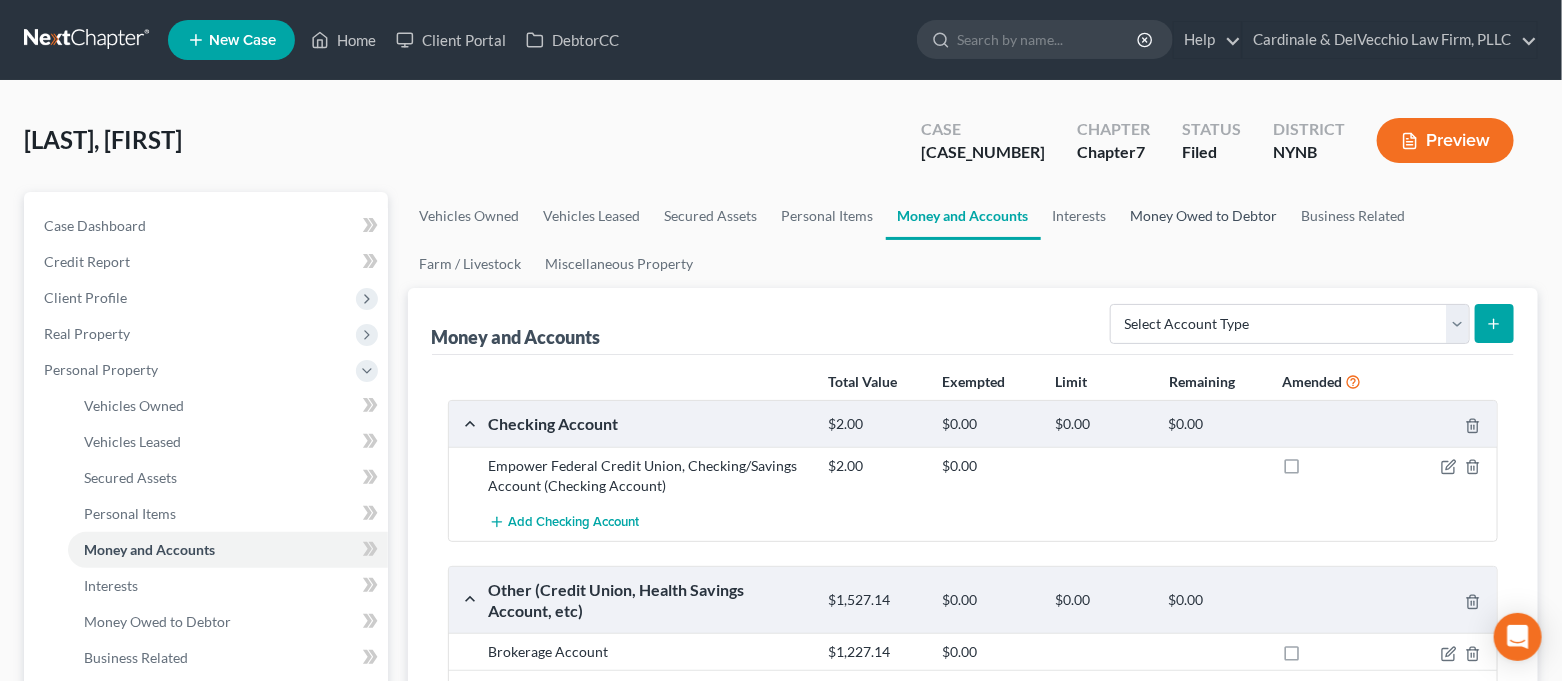 click on "Money Owed to Debtor" at bounding box center (1204, 216) 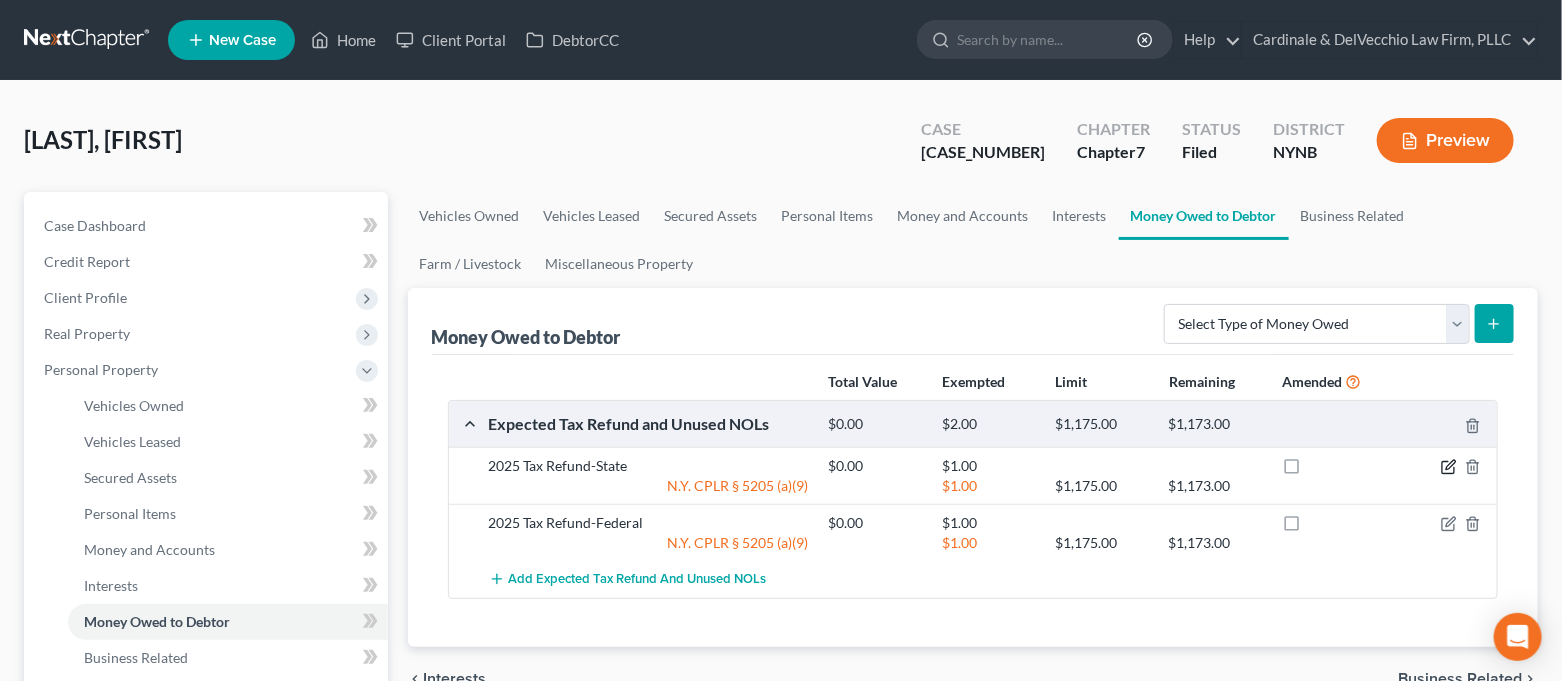 click 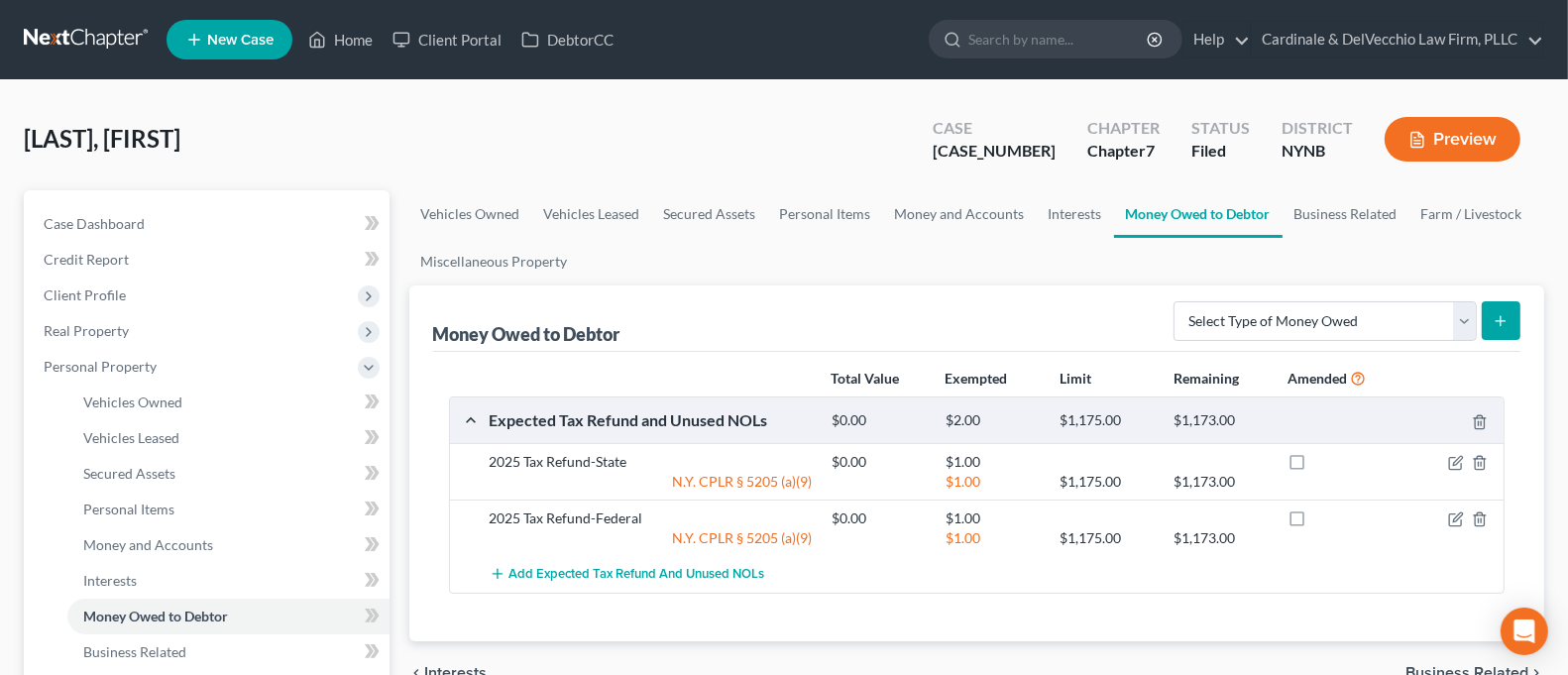 select on "1" 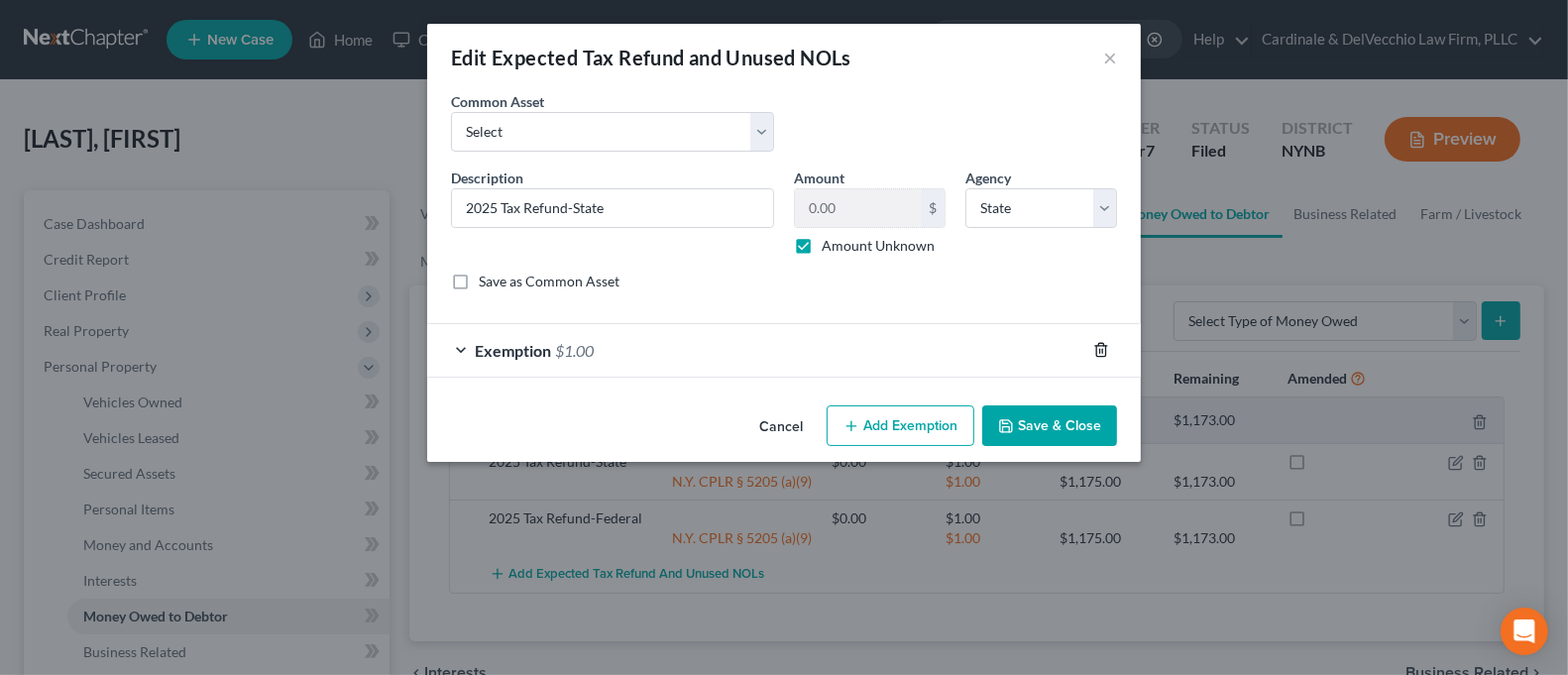 click 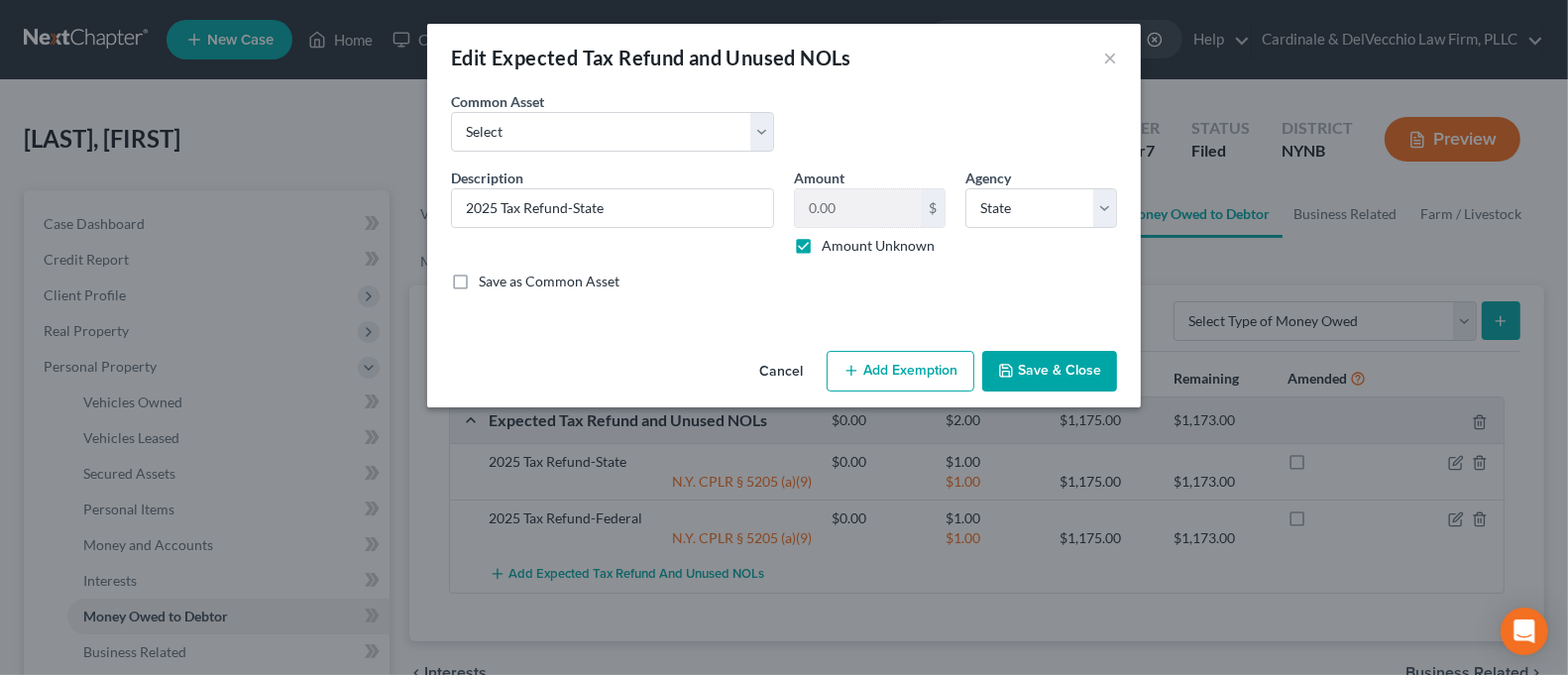 click on "Save & Close" at bounding box center (1050, 372) 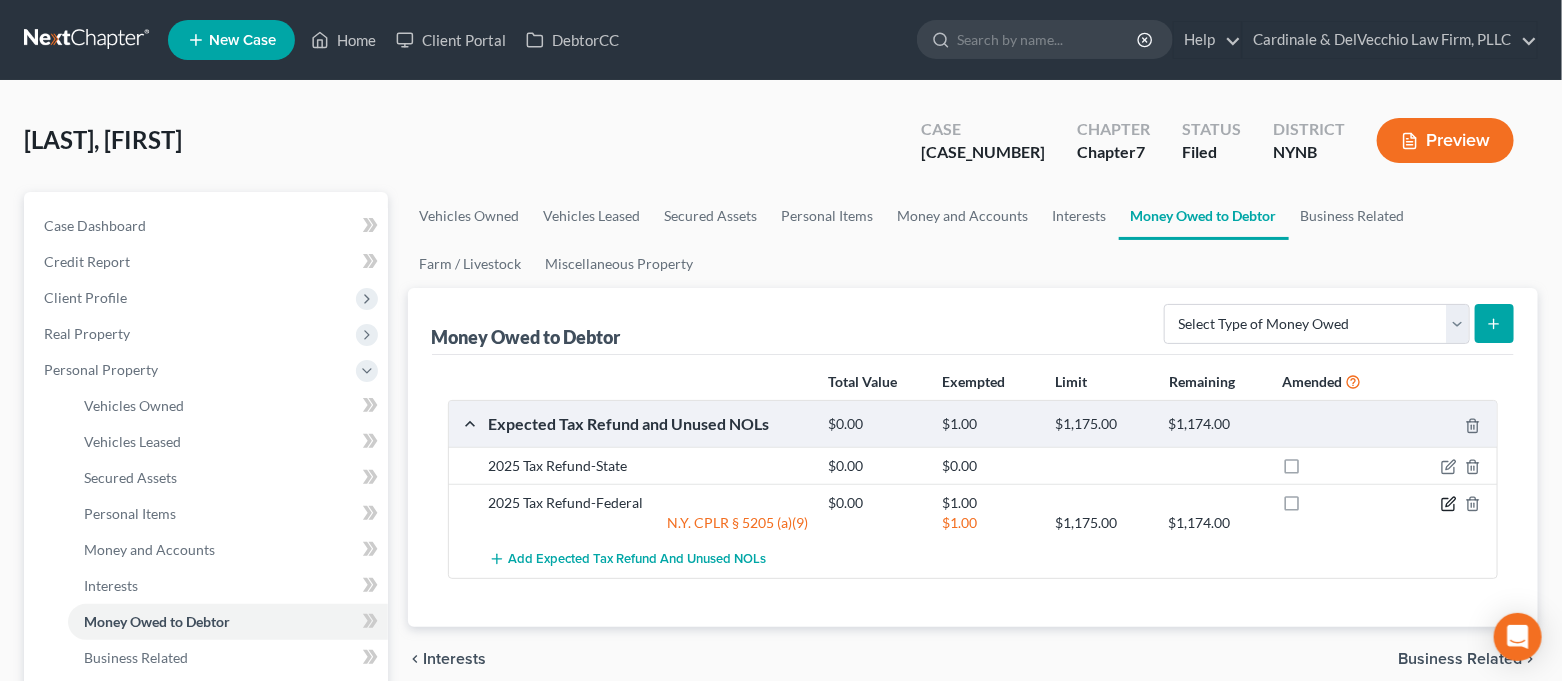 click 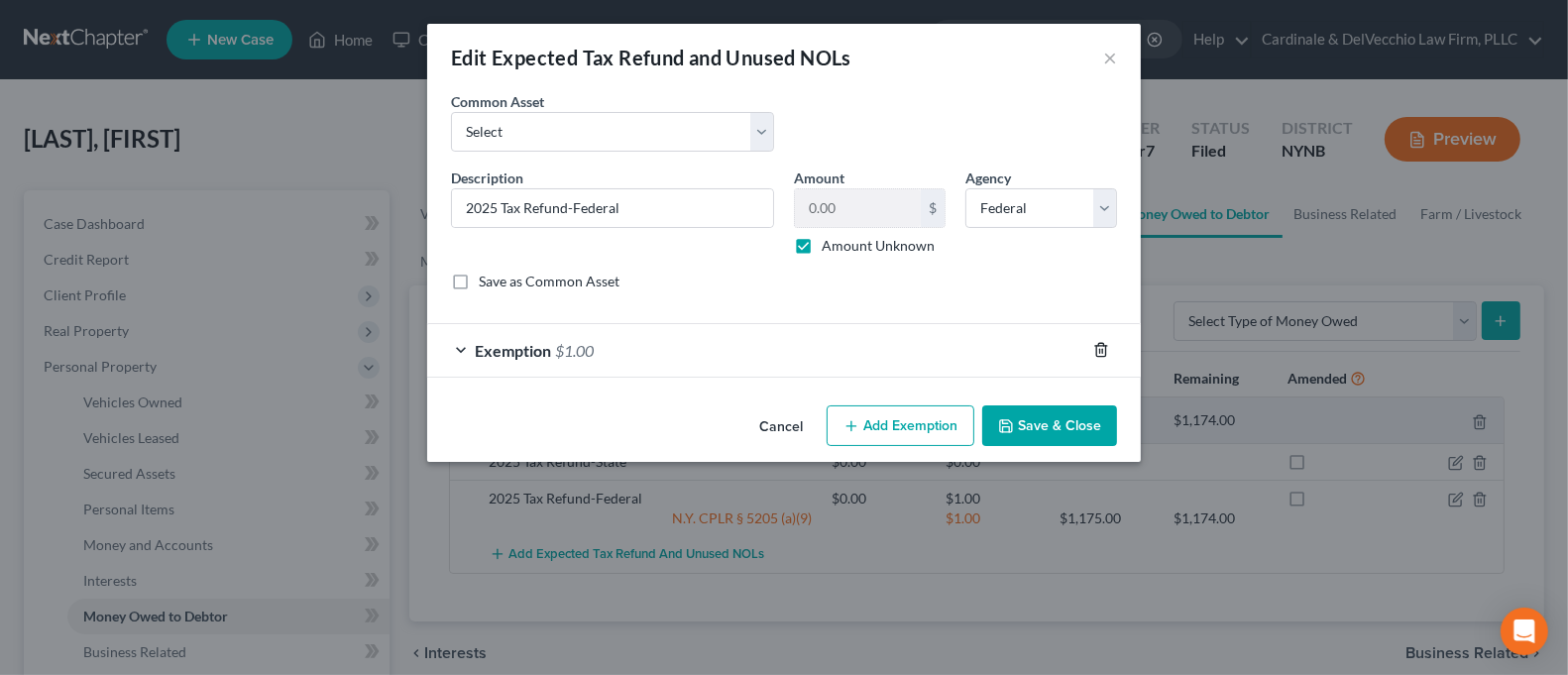 click 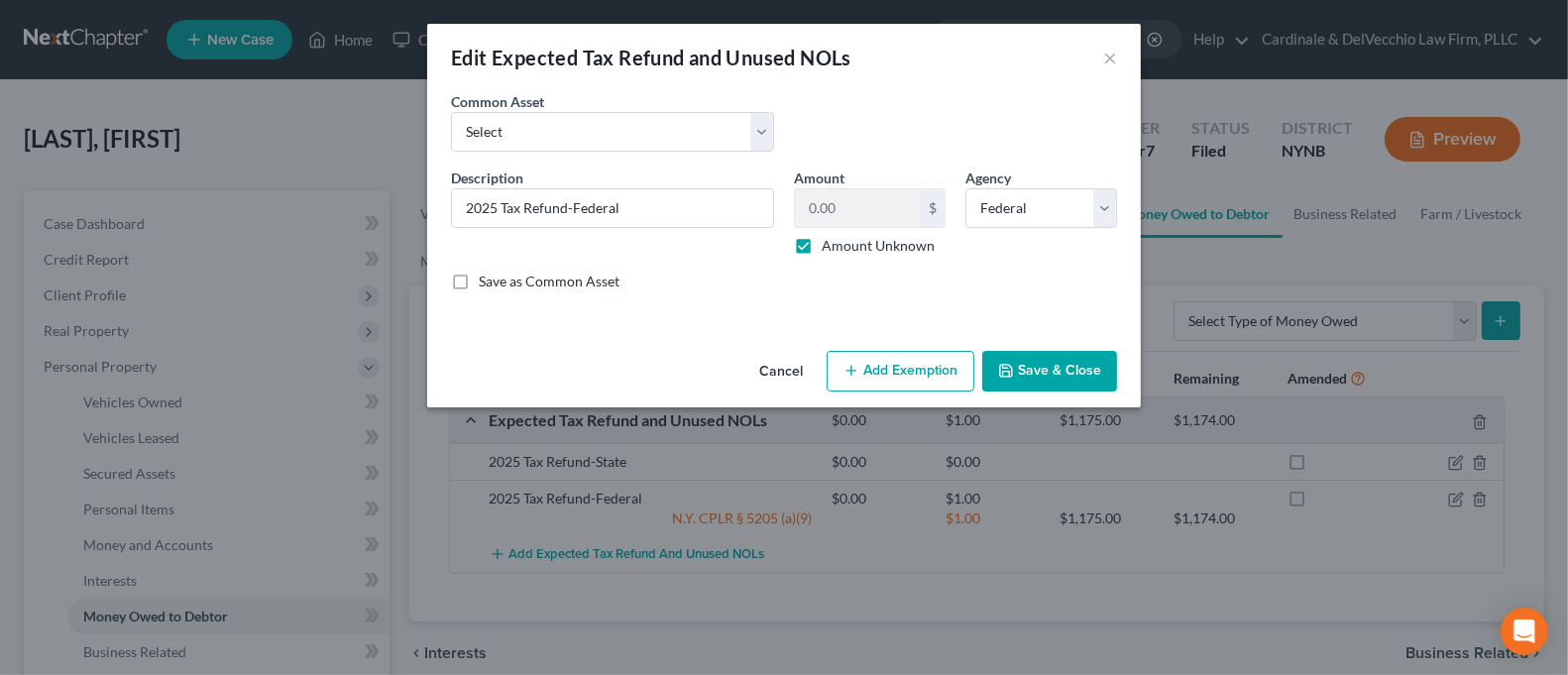 click on "Save & Close" at bounding box center (1050, 372) 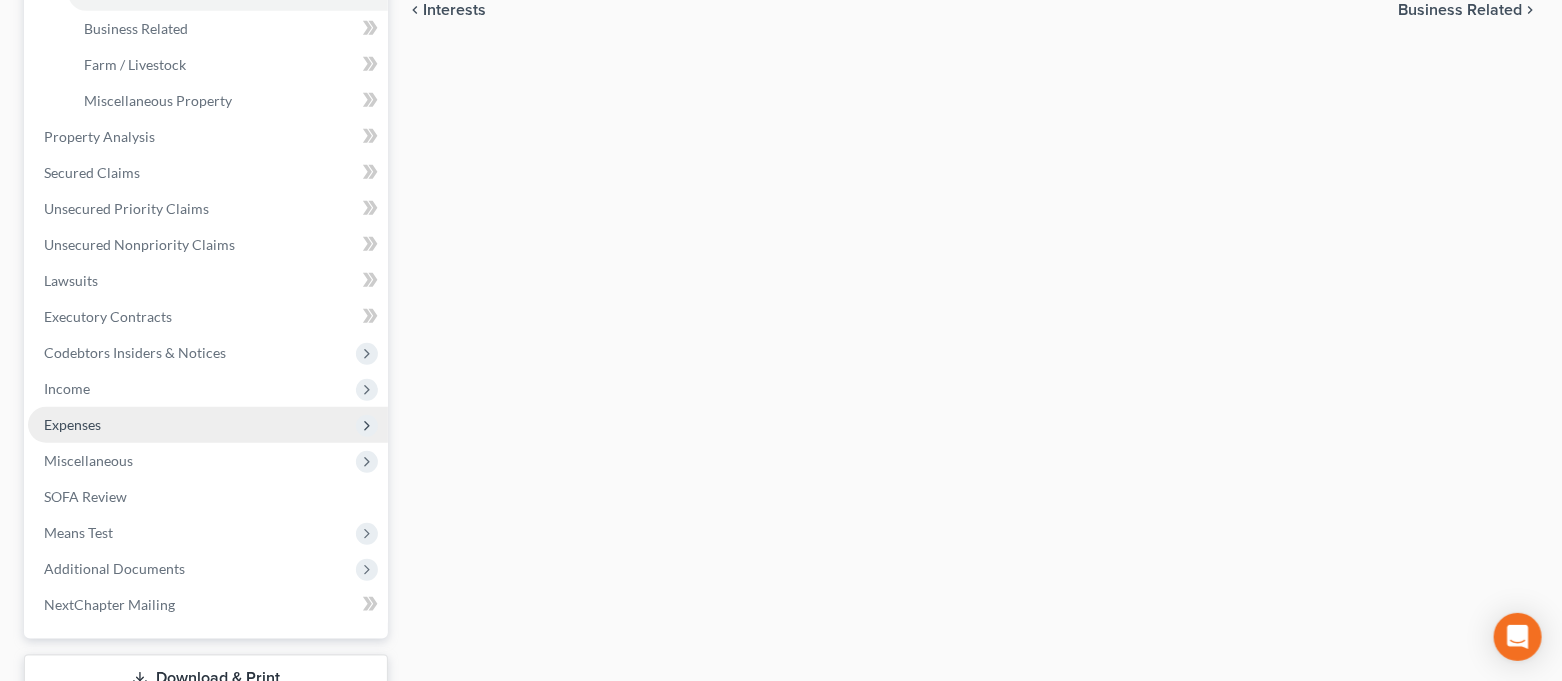 scroll, scrollTop: 723, scrollLeft: 0, axis: vertical 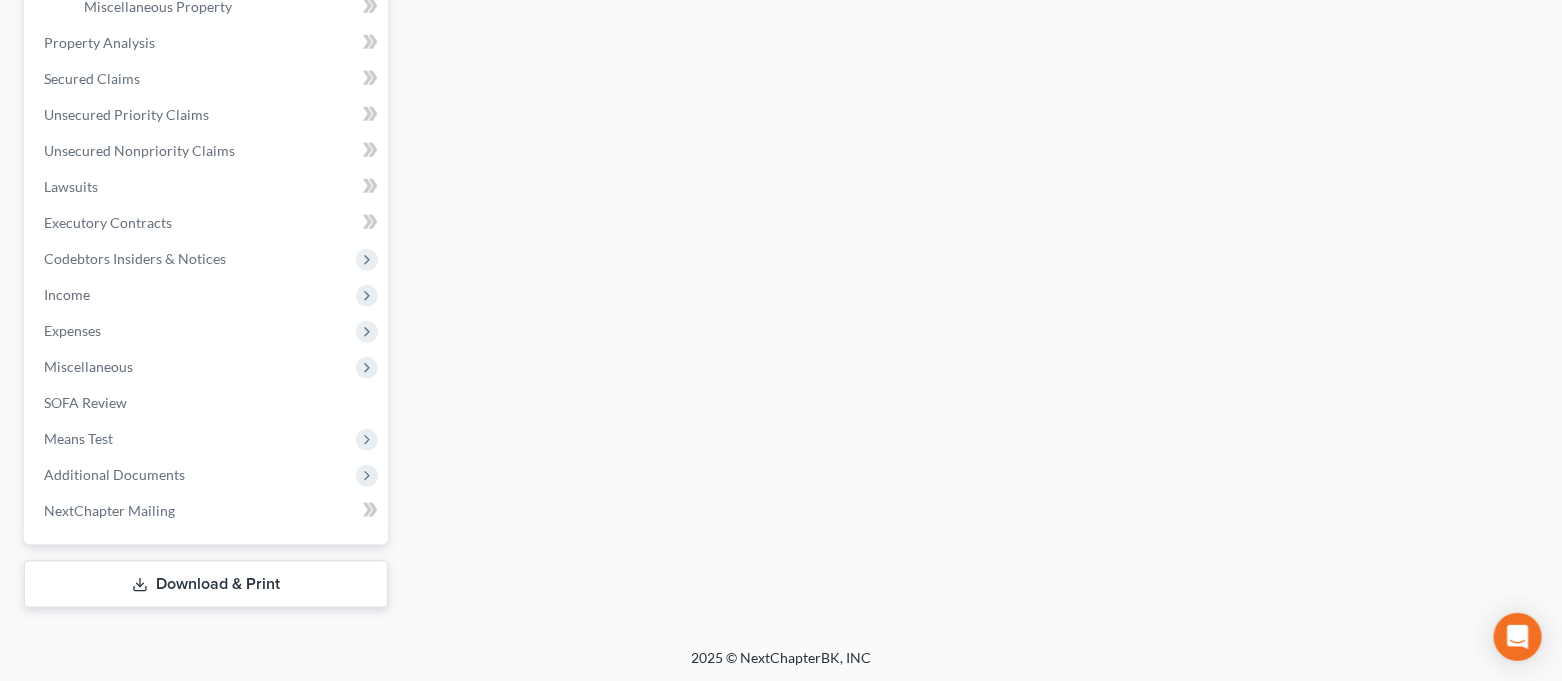 click on "Download & Print" at bounding box center (206, 584) 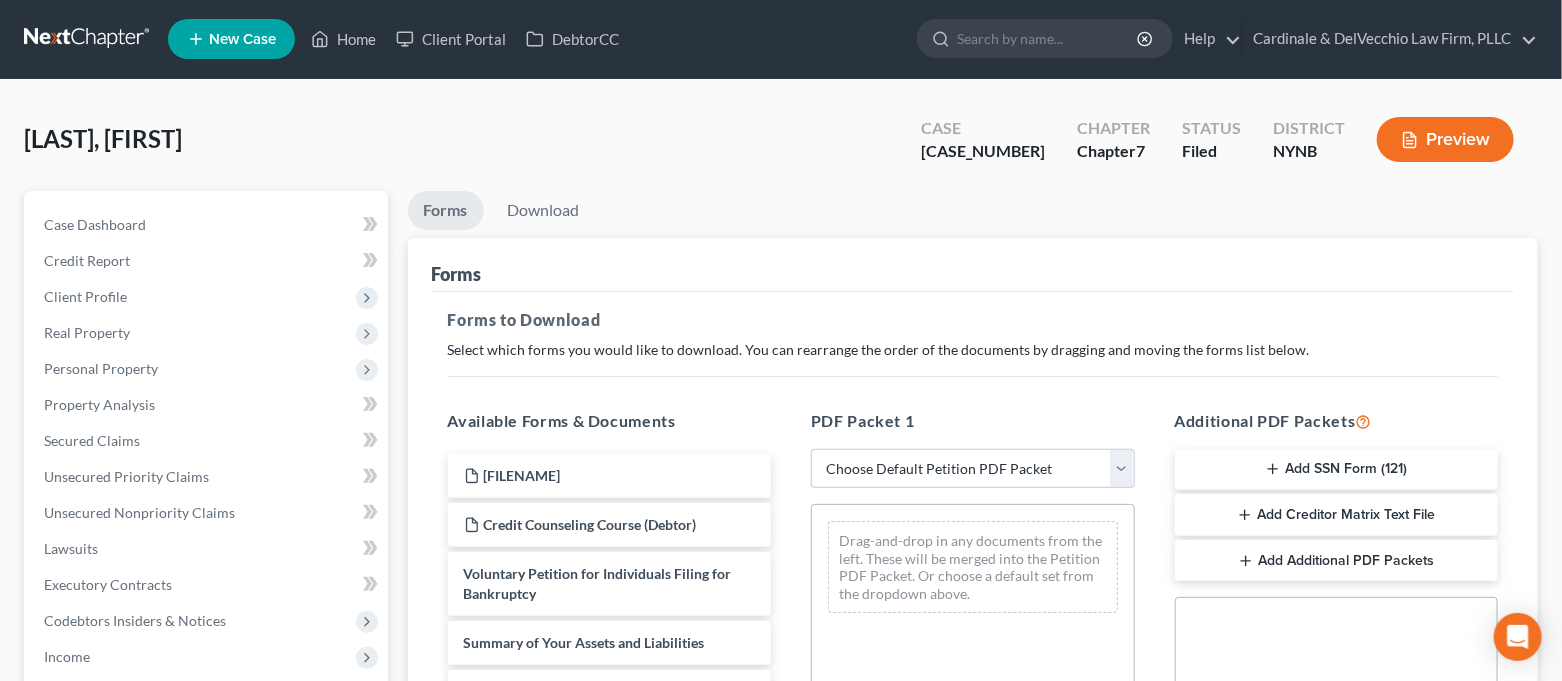 scroll, scrollTop: 0, scrollLeft: 0, axis: both 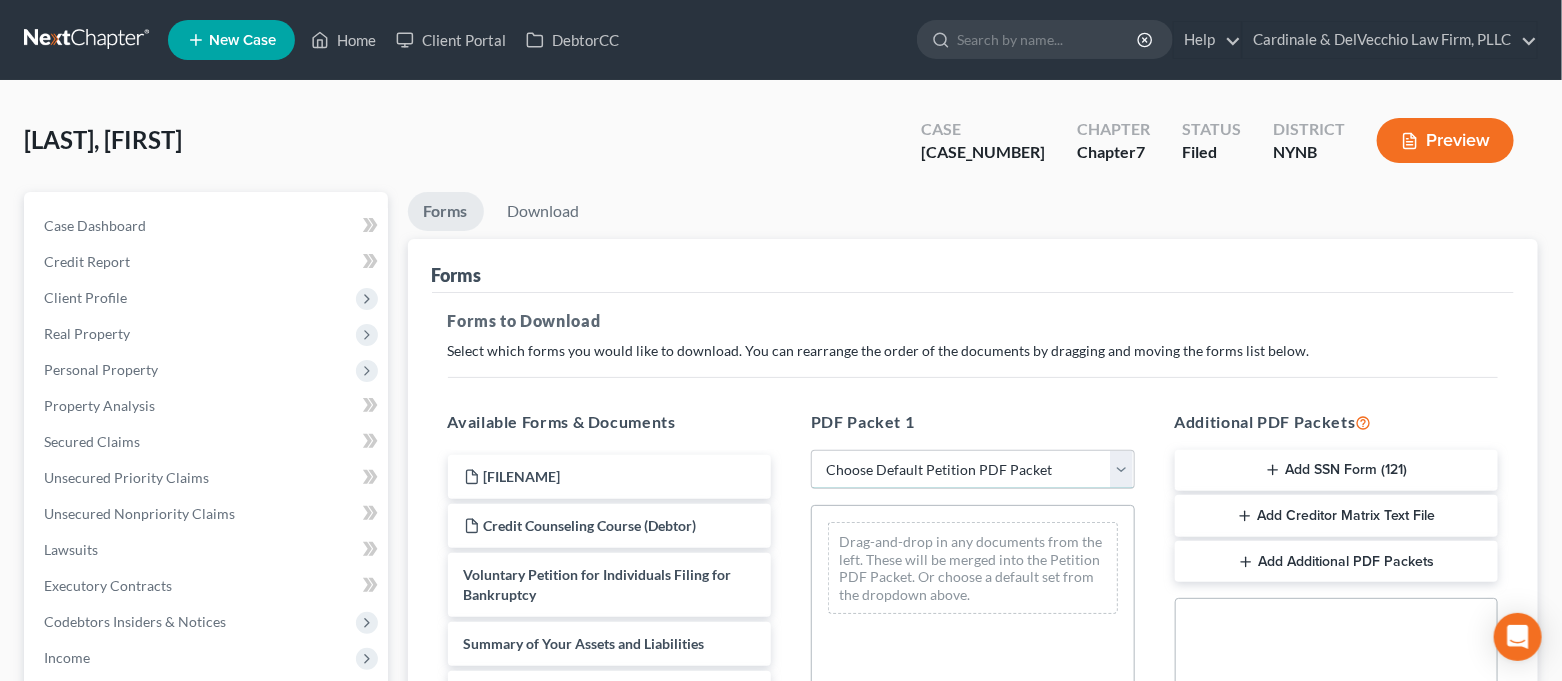 click on "Choose Default Petition PDF Packet Complete Bankruptcy Petition (all forms and schedules) Emergency Filing Forms (Petition and Creditor List Only) Amended Forms Signature Pages Only" at bounding box center [973, 470] 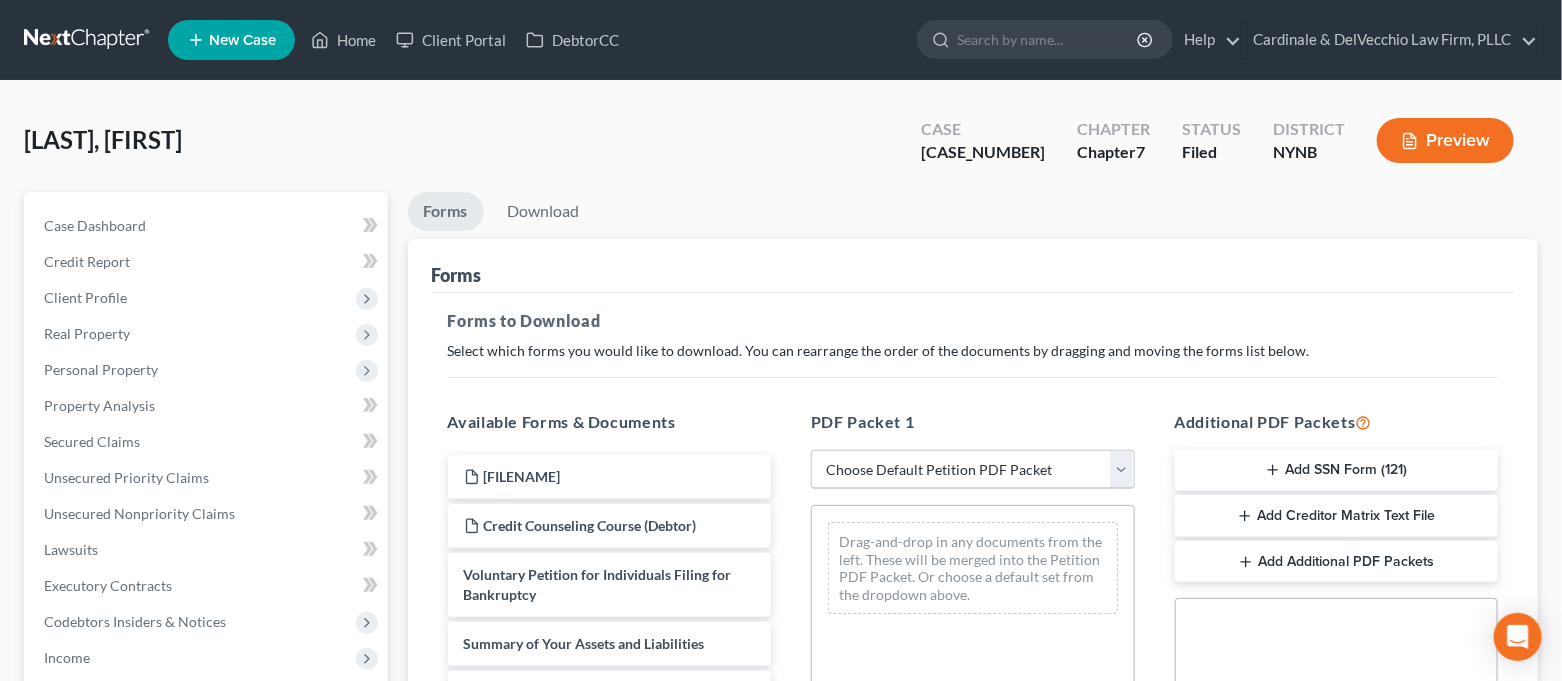 select on "2" 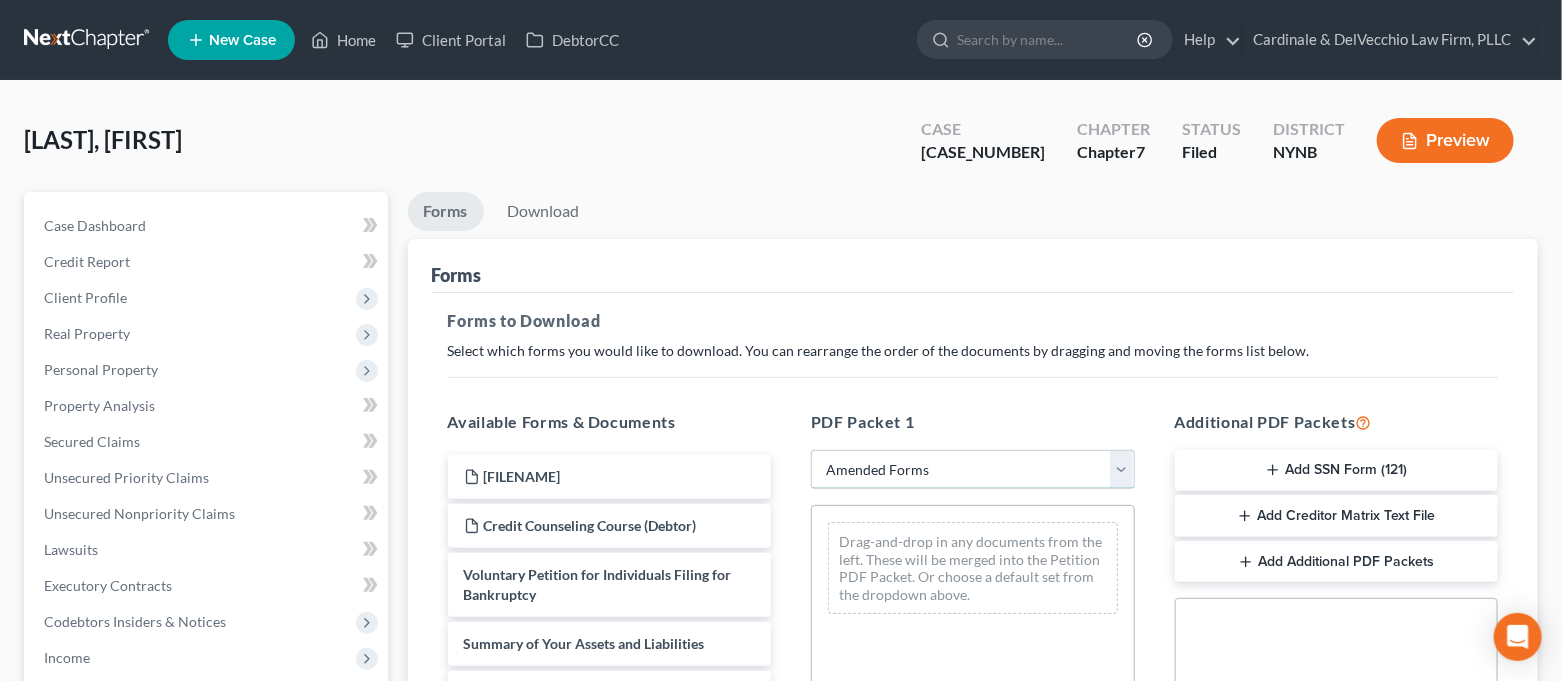 click on "Choose Default Petition PDF Packet Complete Bankruptcy Petition (all forms and schedules) Emergency Filing Forms (Petition and Creditor List Only) Amended Forms Signature Pages Only" at bounding box center [973, 470] 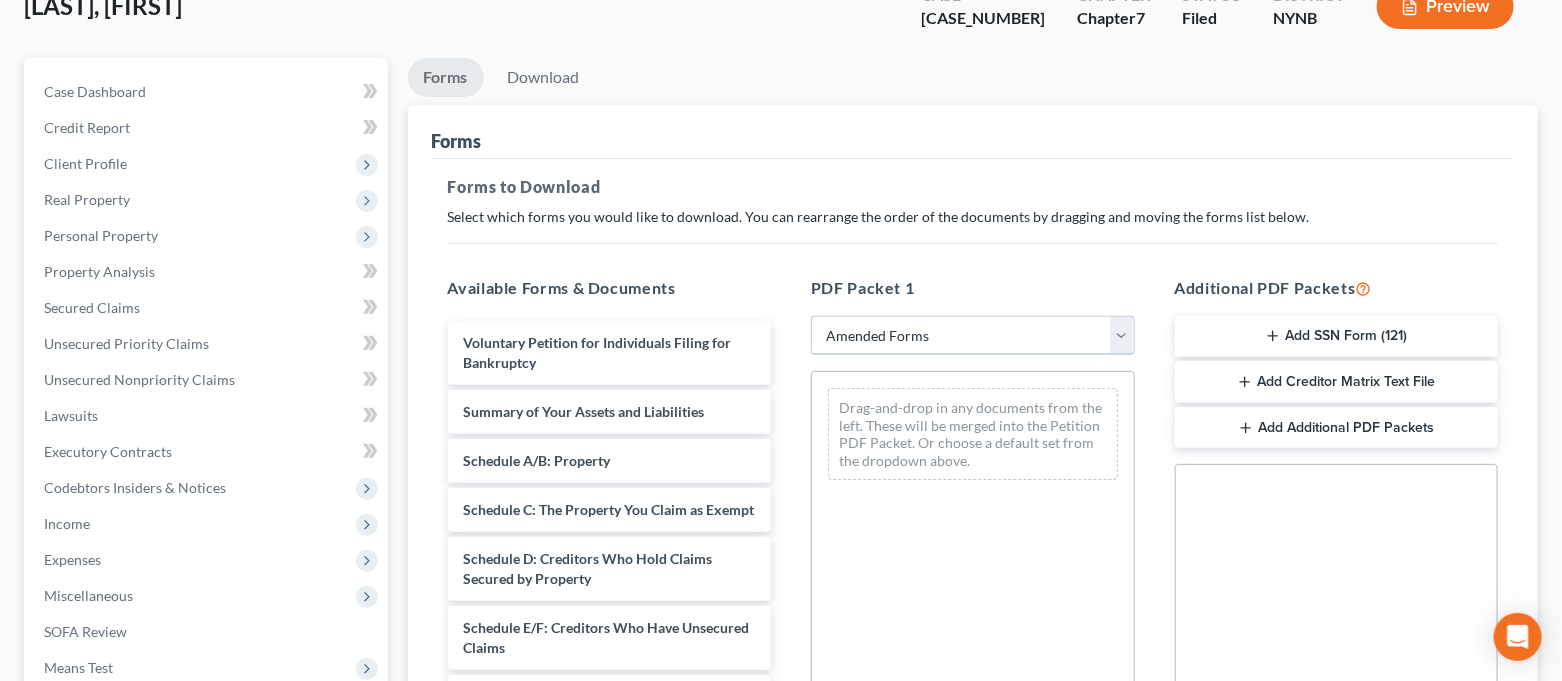 scroll, scrollTop: 266, scrollLeft: 0, axis: vertical 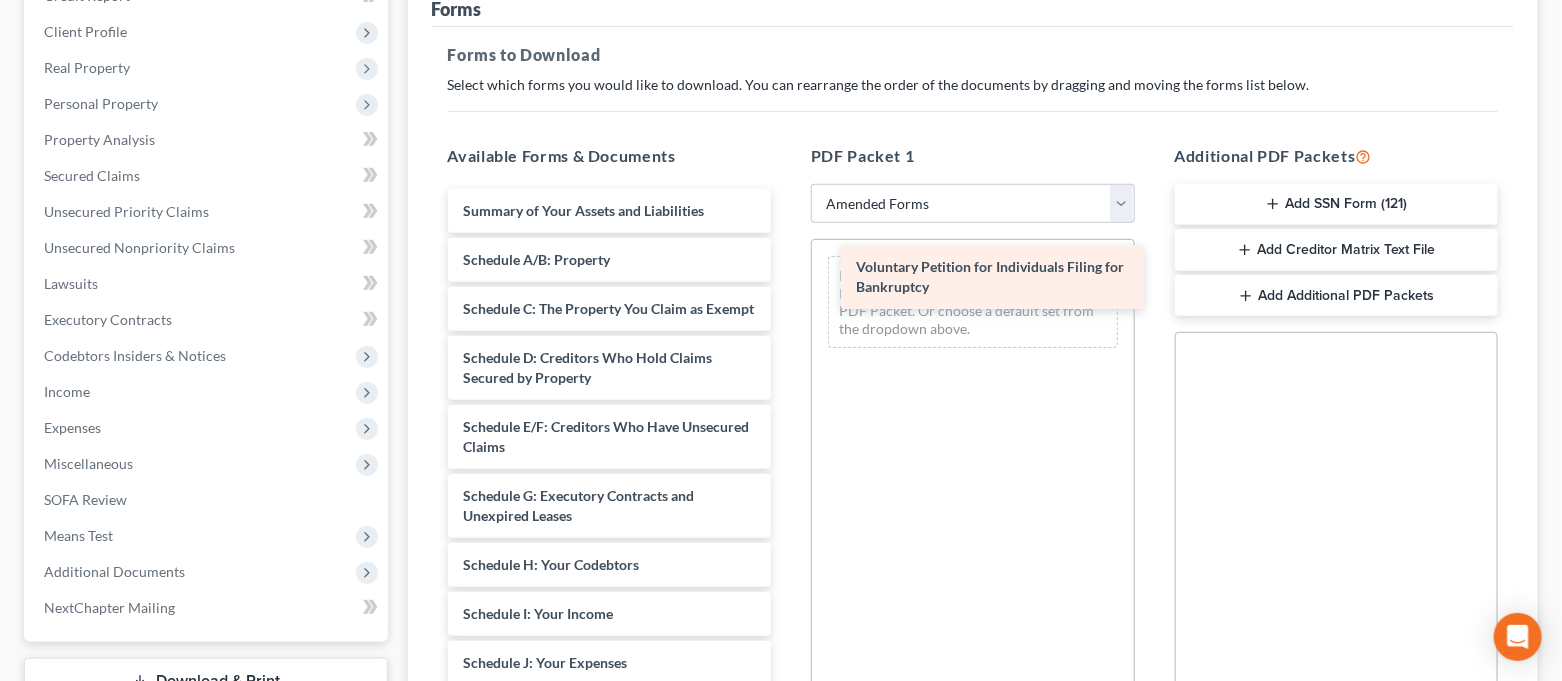 drag, startPoint x: 622, startPoint y: 222, endPoint x: 1010, endPoint y: 277, distance: 391.8788 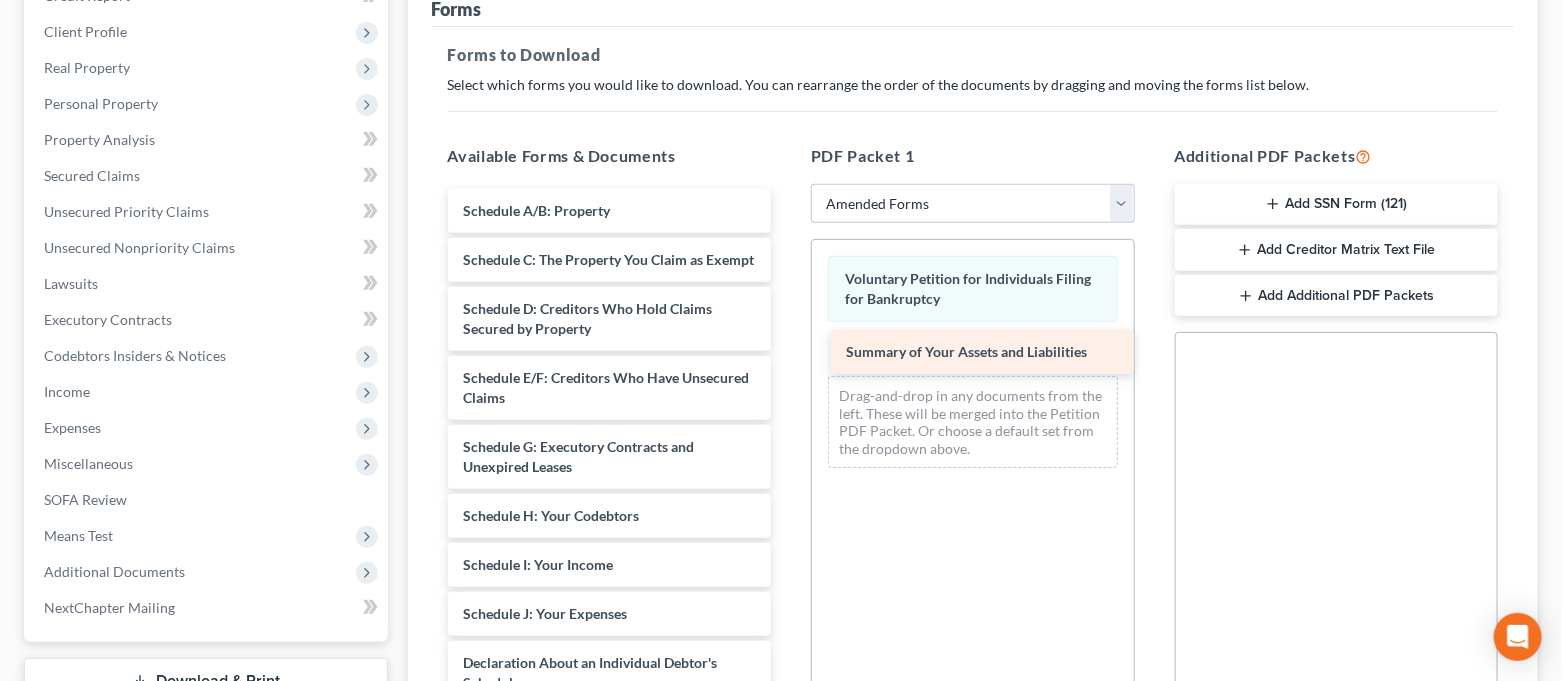 drag, startPoint x: 657, startPoint y: 203, endPoint x: 1040, endPoint y: 345, distance: 408.47644 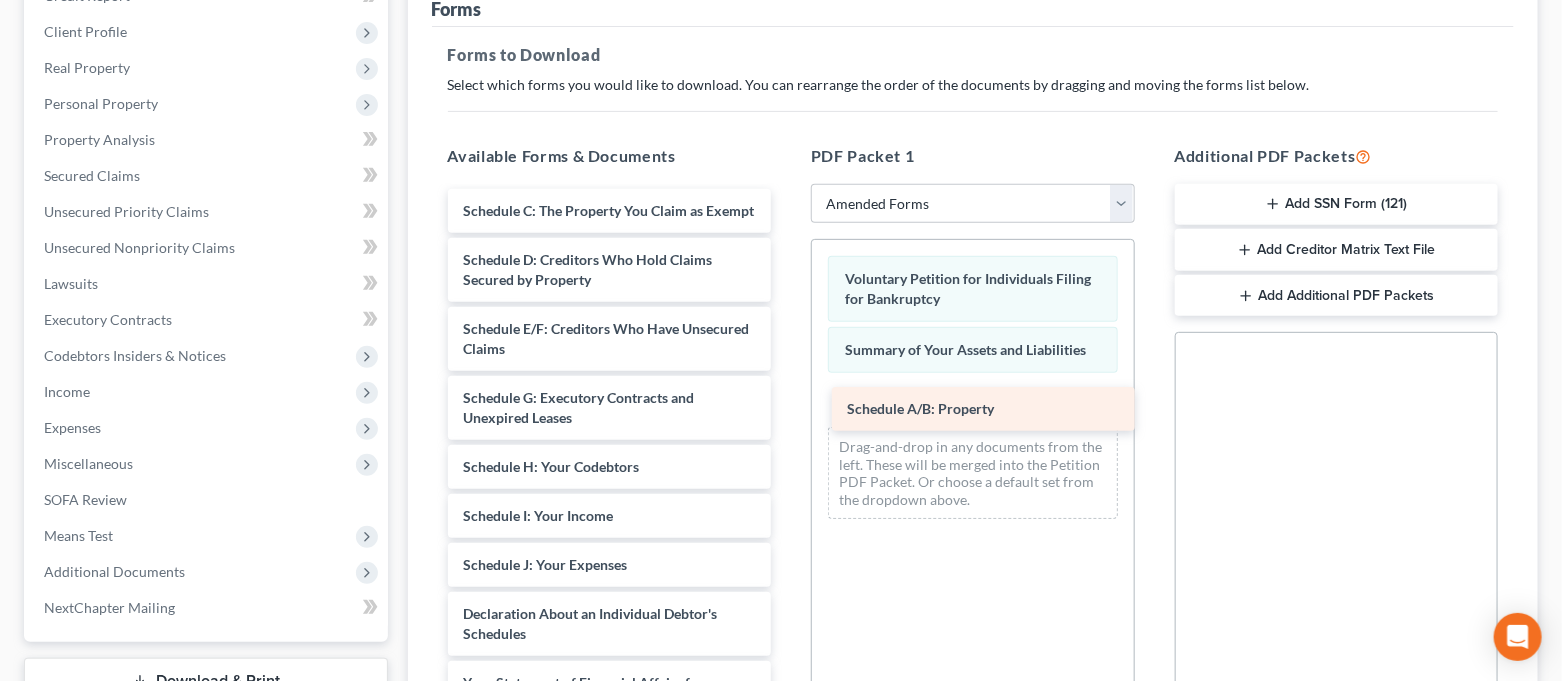 drag, startPoint x: 584, startPoint y: 205, endPoint x: 968, endPoint y: 404, distance: 432.50085 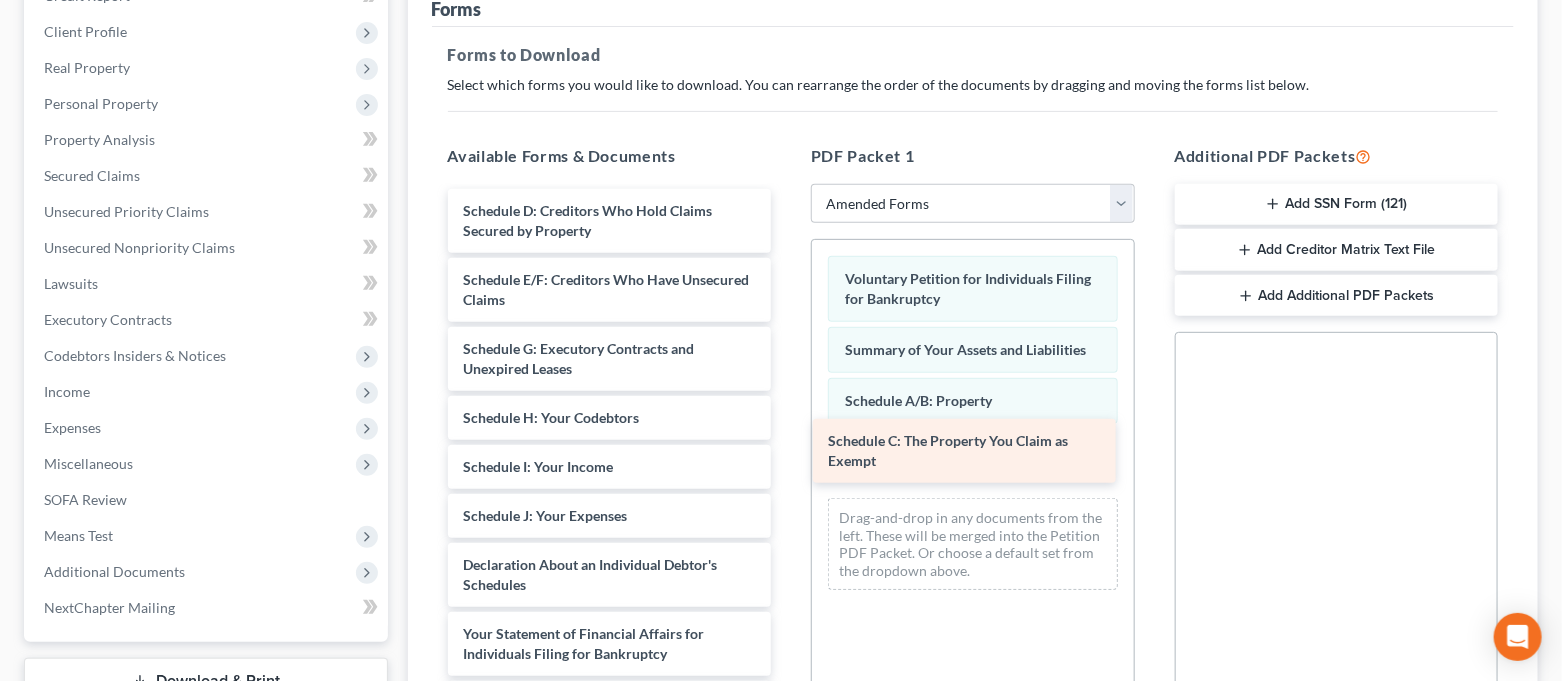 drag, startPoint x: 661, startPoint y: 221, endPoint x: 1026, endPoint y: 452, distance: 431.95602 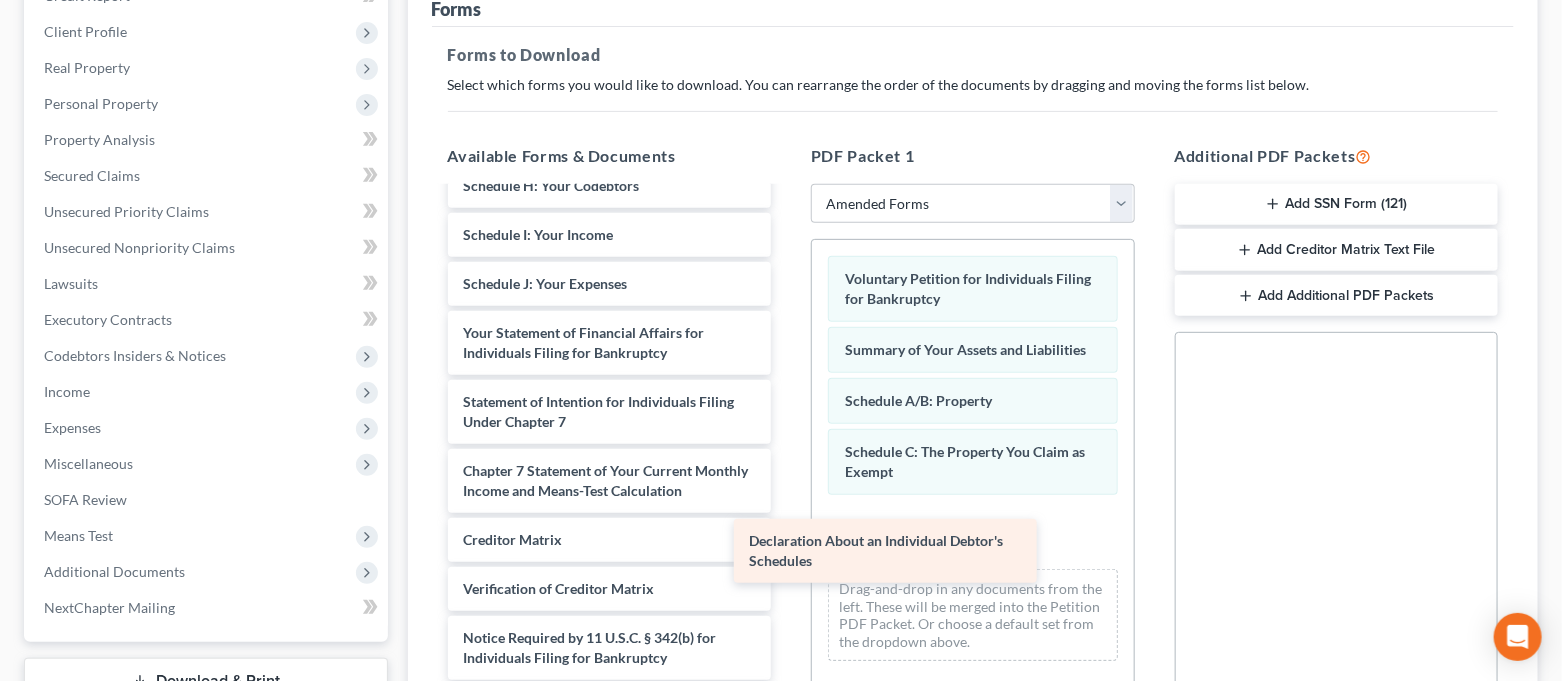 scroll, scrollTop: 250, scrollLeft: 0, axis: vertical 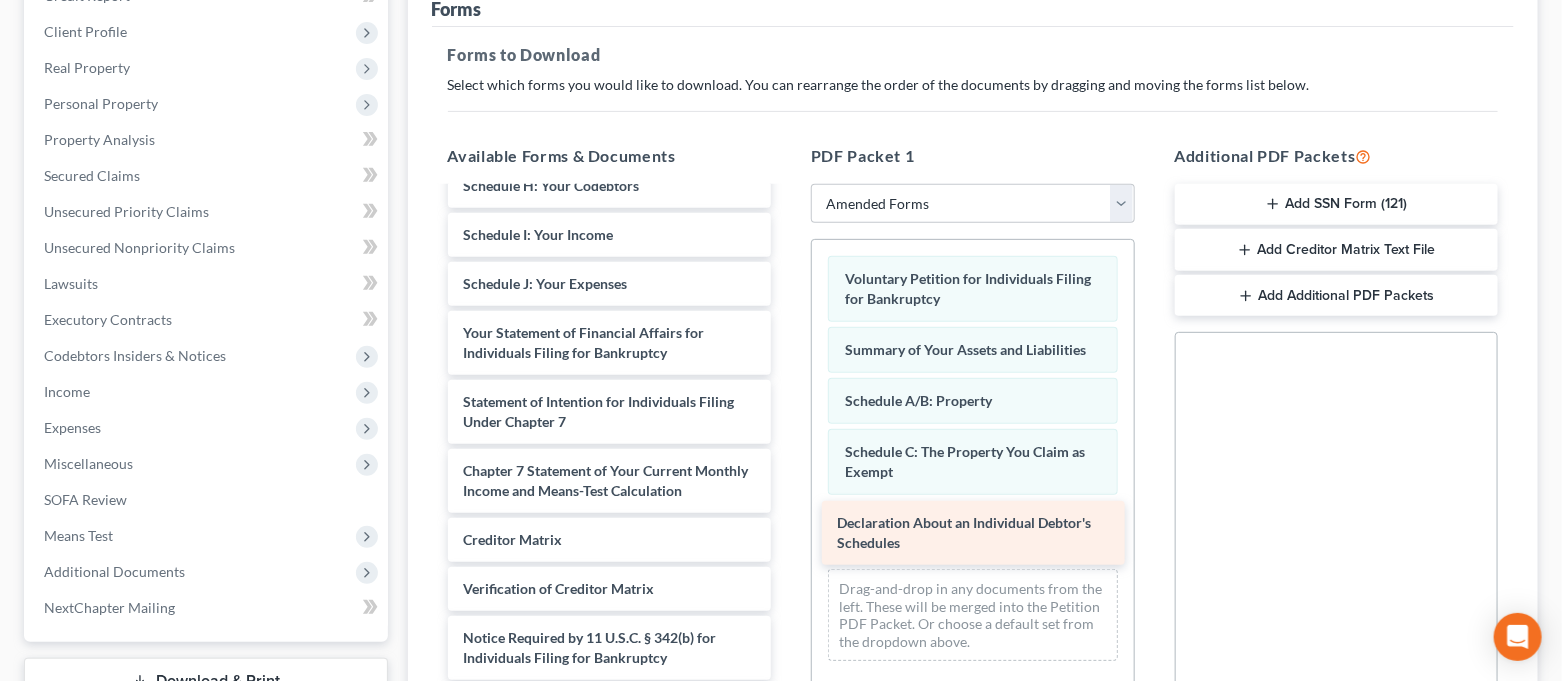 drag, startPoint x: 590, startPoint y: 291, endPoint x: 964, endPoint y: 517, distance: 436.98056 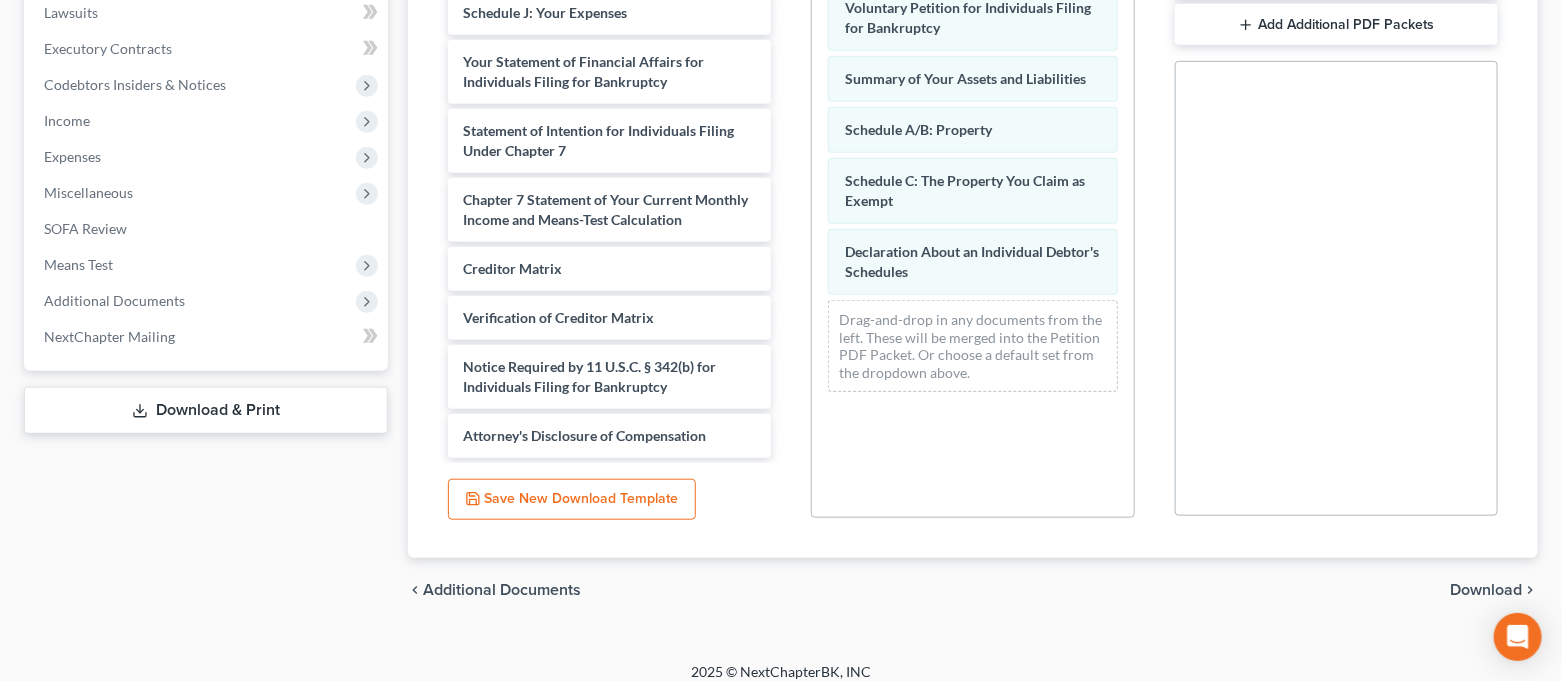 scroll, scrollTop: 553, scrollLeft: 0, axis: vertical 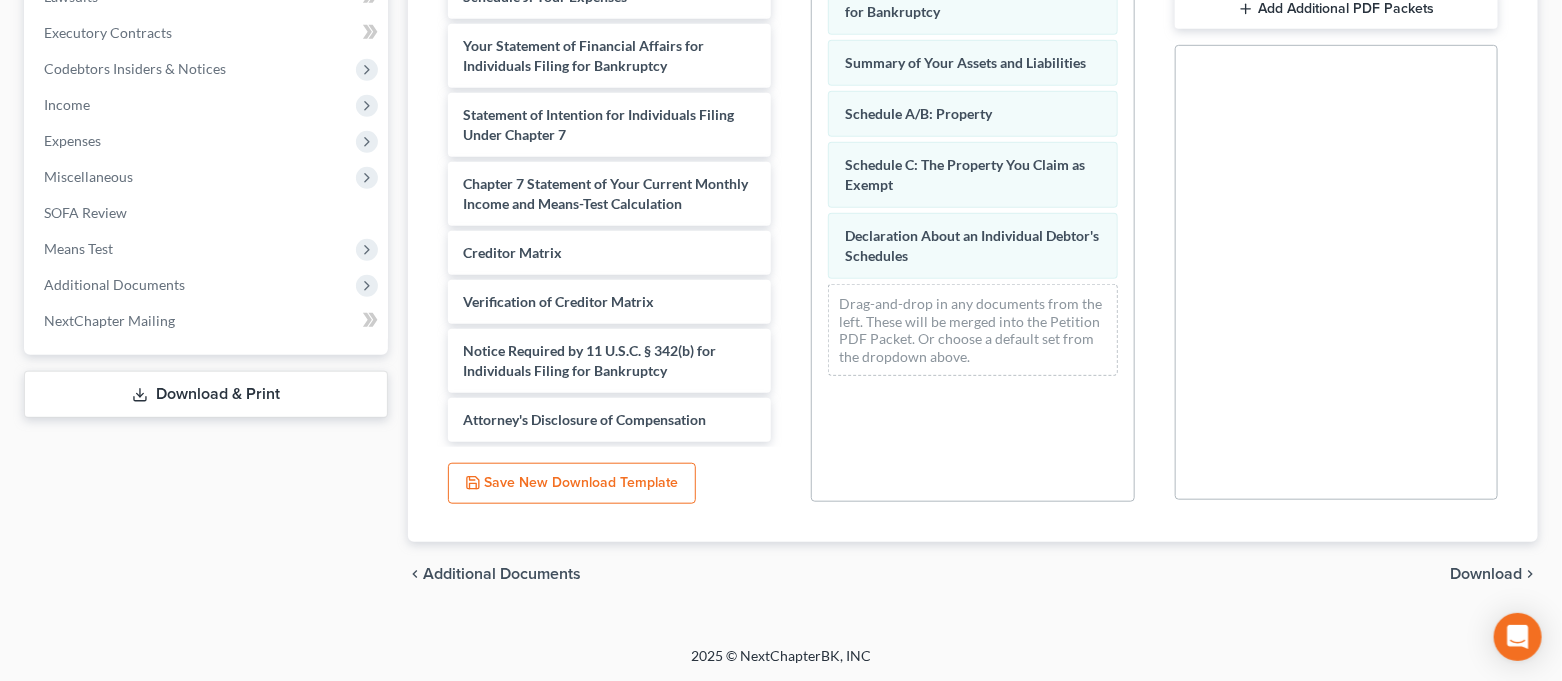 click on "Download" at bounding box center [1486, 574] 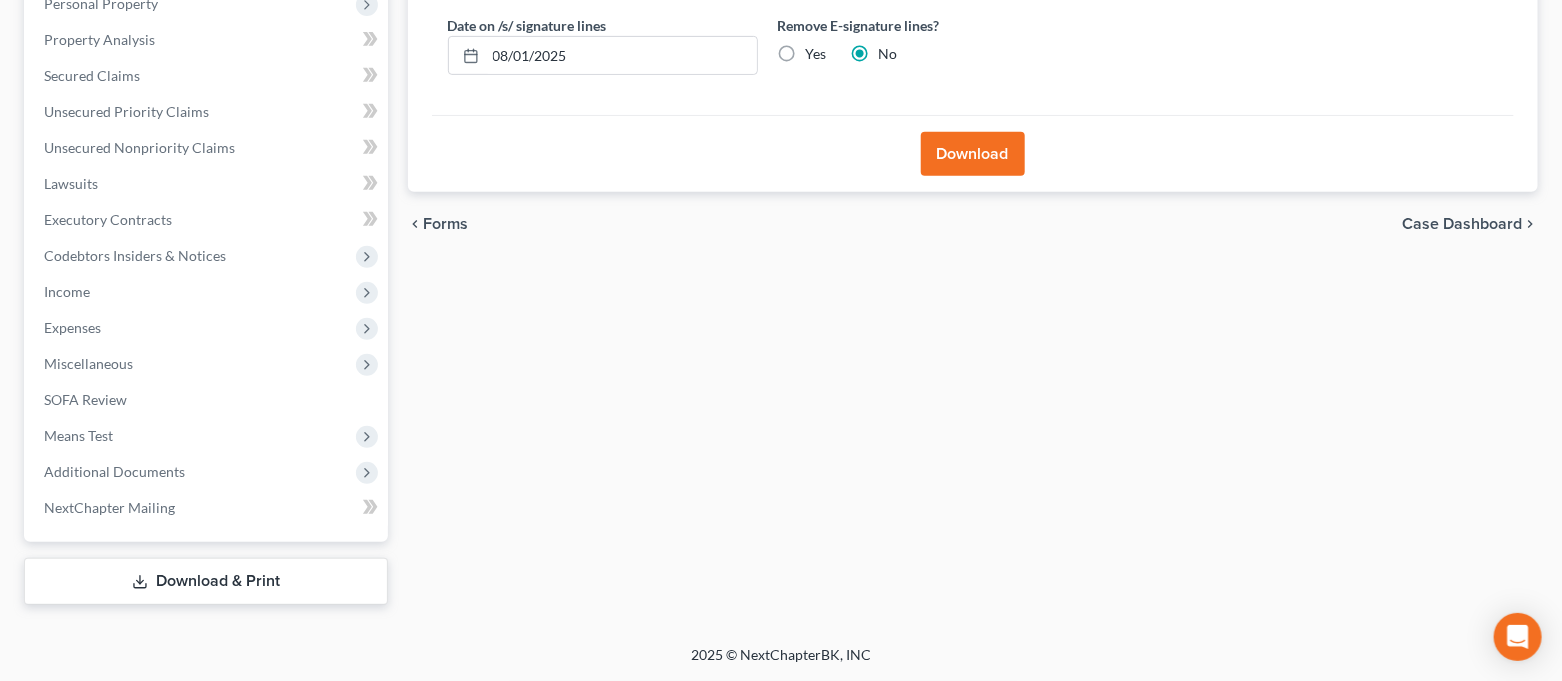 scroll, scrollTop: 364, scrollLeft: 0, axis: vertical 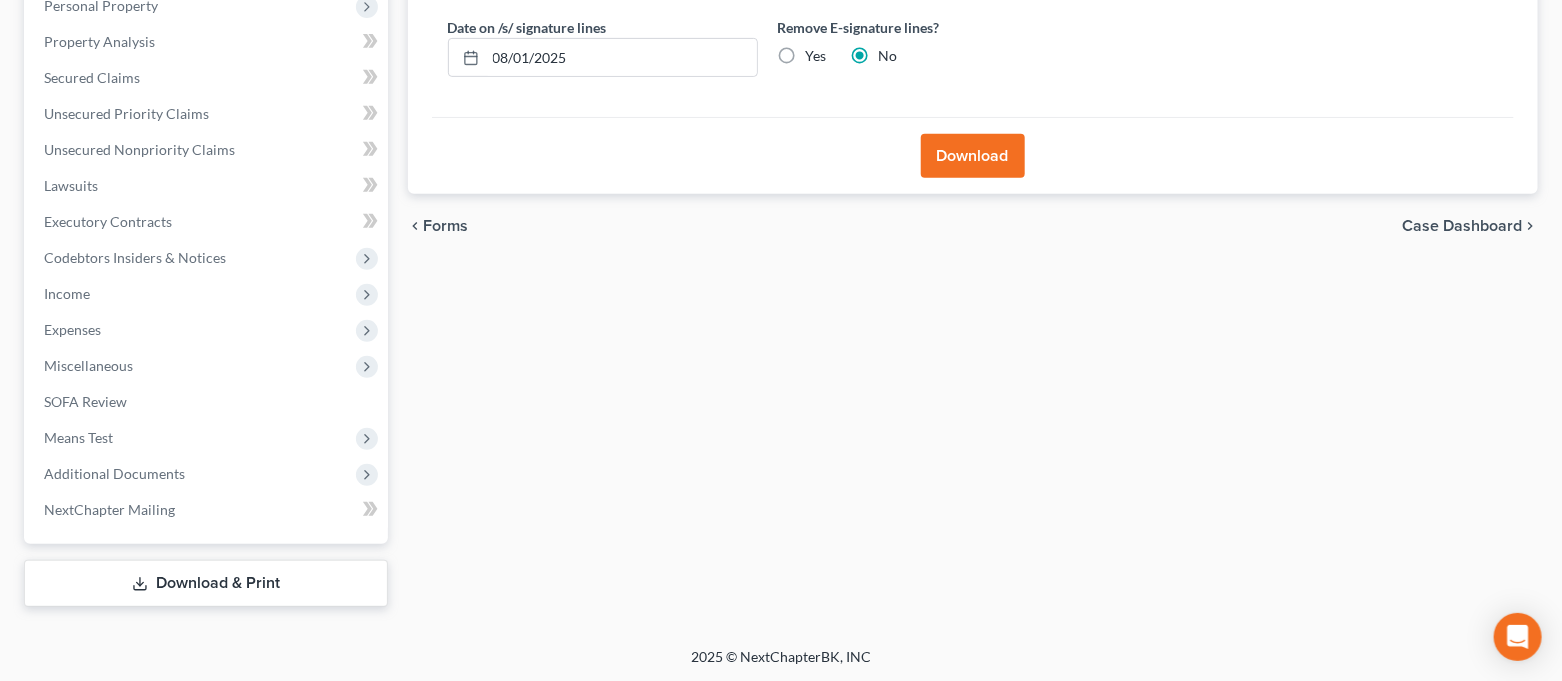 click on "Download" at bounding box center (973, 156) 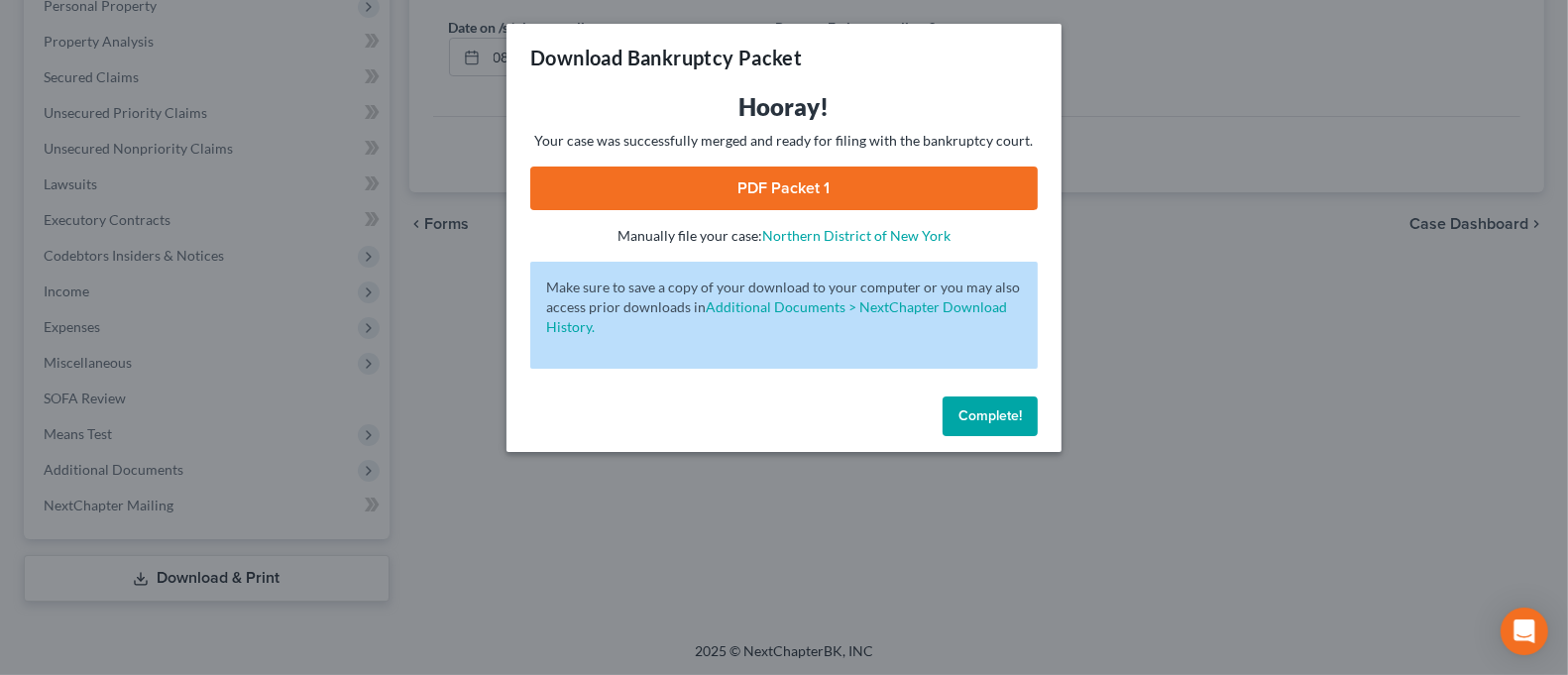 click on "PDF Packet 1" at bounding box center (784, 188) 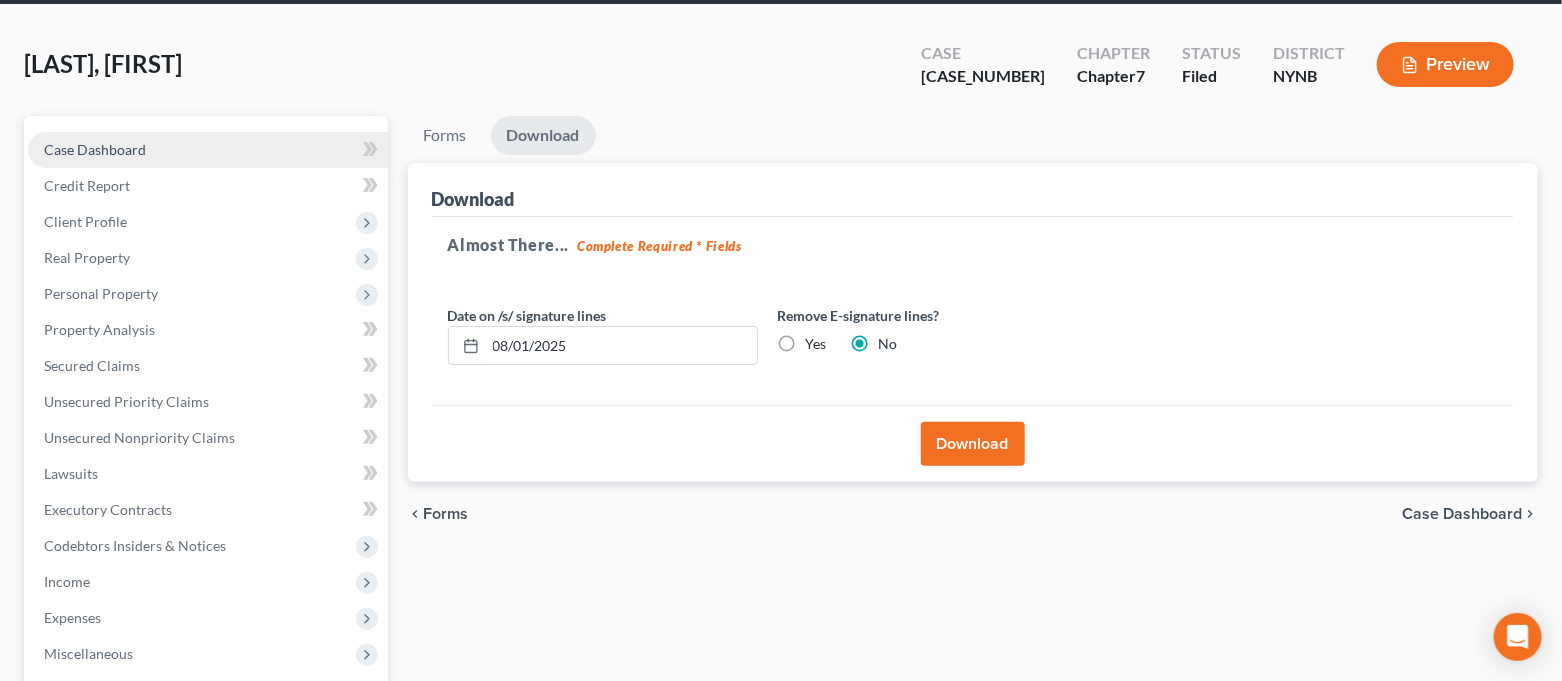 scroll, scrollTop: 0, scrollLeft: 0, axis: both 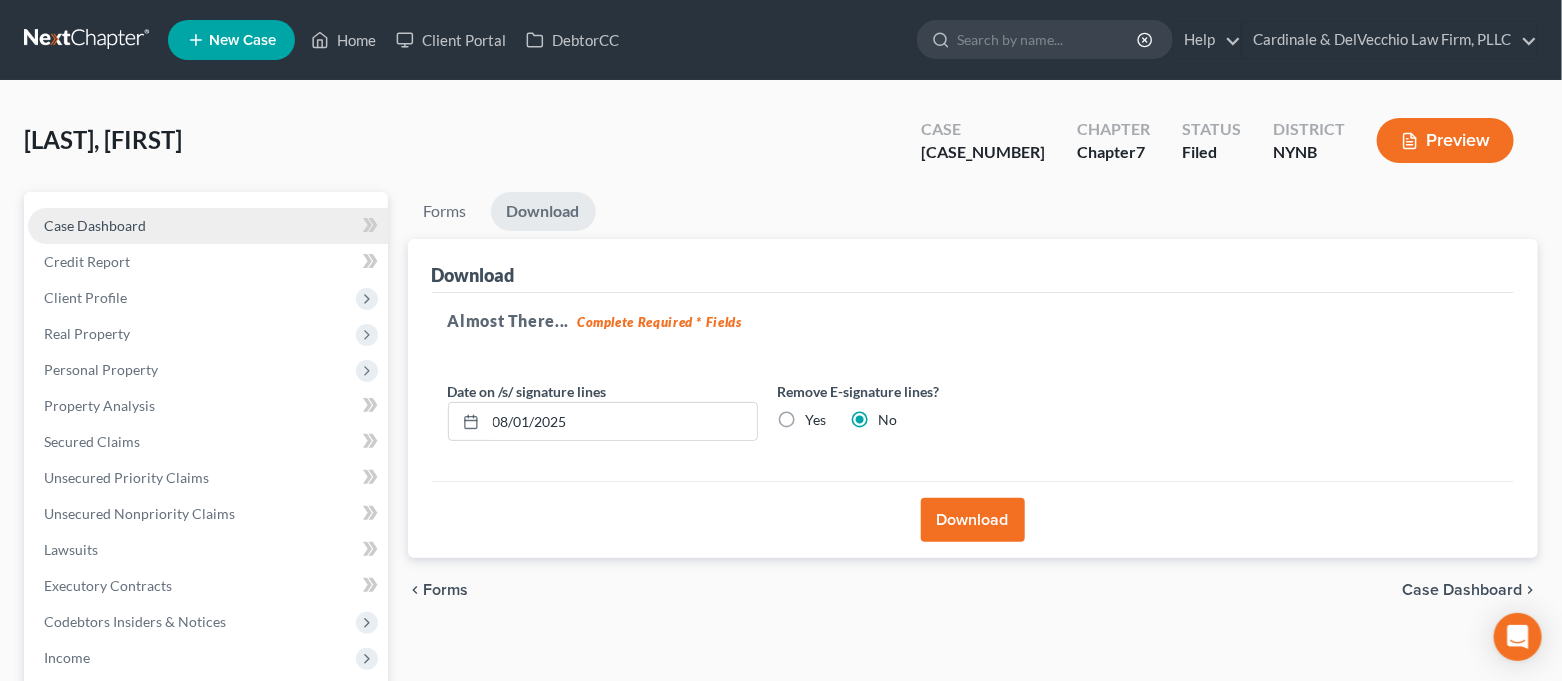 click on "Case Dashboard" at bounding box center [208, 226] 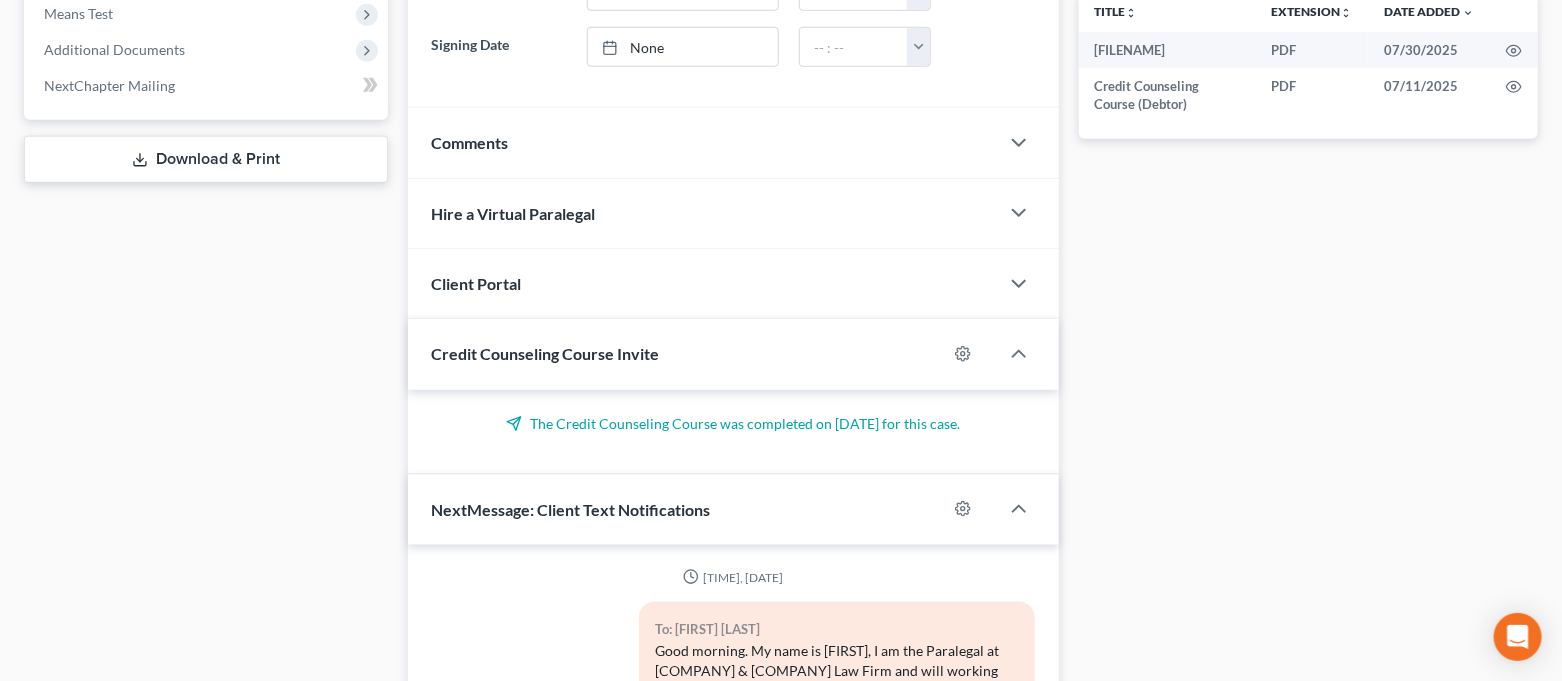 scroll, scrollTop: 1031, scrollLeft: 0, axis: vertical 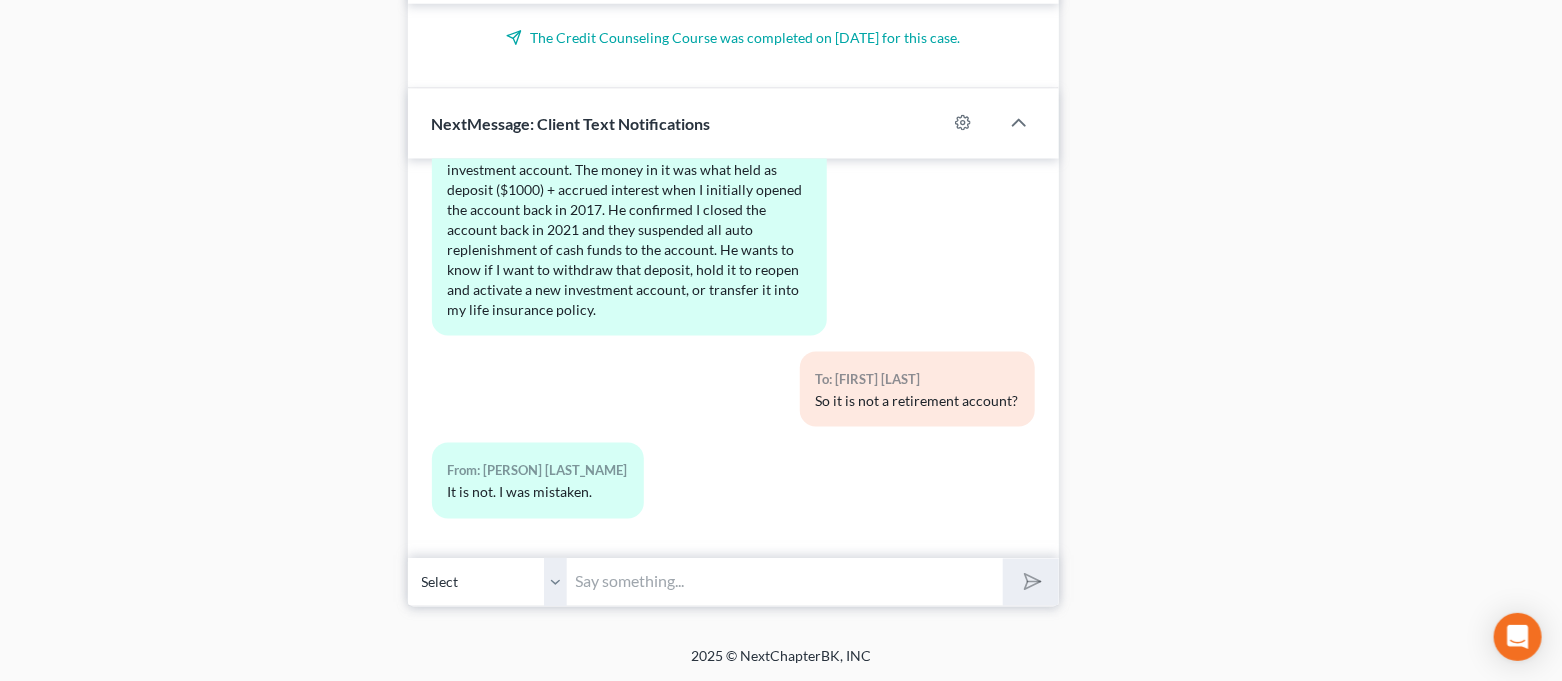 drag, startPoint x: 658, startPoint y: 577, endPoint x: 667, endPoint y: 587, distance: 13.453624 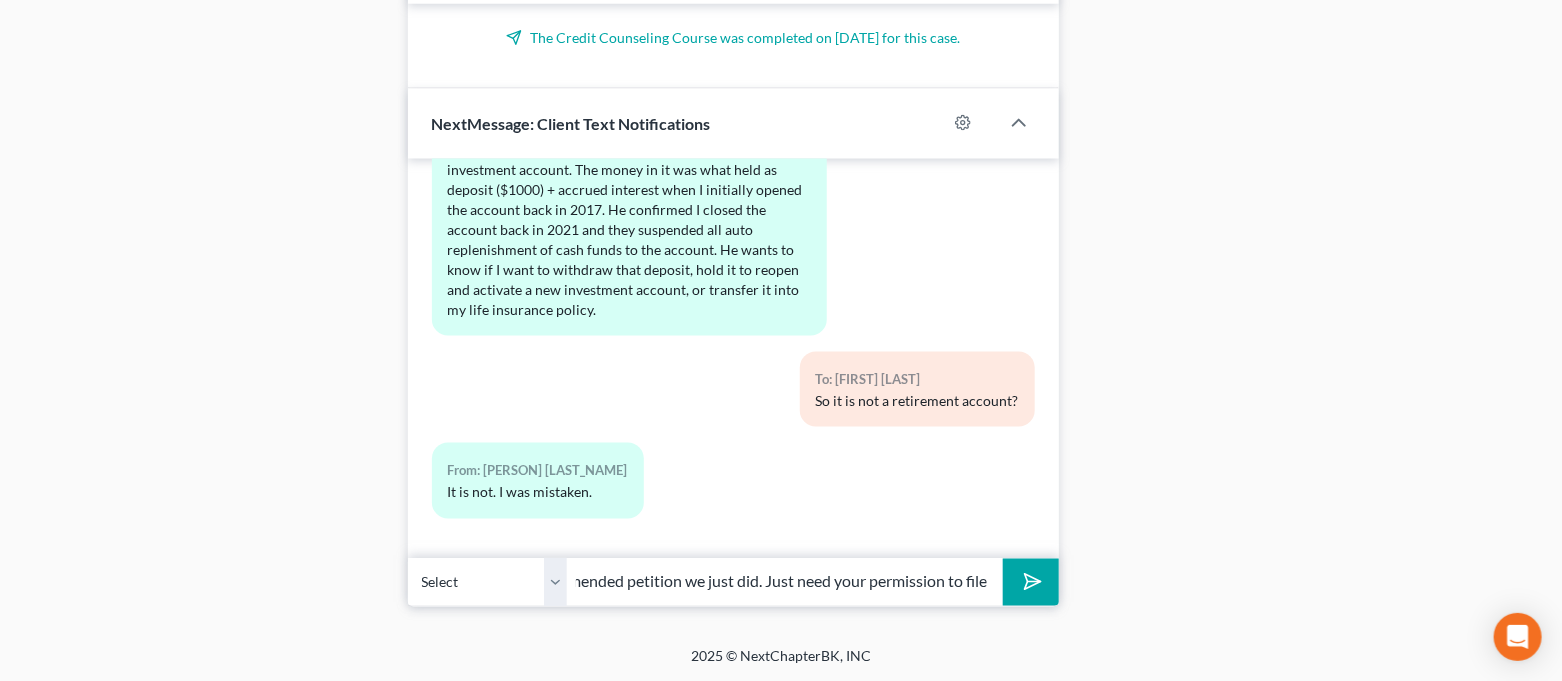 scroll, scrollTop: 0, scrollLeft: 647, axis: horizontal 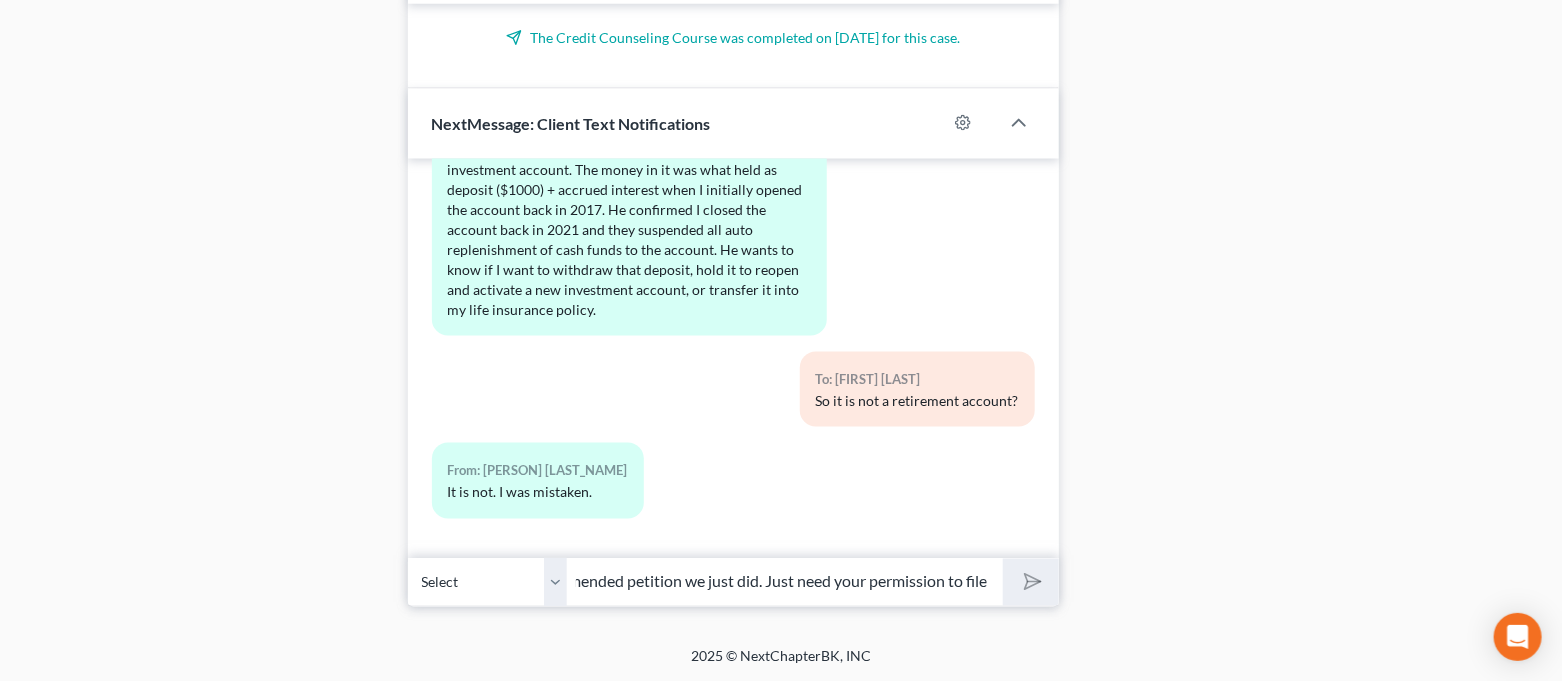 type on "Leave it there for now. Don't do anything with it at this time. I am emailing you a copy of an amended petition we just did. Just need your permission to file i" 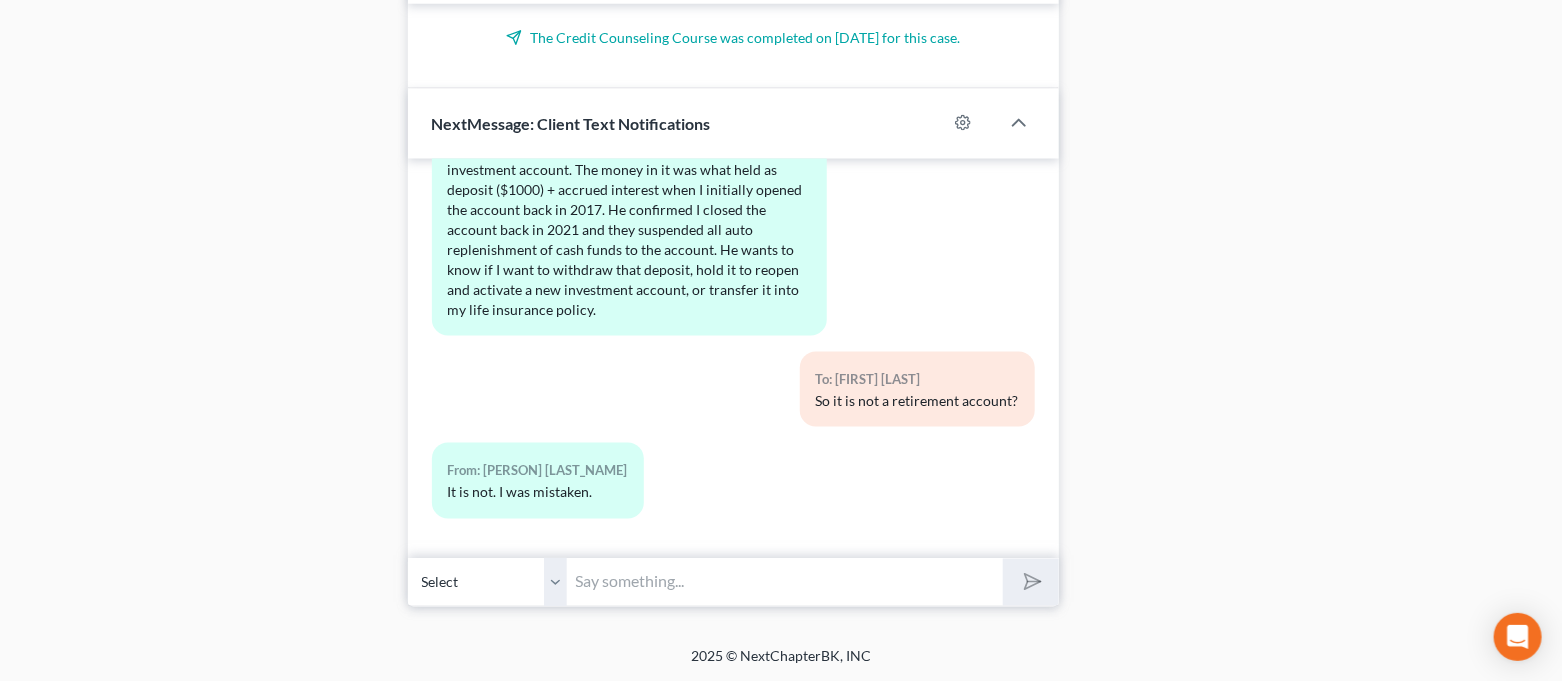scroll, scrollTop: 0, scrollLeft: 0, axis: both 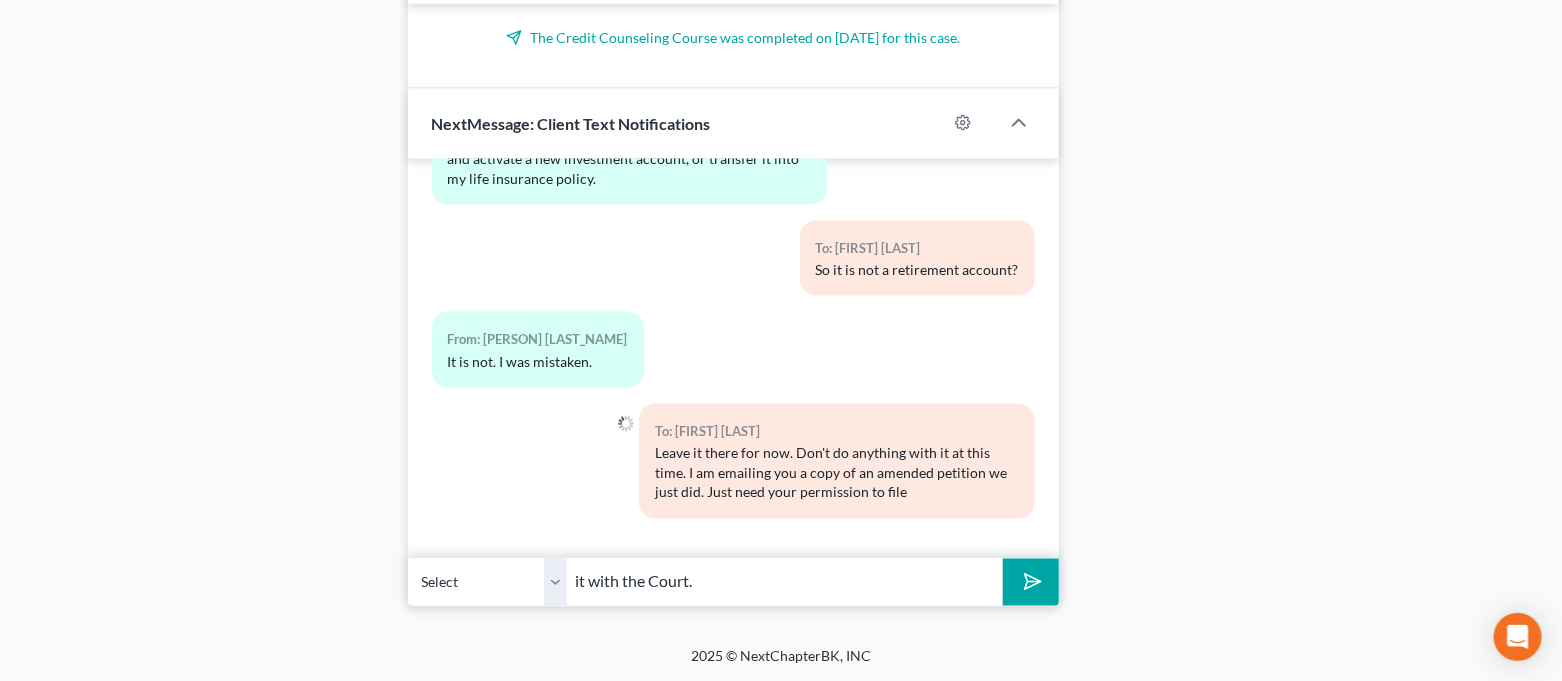 type on "it with the Court." 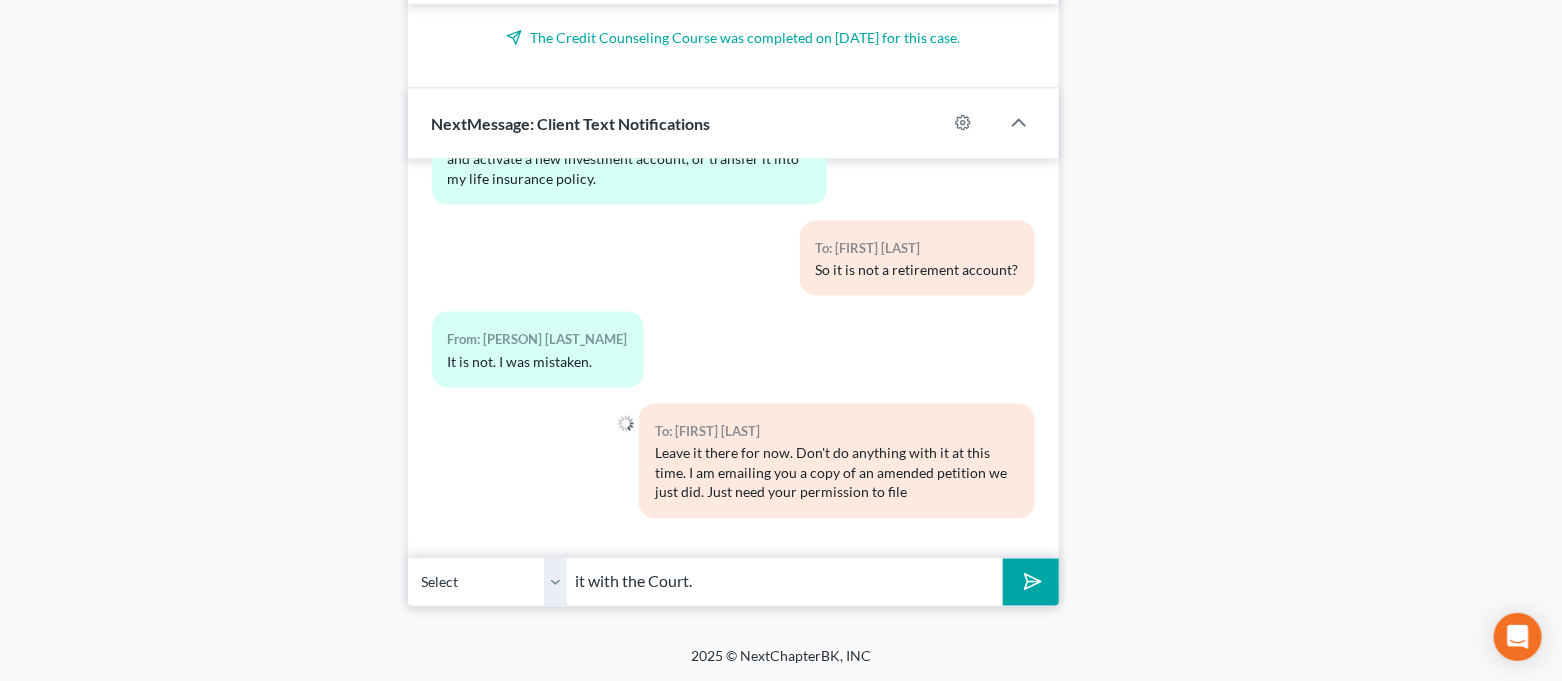 click at bounding box center (1030, 582) 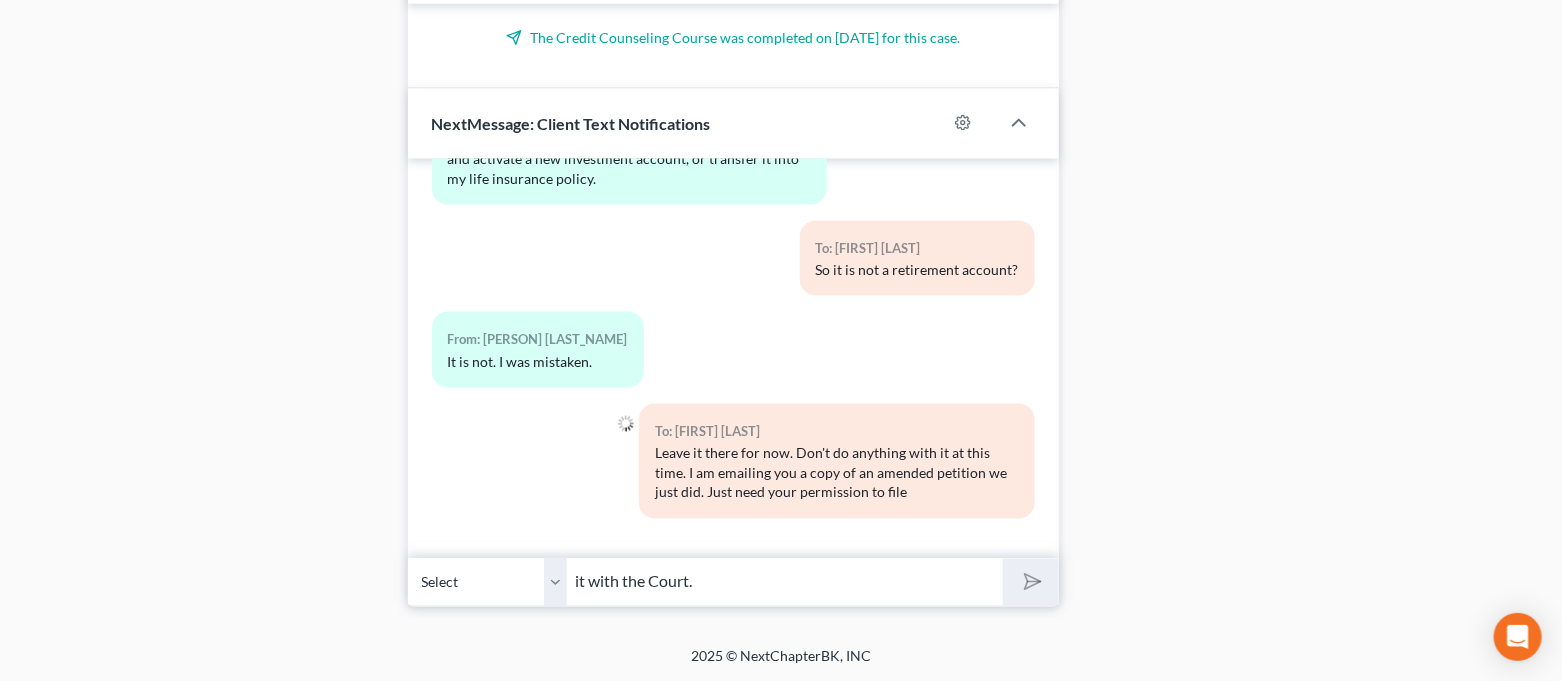type 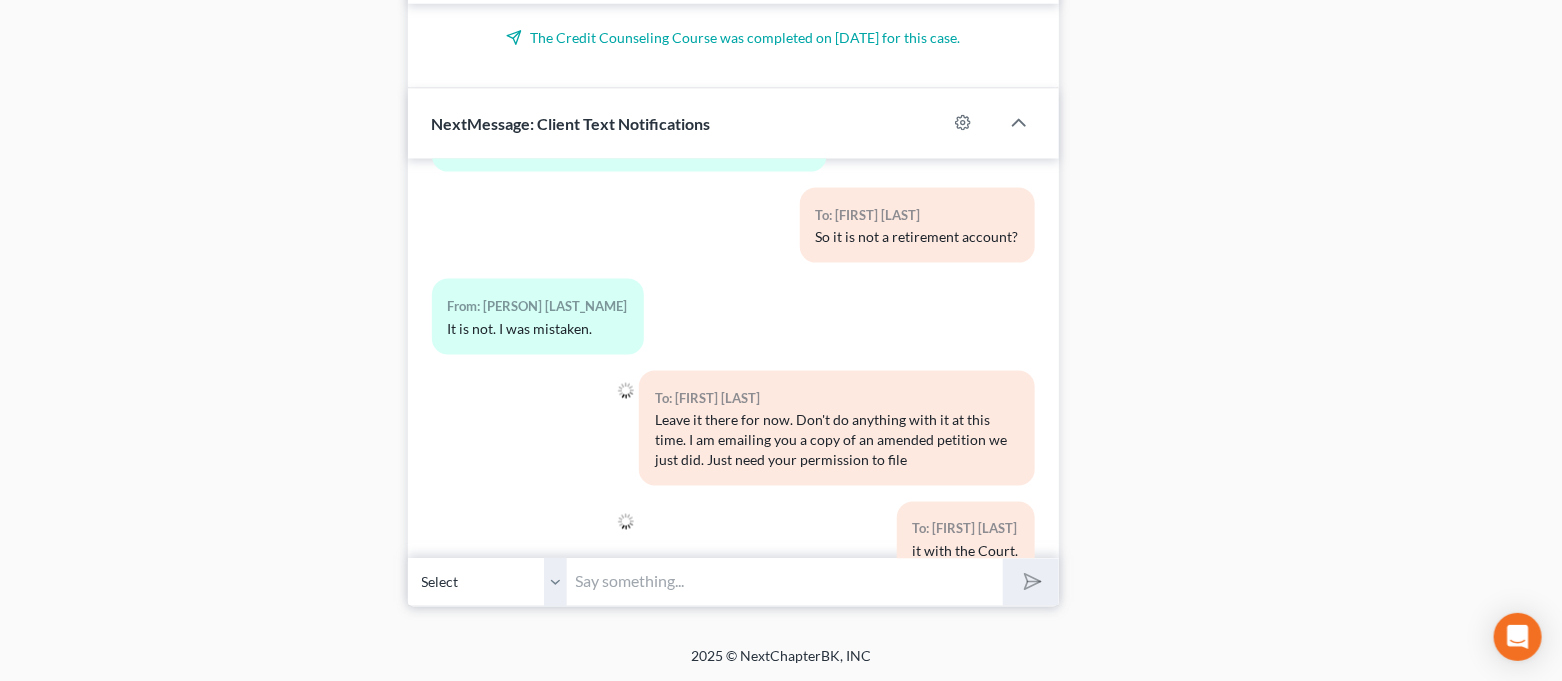 scroll, scrollTop: 10633, scrollLeft: 0, axis: vertical 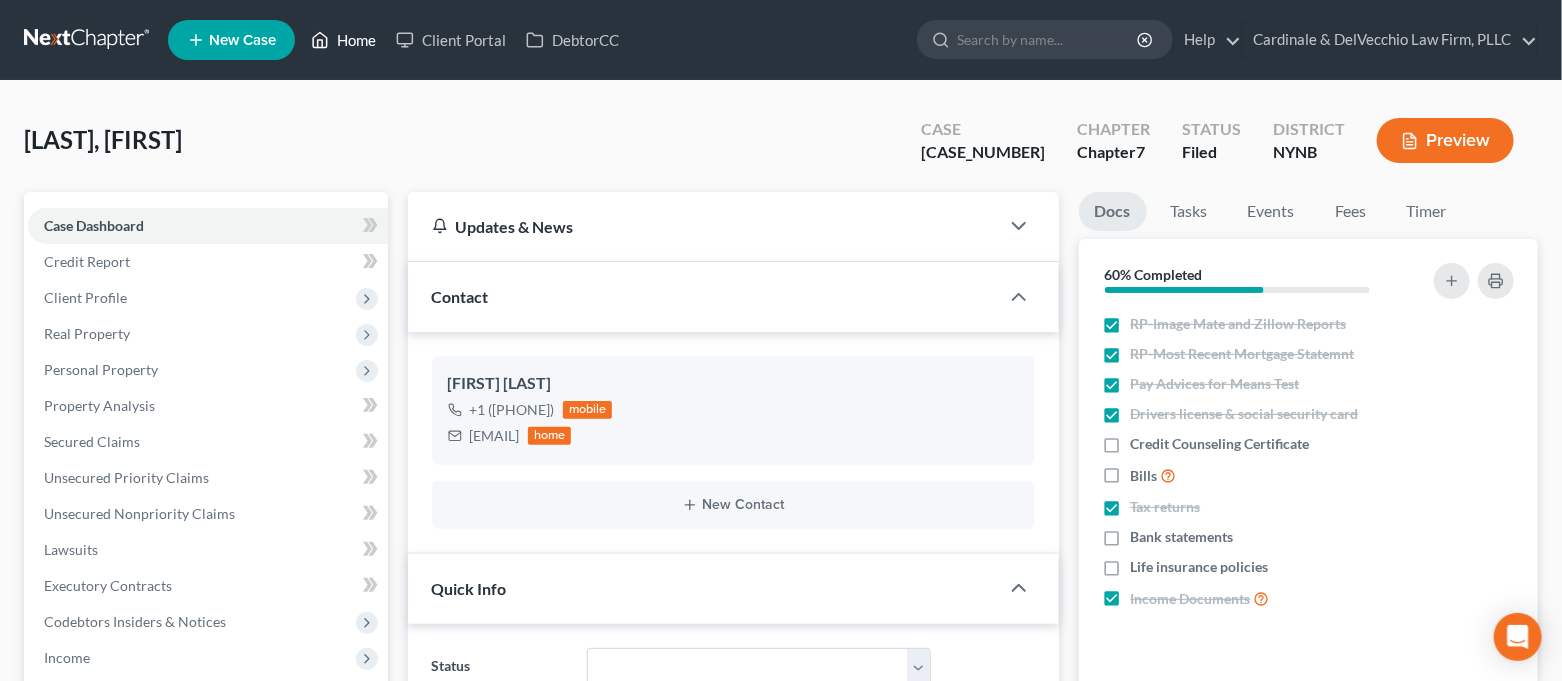 click on "Home" at bounding box center [343, 40] 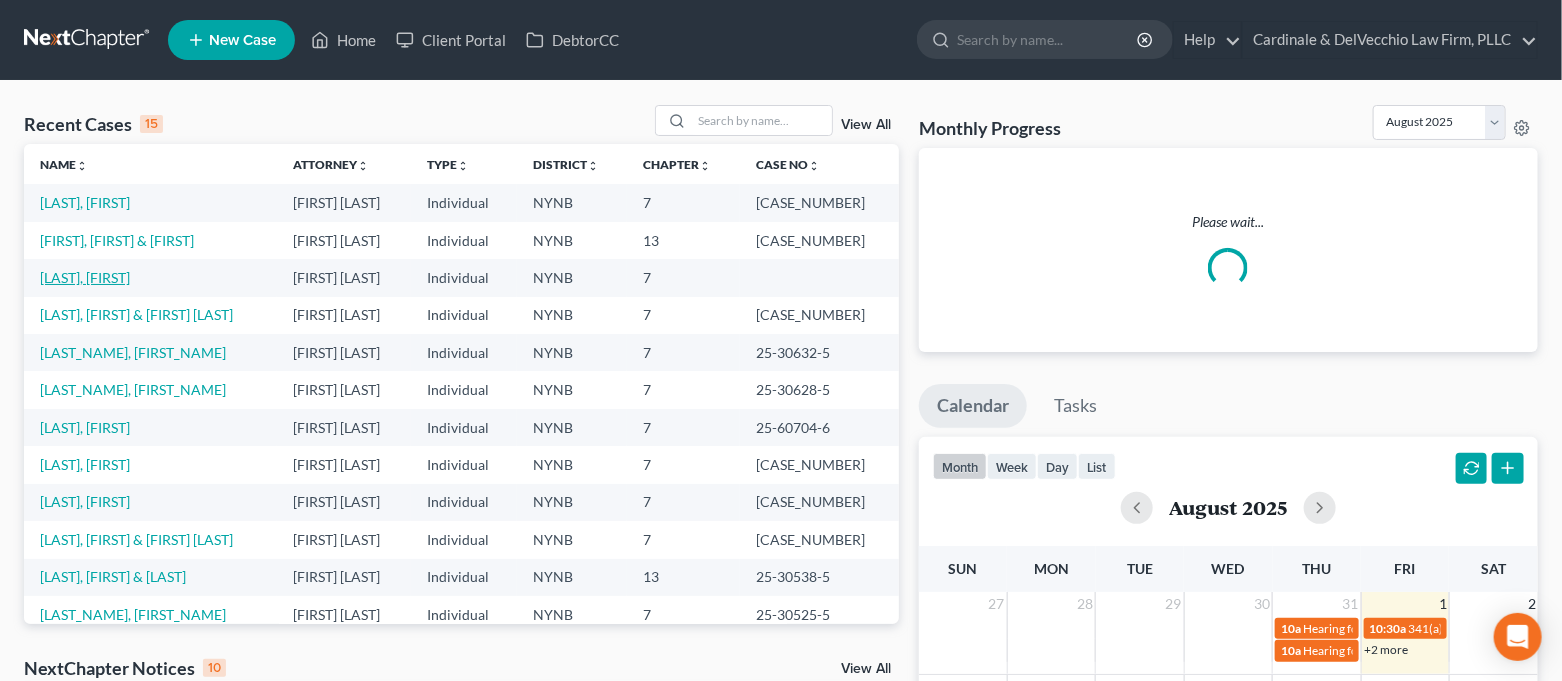 click on "[LAST], [FIRST]" at bounding box center (85, 277) 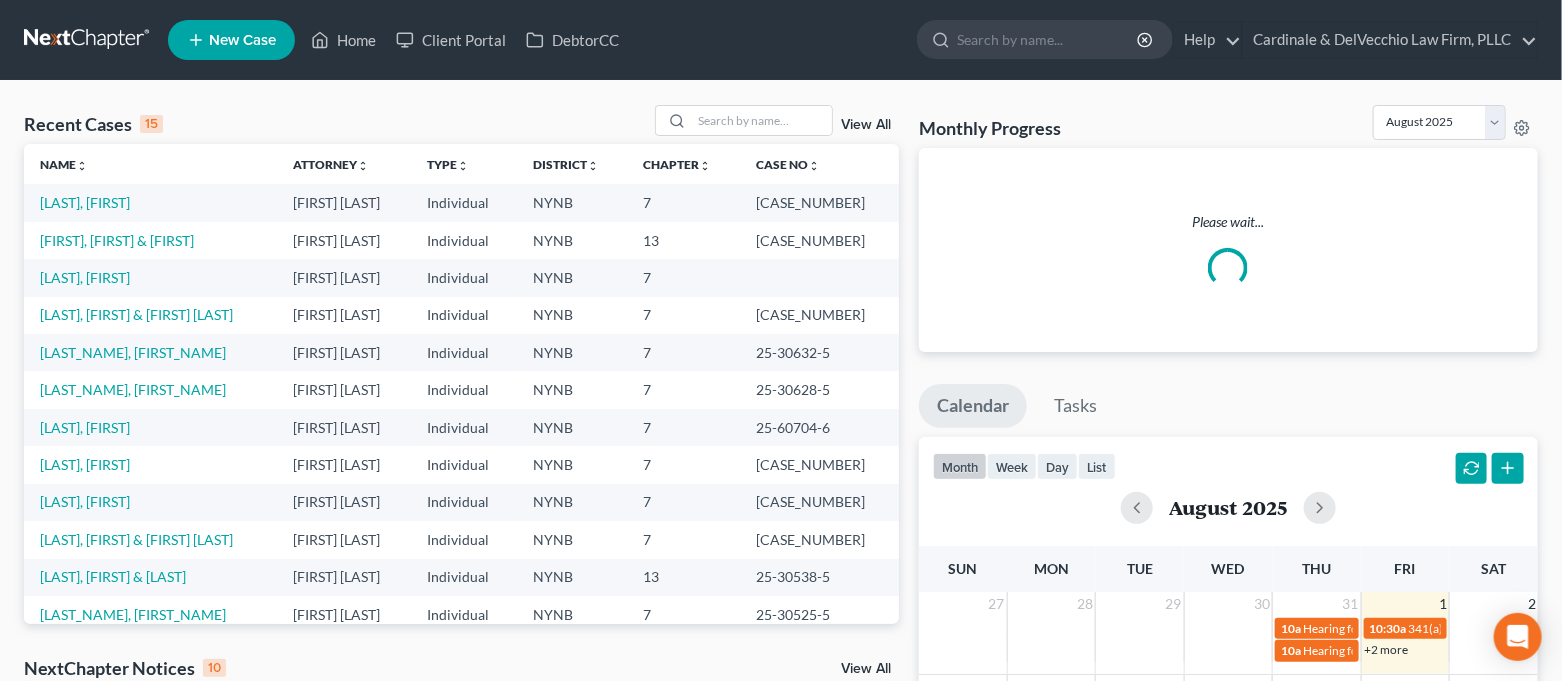select on "7" 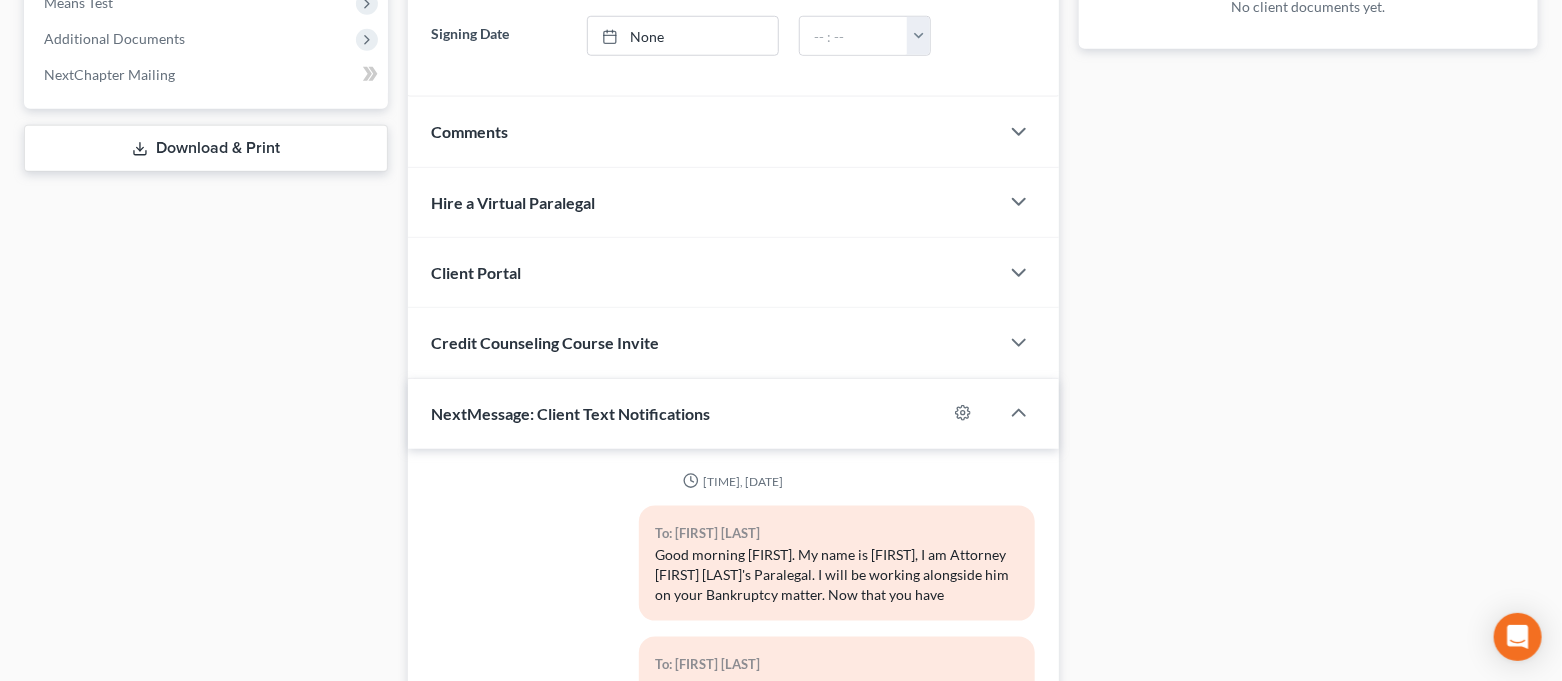 scroll, scrollTop: 1029, scrollLeft: 0, axis: vertical 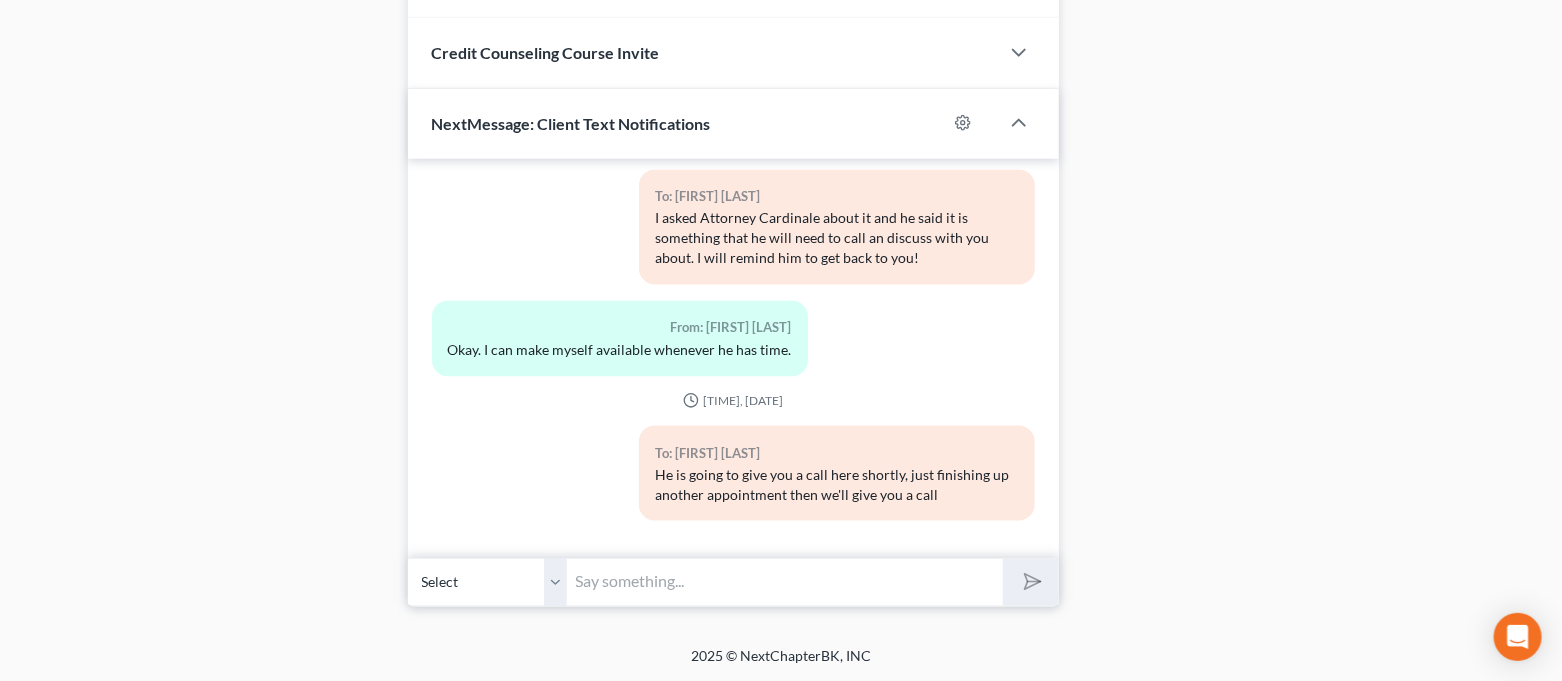 click at bounding box center (786, 582) 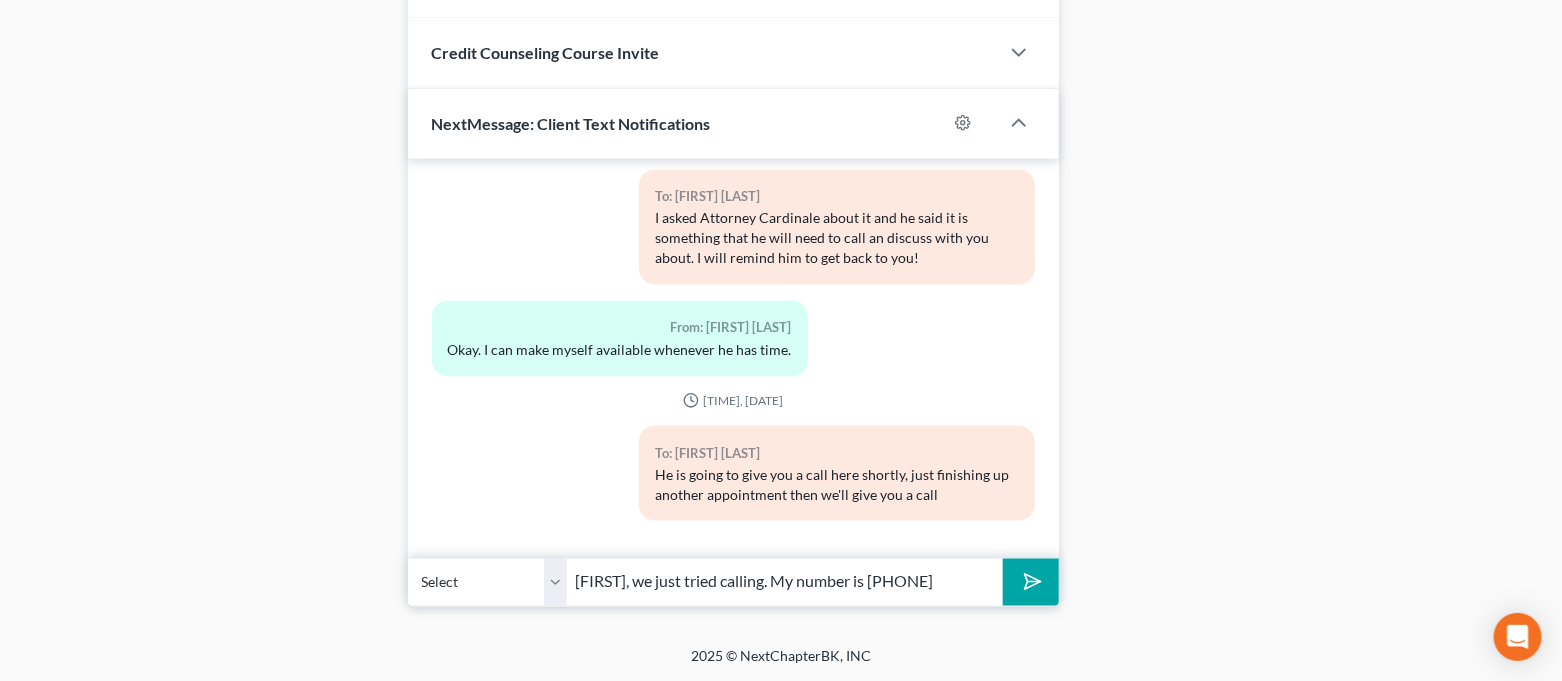 type on "[FIRST], we just tried calling. My number is [PHONE]" 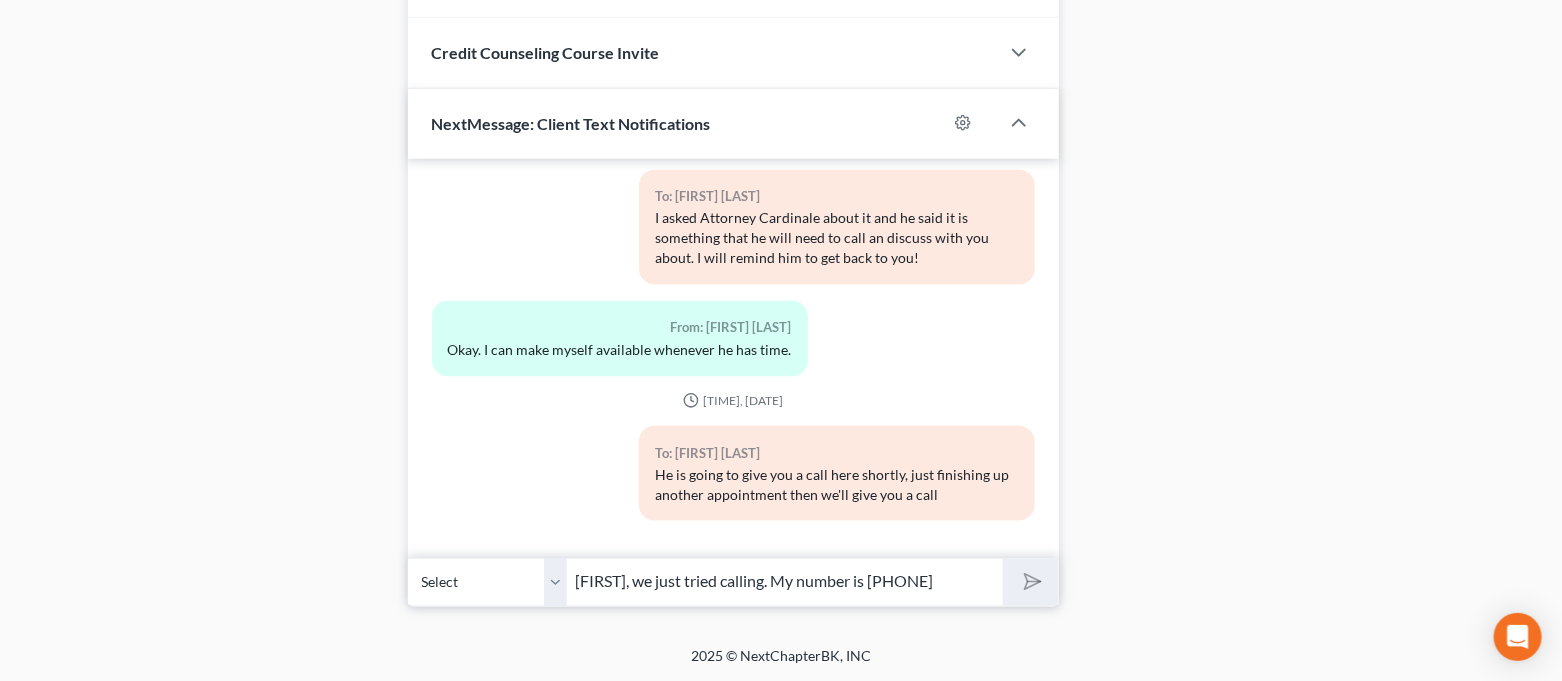type 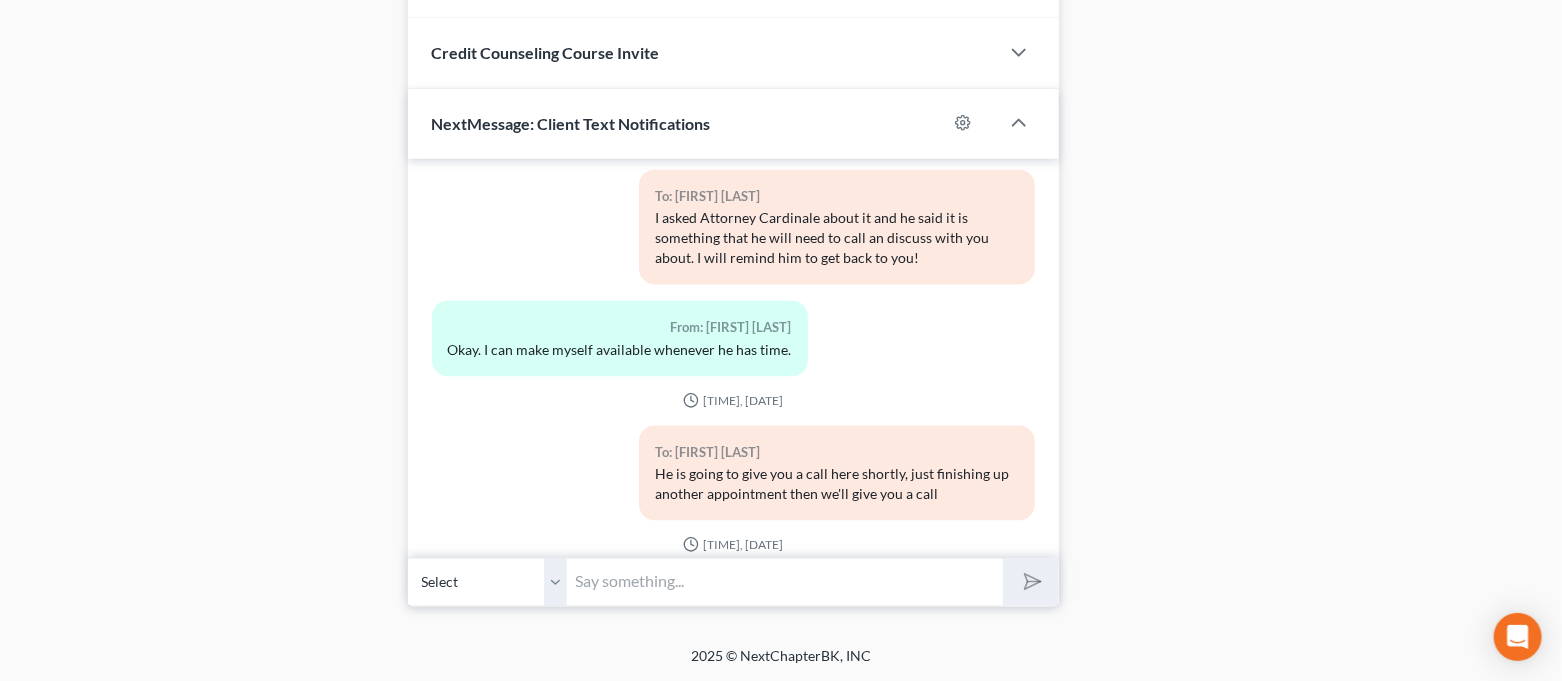 scroll, scrollTop: 1998, scrollLeft: 0, axis: vertical 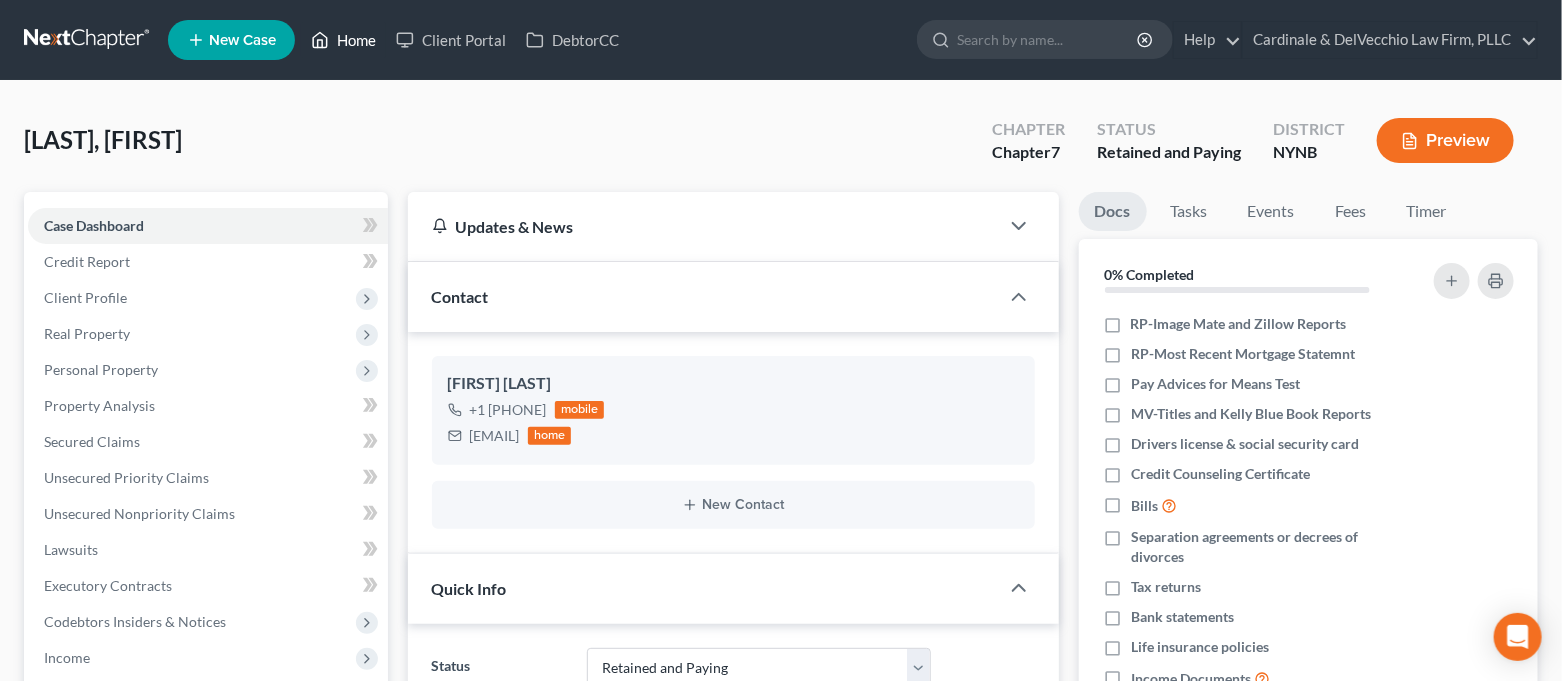 click on "Home" at bounding box center (343, 40) 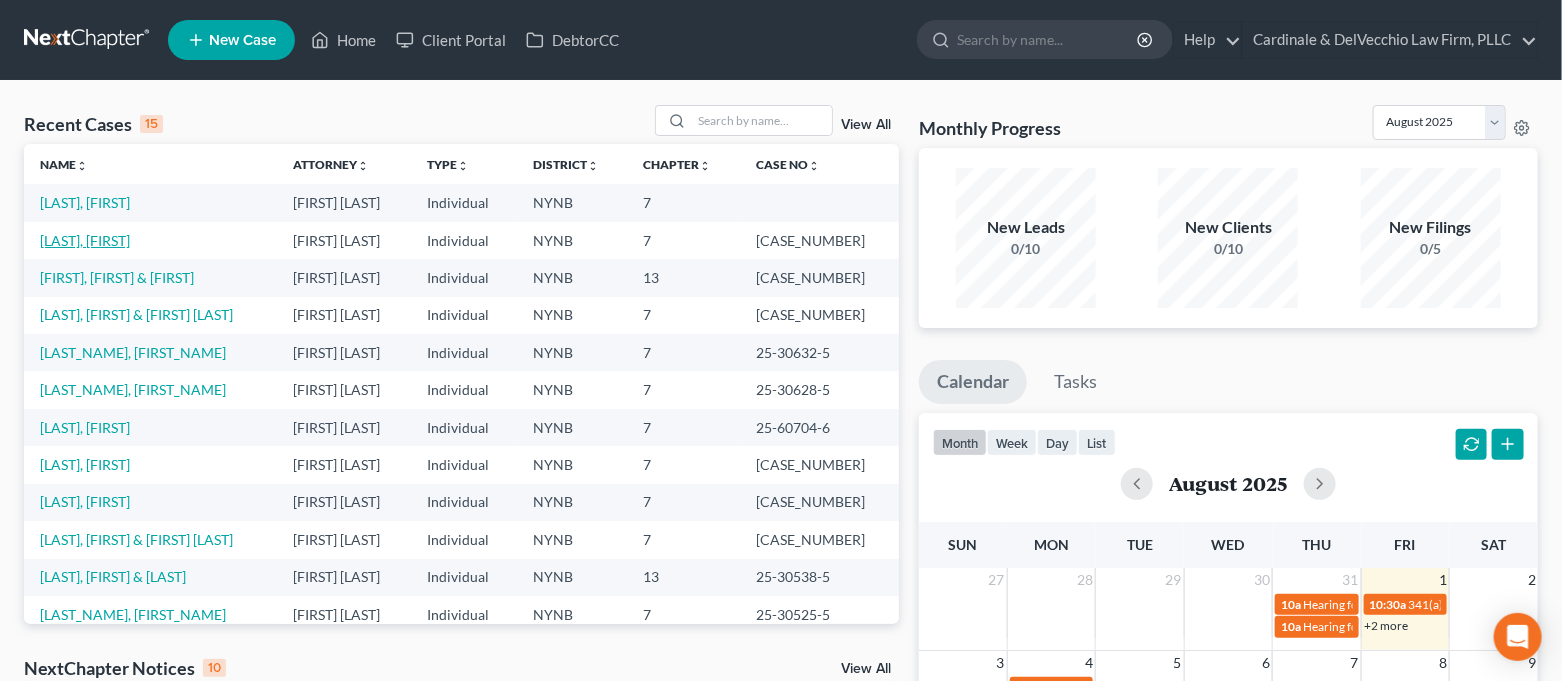 click on "[LAST], [FIRST]" at bounding box center [85, 240] 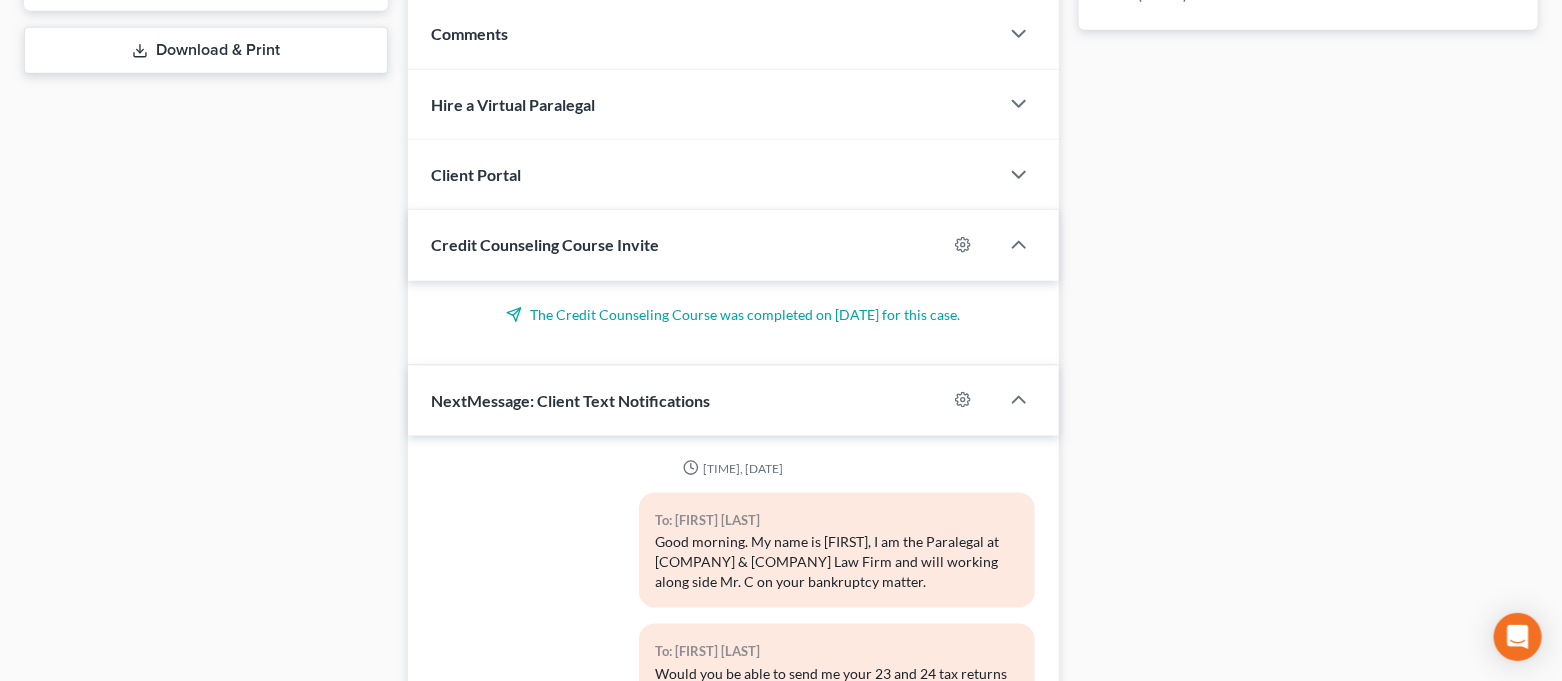 scroll, scrollTop: 1174, scrollLeft: 0, axis: vertical 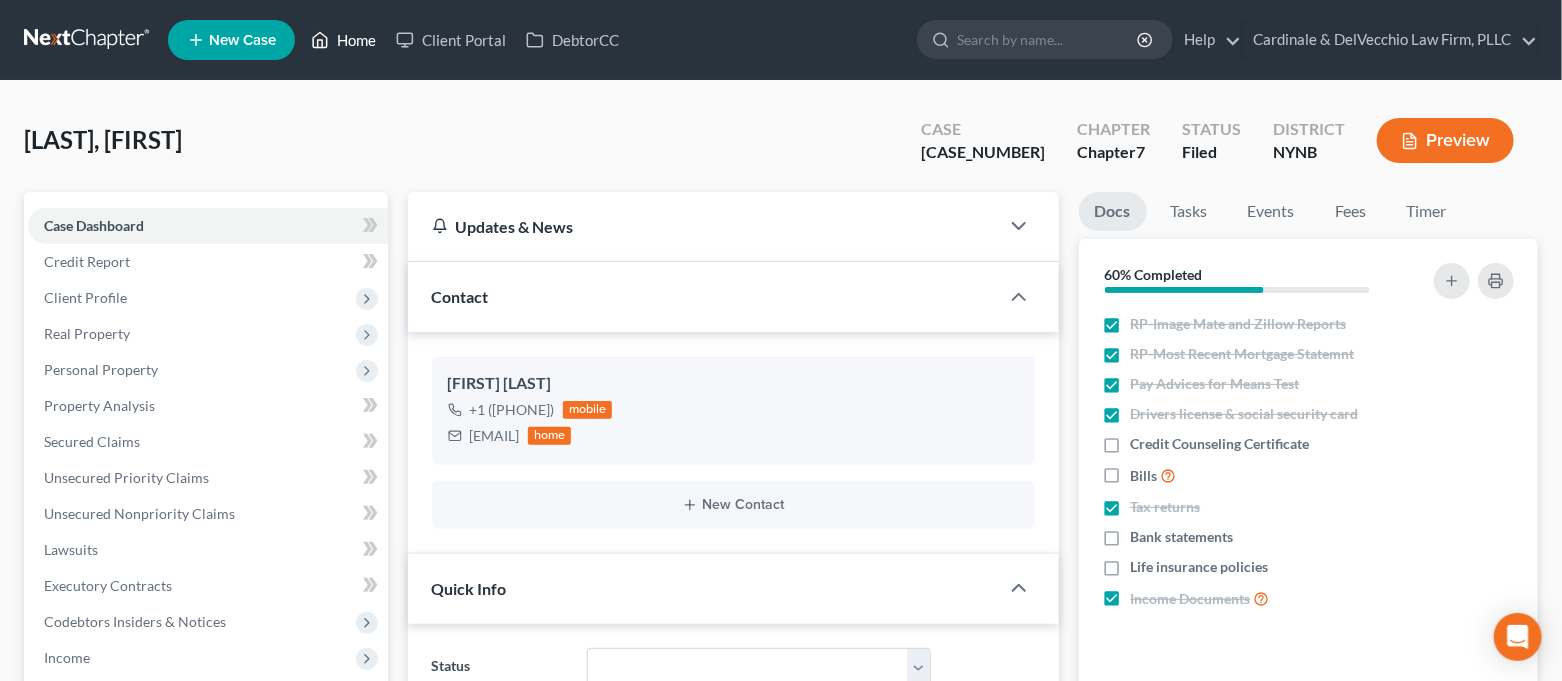click 